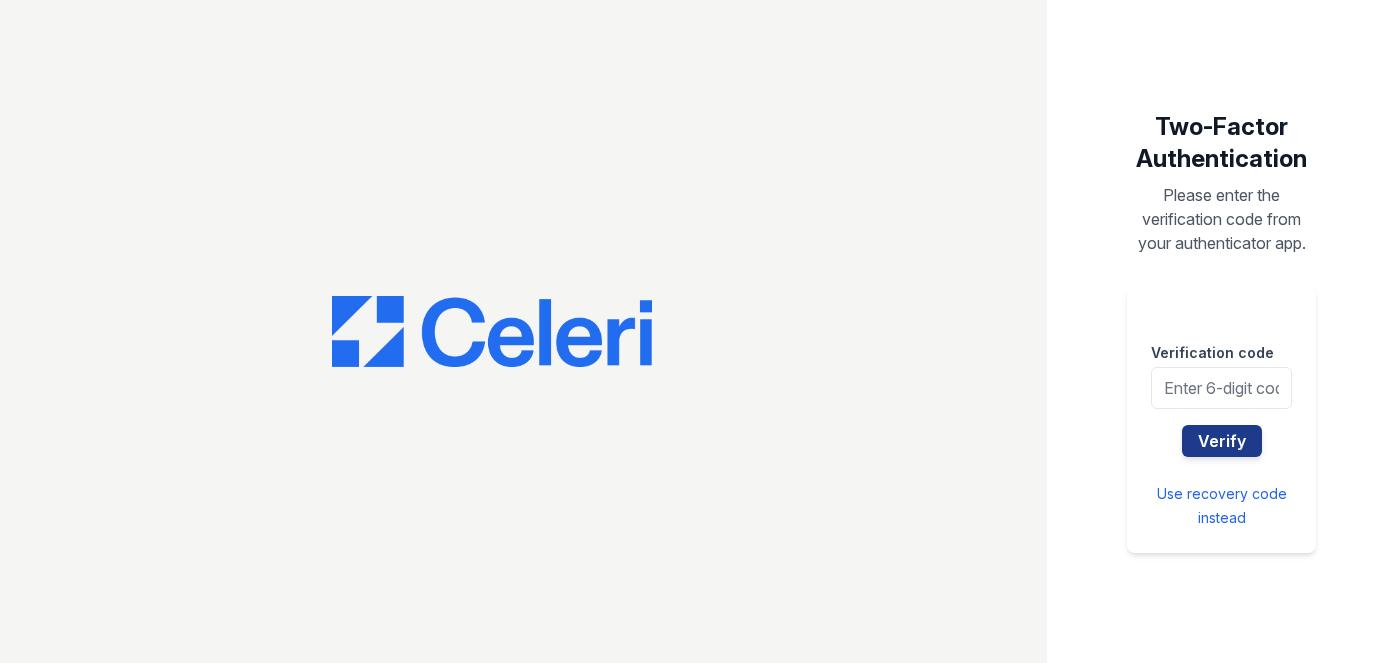 scroll, scrollTop: 0, scrollLeft: 0, axis: both 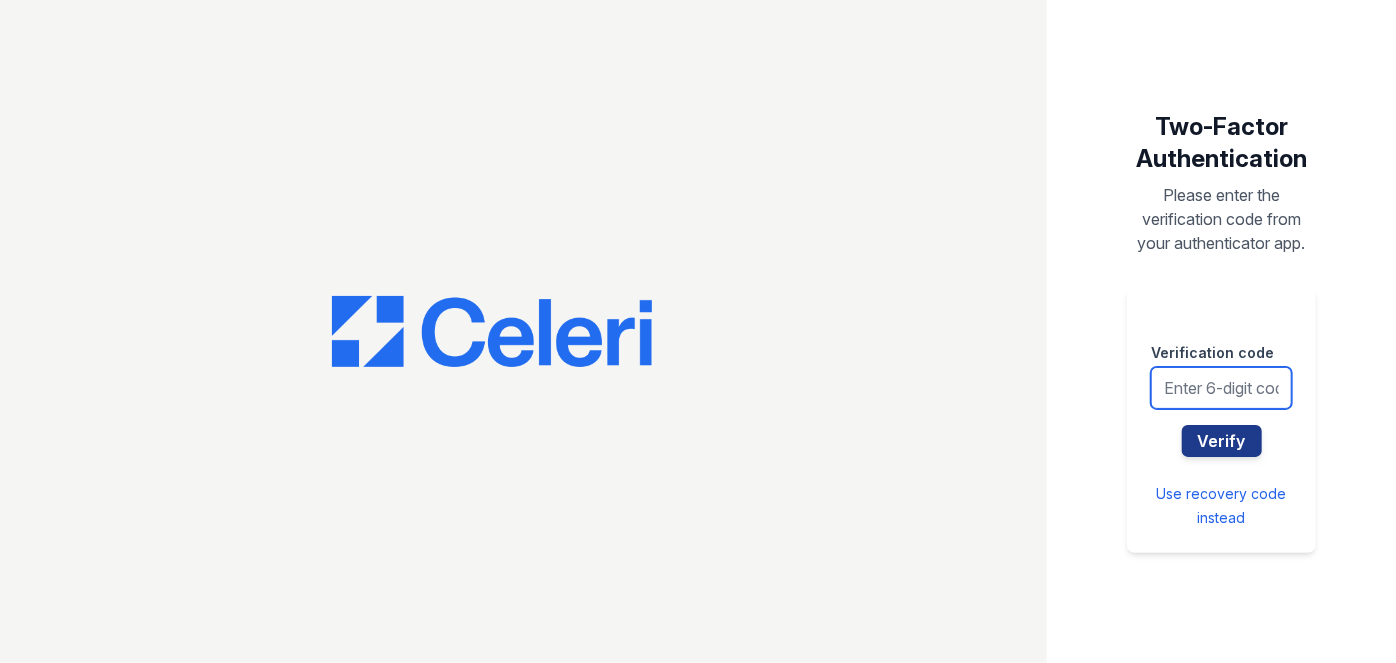 click at bounding box center (1221, 388) 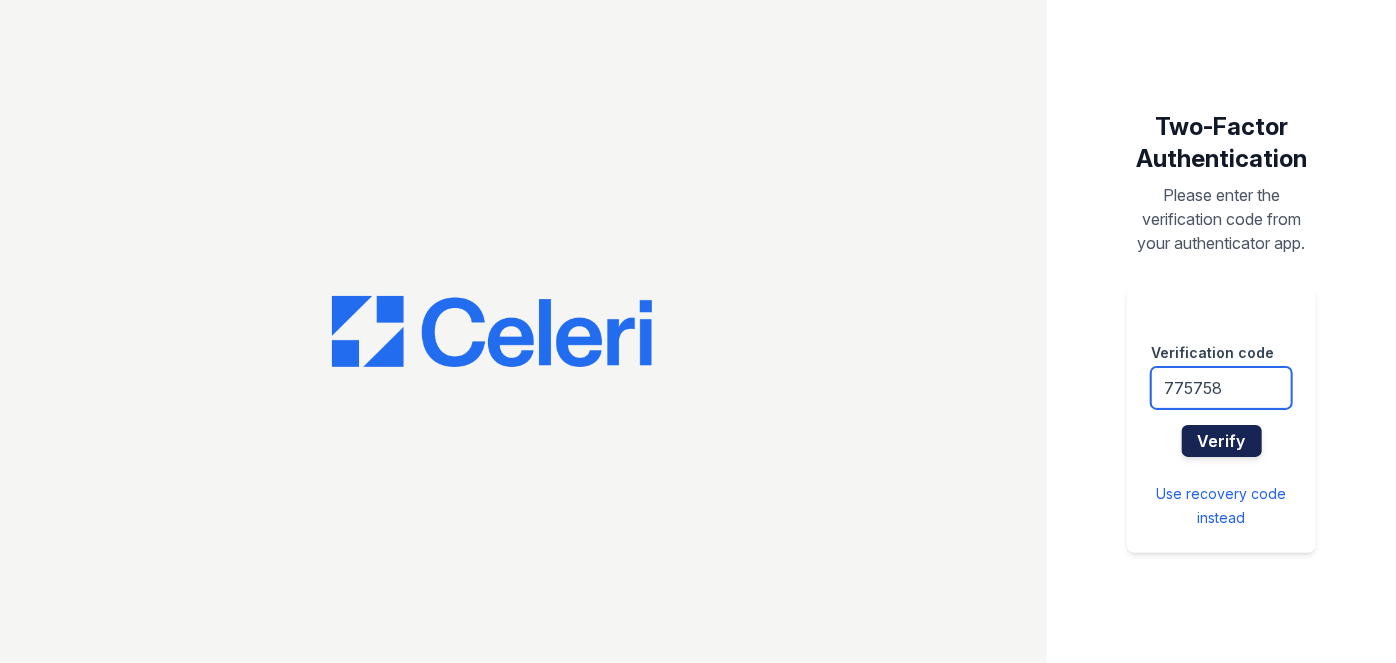 type on "775758" 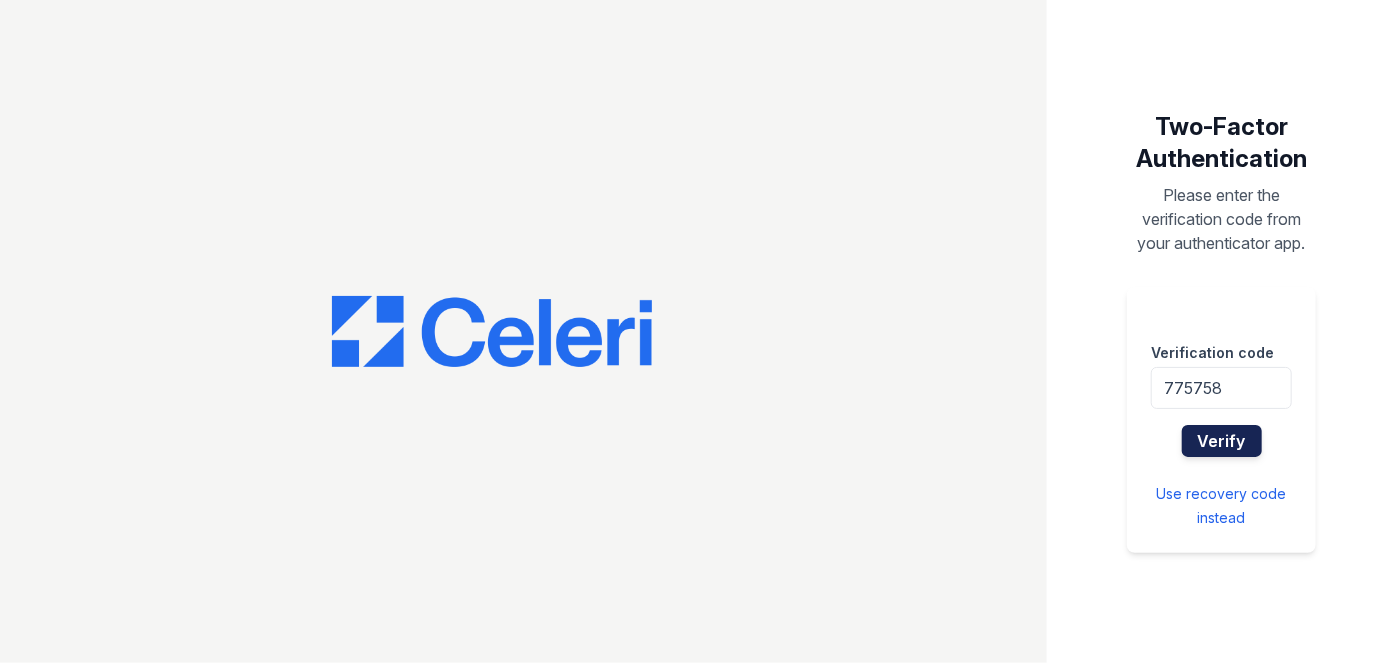 click on "Verify" at bounding box center [1222, 441] 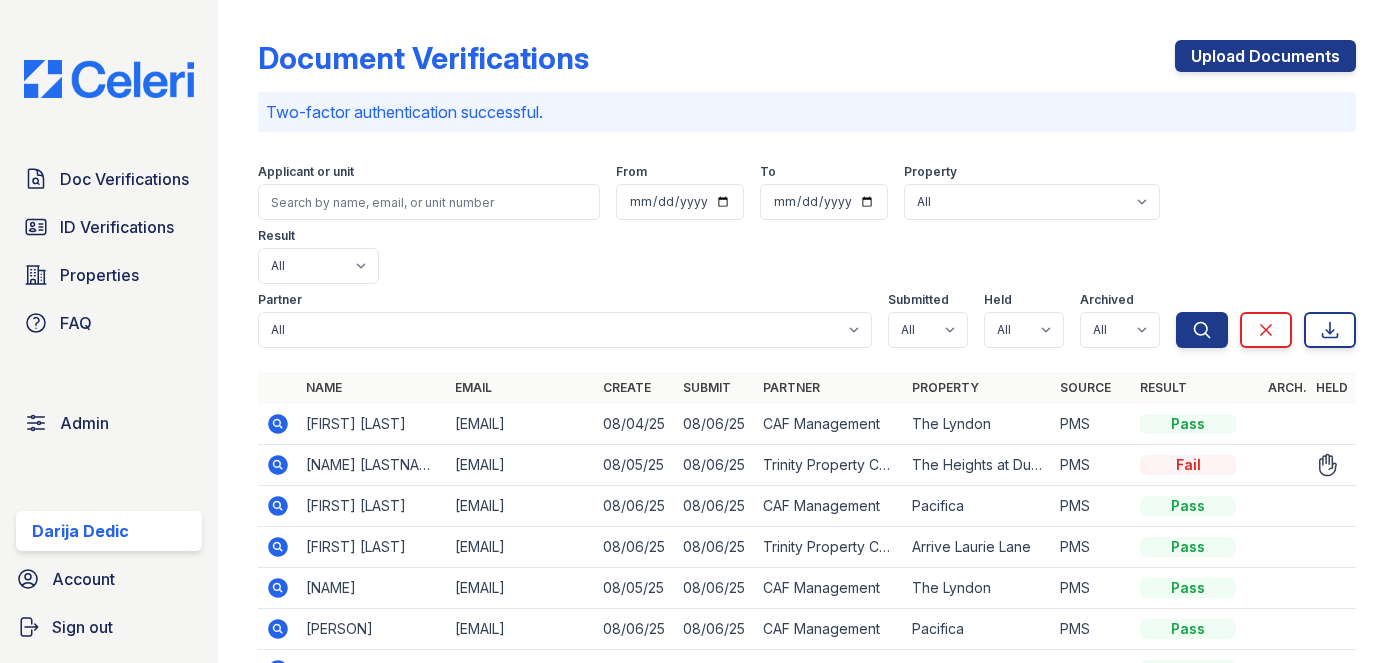 scroll, scrollTop: 0, scrollLeft: 0, axis: both 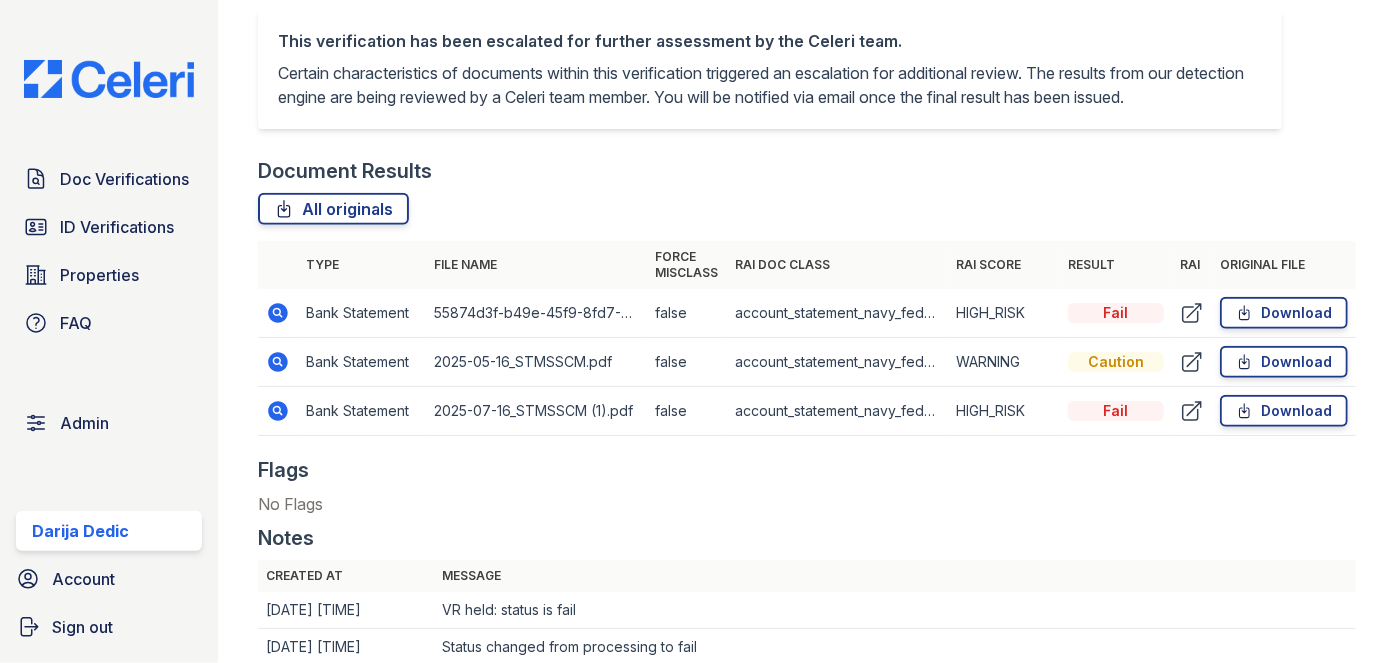 drag, startPoint x: 269, startPoint y: 309, endPoint x: 302, endPoint y: 318, distance: 34.20526 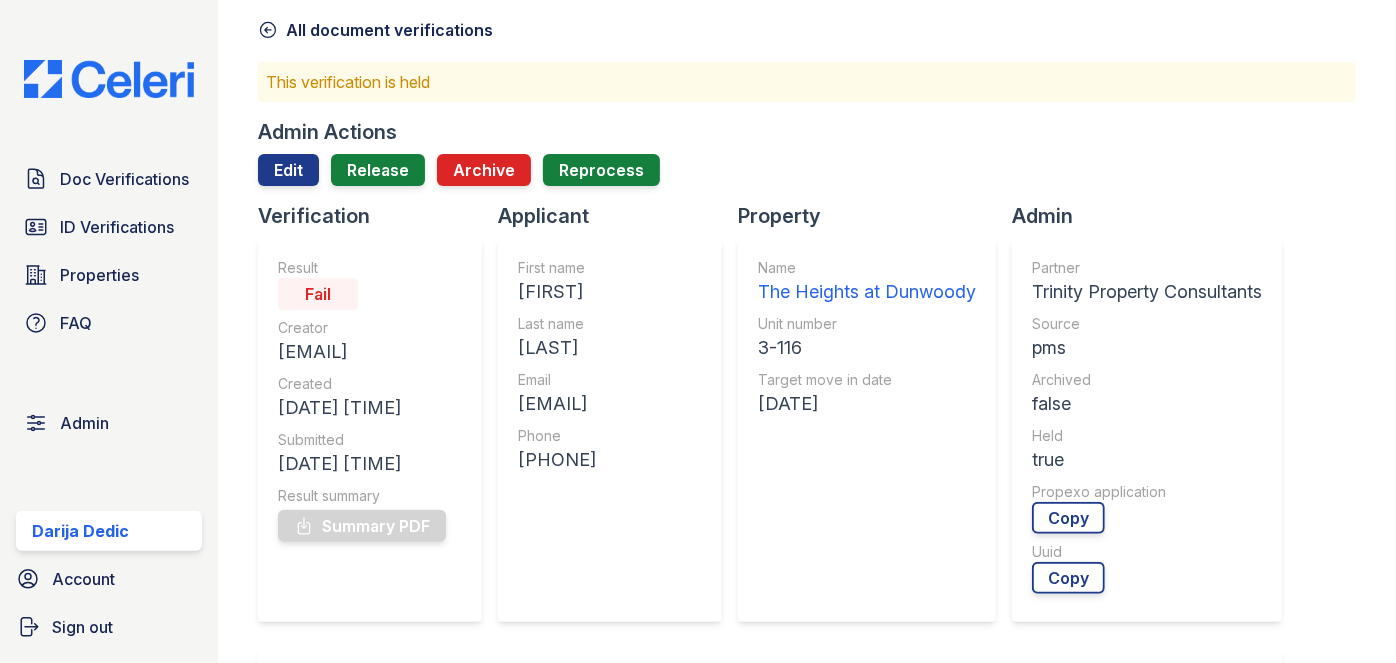 scroll, scrollTop: 0, scrollLeft: 0, axis: both 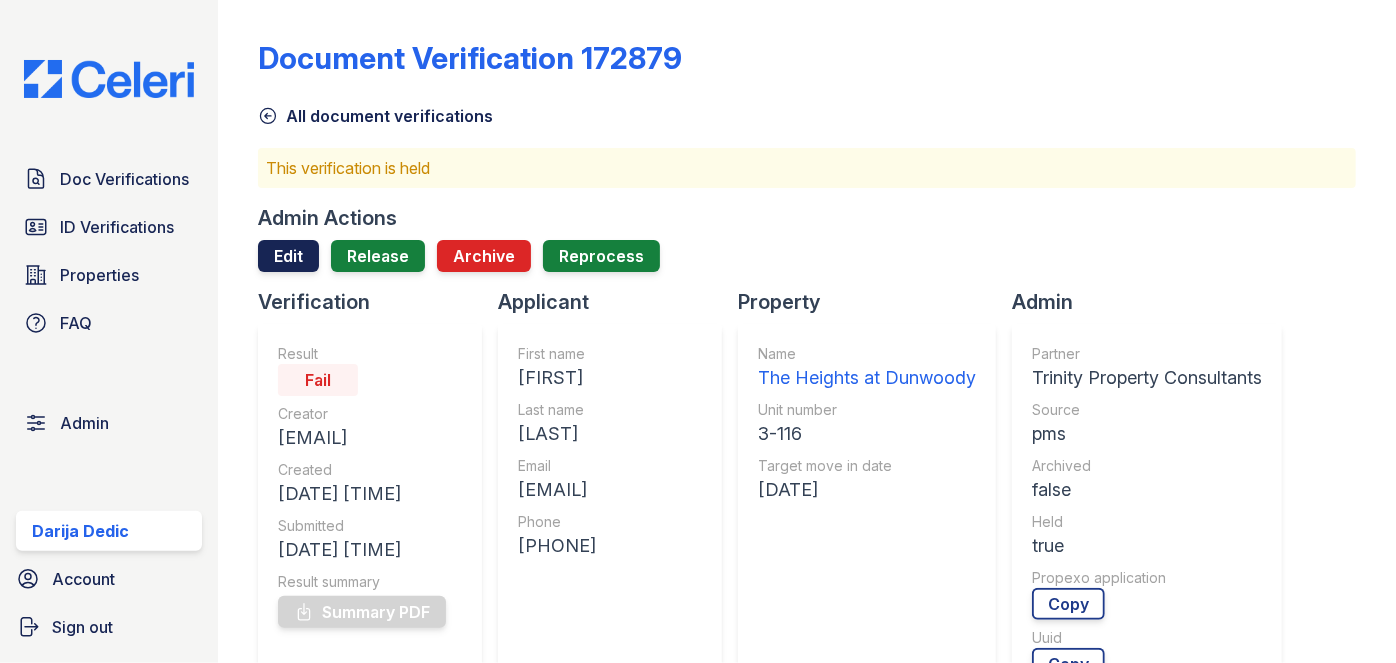 click on "Edit" at bounding box center [288, 256] 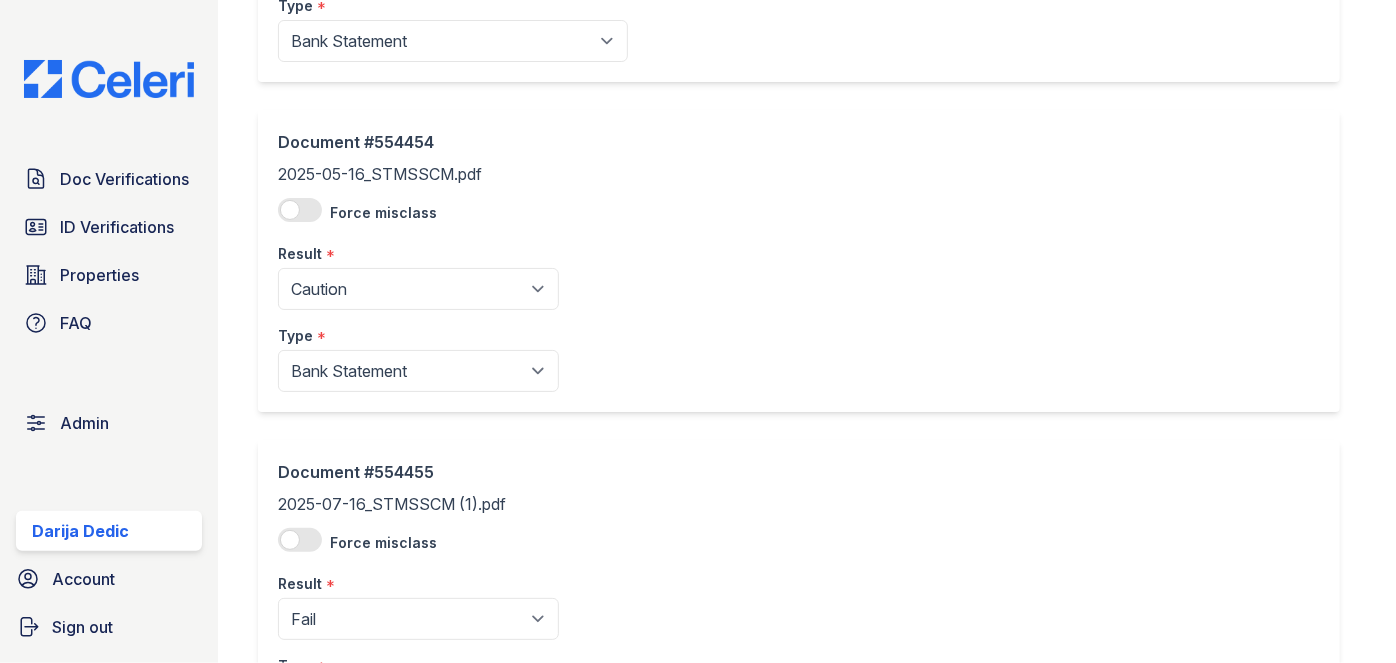 scroll, scrollTop: 454, scrollLeft: 0, axis: vertical 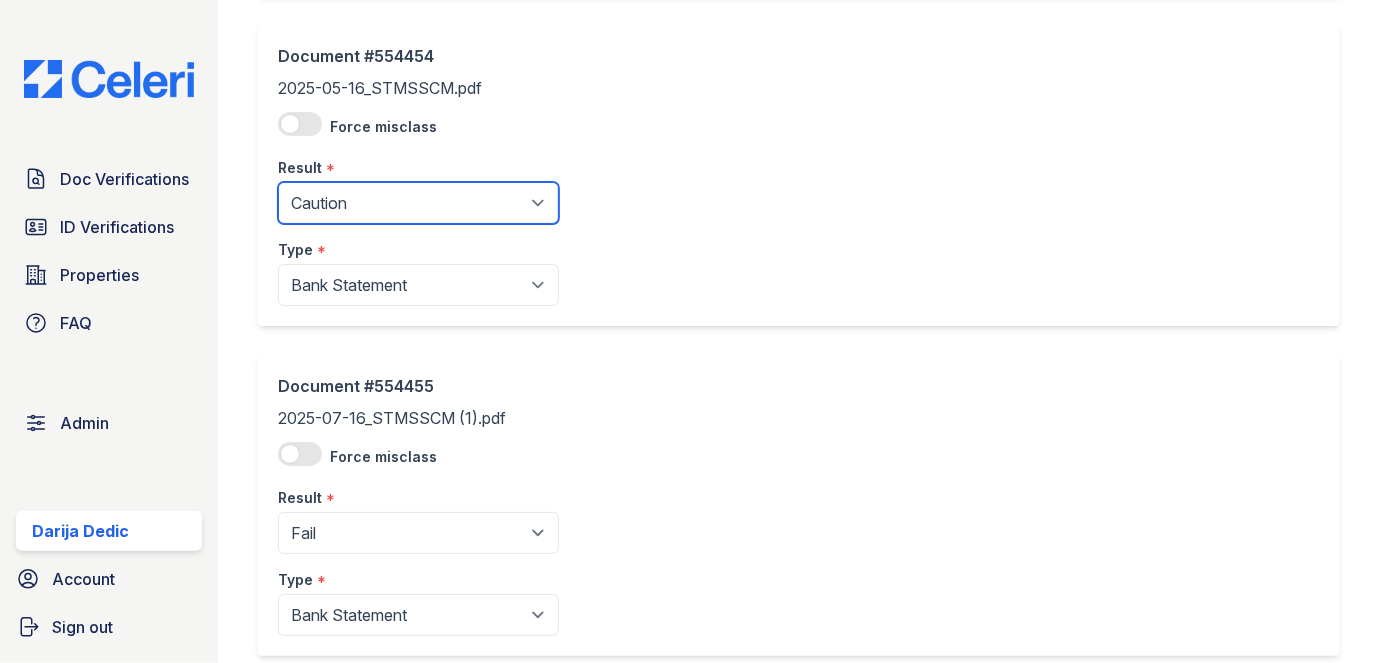 click on "Pending
Sent
Started
Processing
Pass
Fail
Caution
Error
N/A" at bounding box center [418, 203] 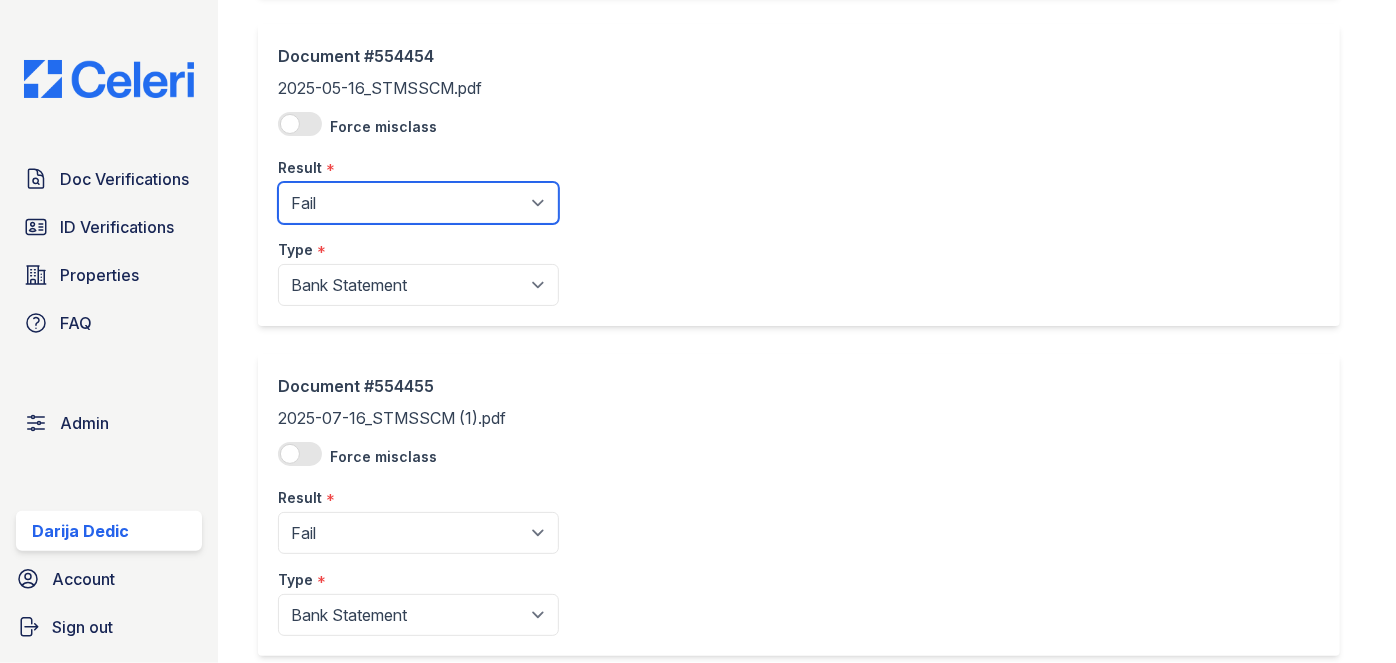 scroll, scrollTop: 573, scrollLeft: 0, axis: vertical 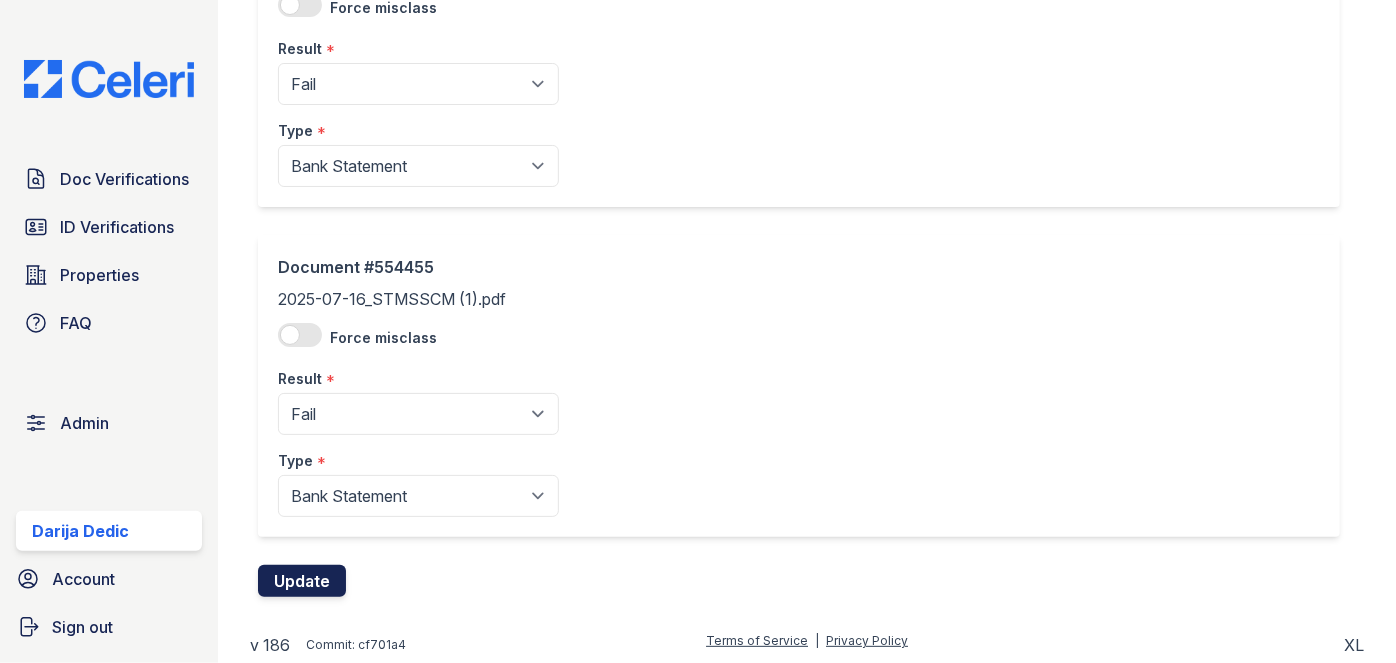 click on "Update" at bounding box center (302, 581) 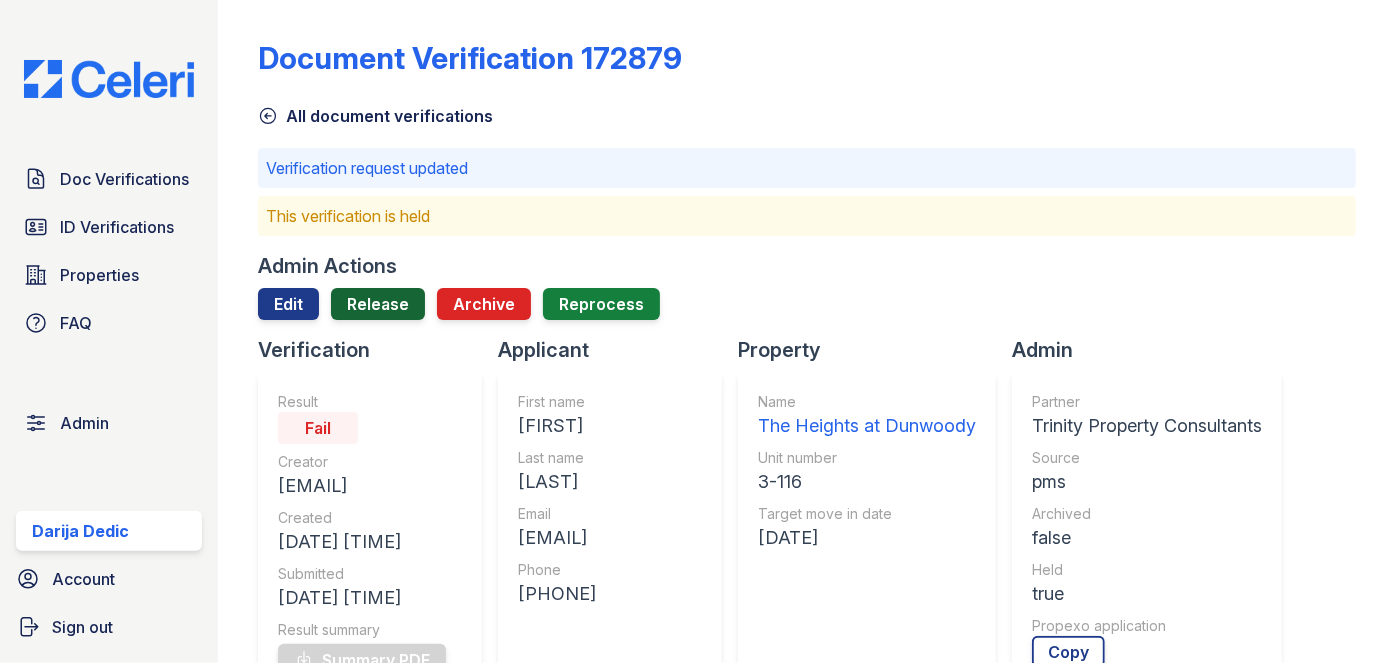 click on "Release" at bounding box center (378, 304) 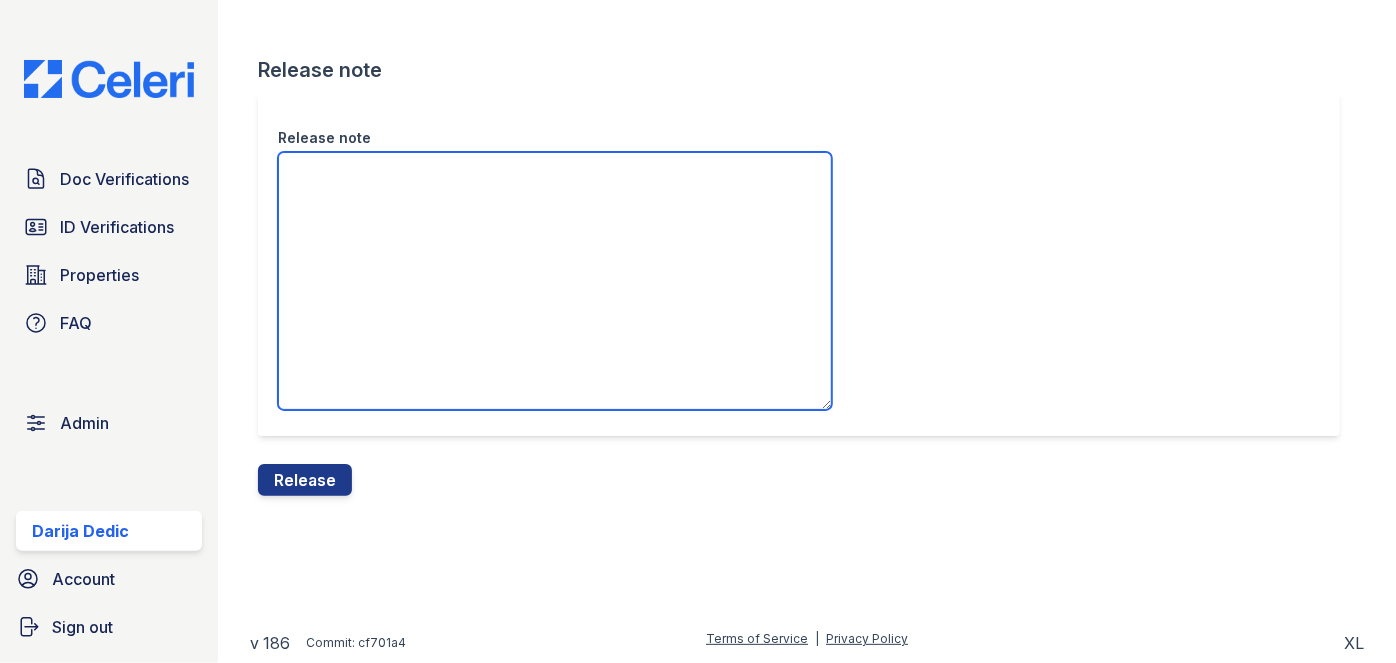 click on "Release note" at bounding box center [555, 281] 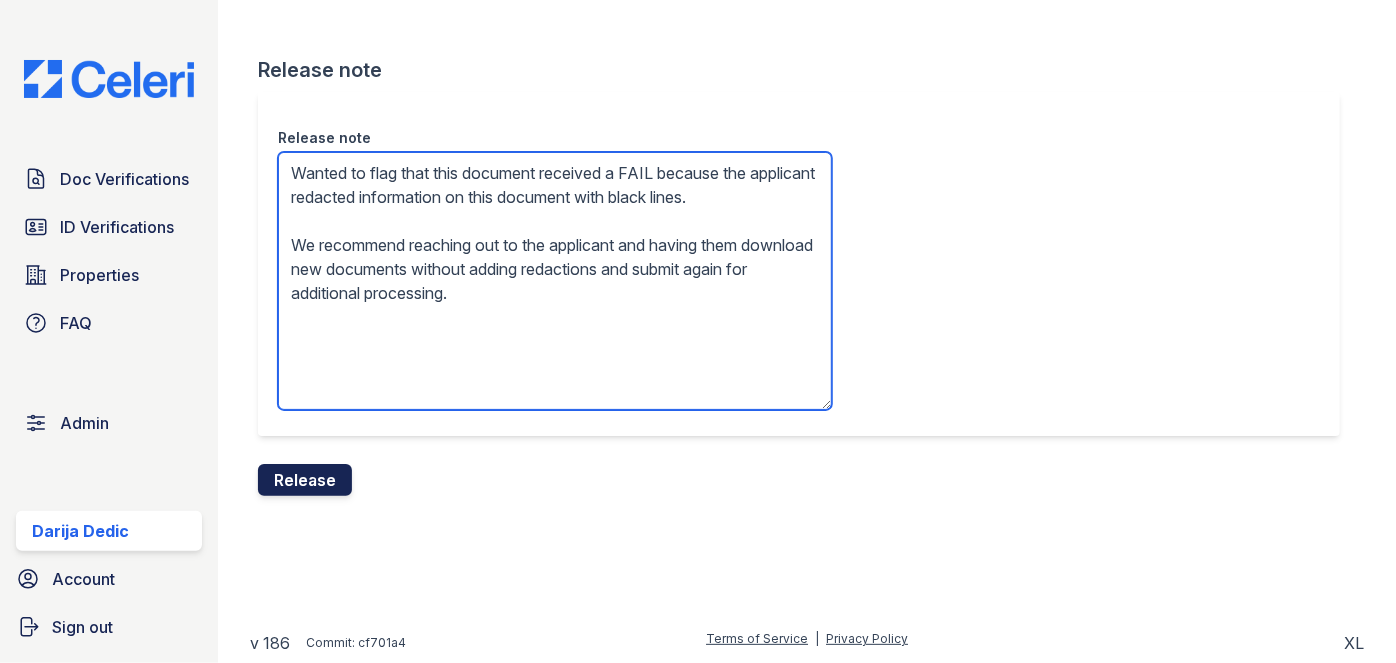 type on "Wanted to flag that this document received a FAIL because the applicant redacted information on this document with black lines.
We recommend reaching out to the applicant and having them download new documents without adding redactions and submit again for additional processing." 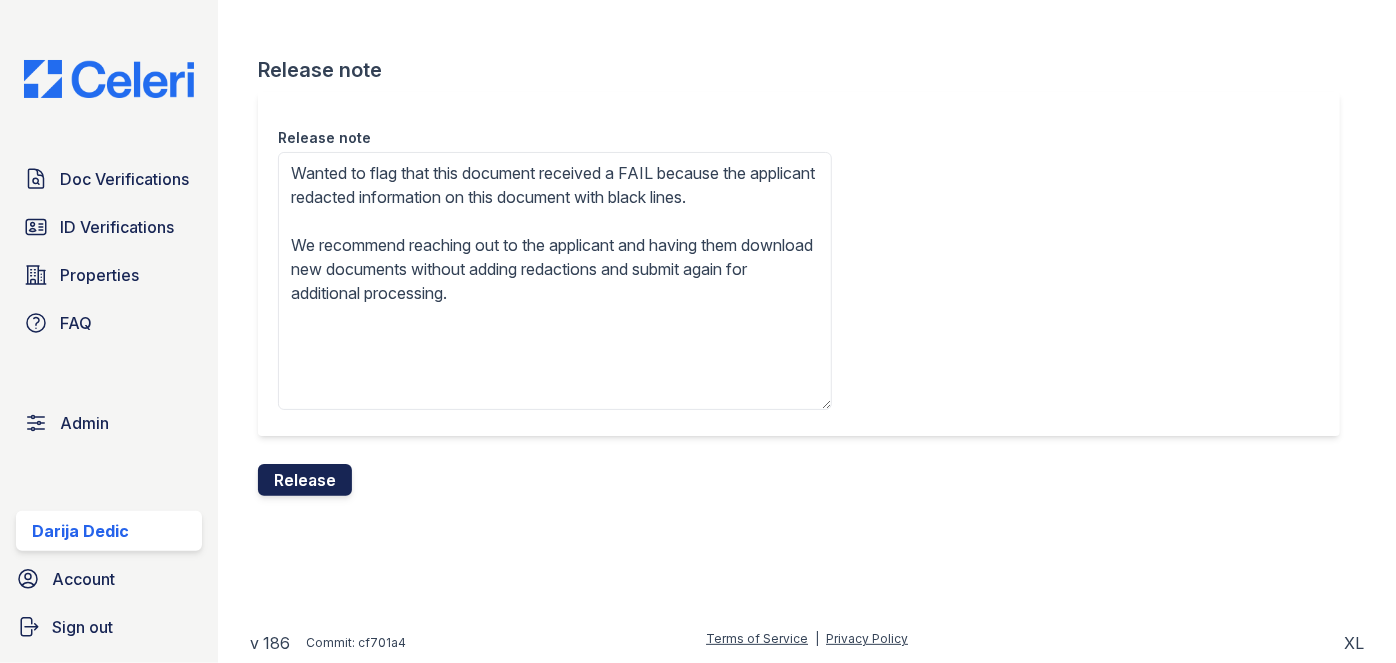 click on "Release" at bounding box center (305, 480) 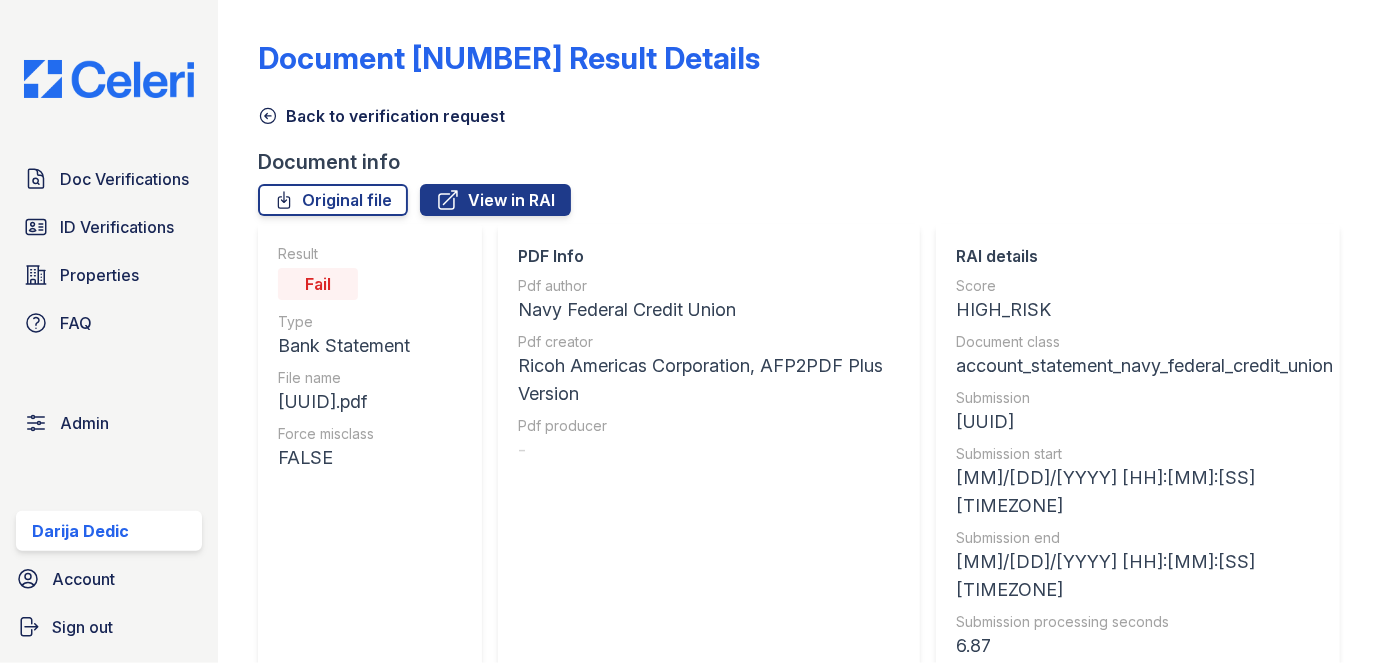 scroll, scrollTop: 0, scrollLeft: 0, axis: both 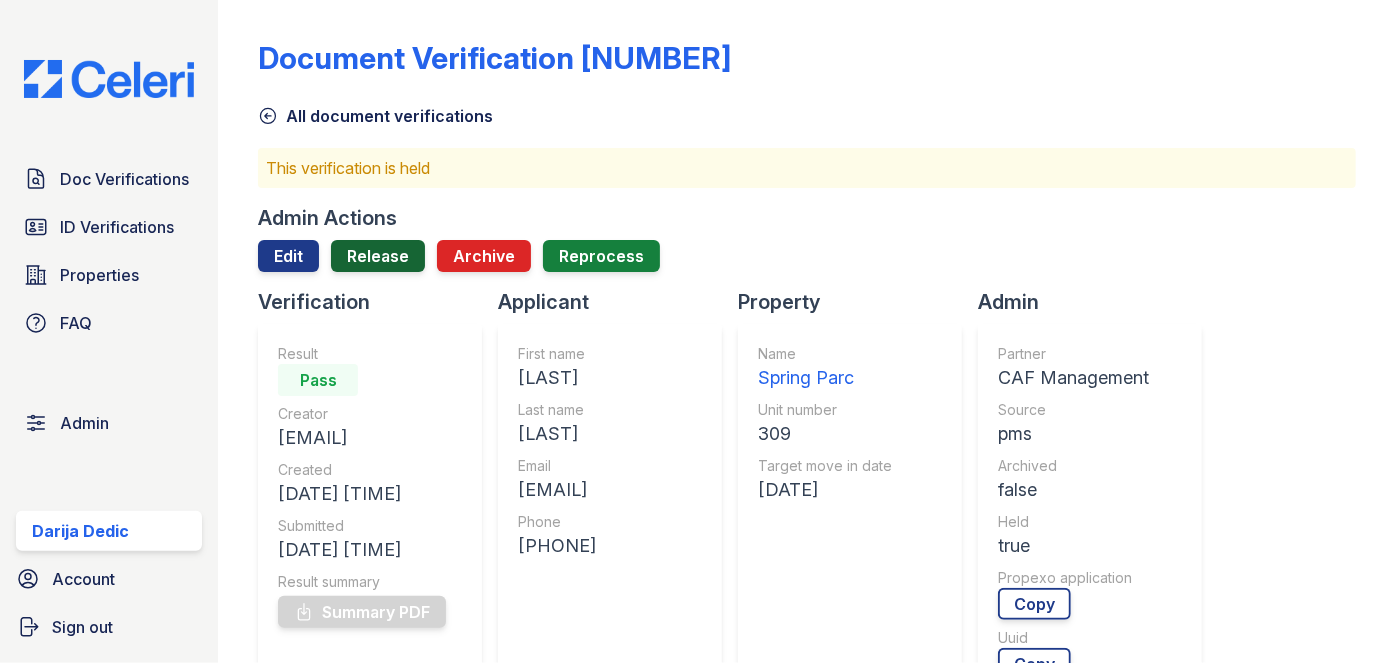 click on "Release" at bounding box center [378, 256] 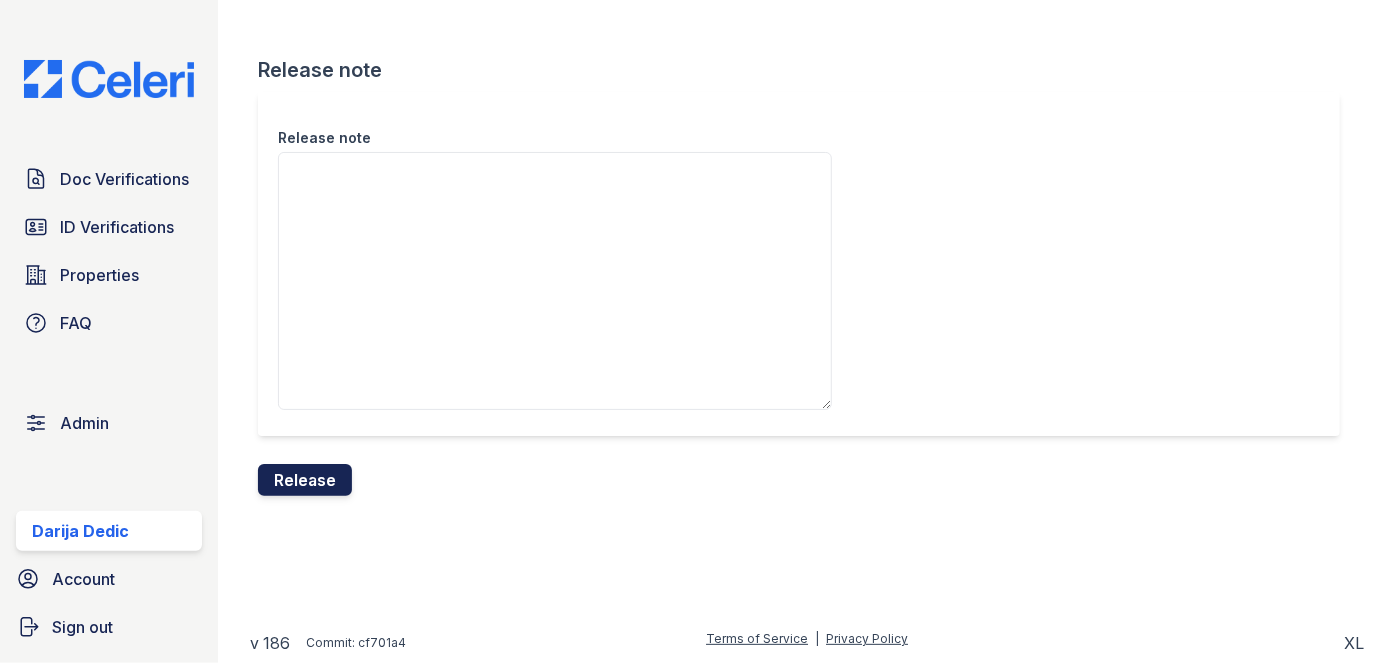 click on "Release" at bounding box center [305, 480] 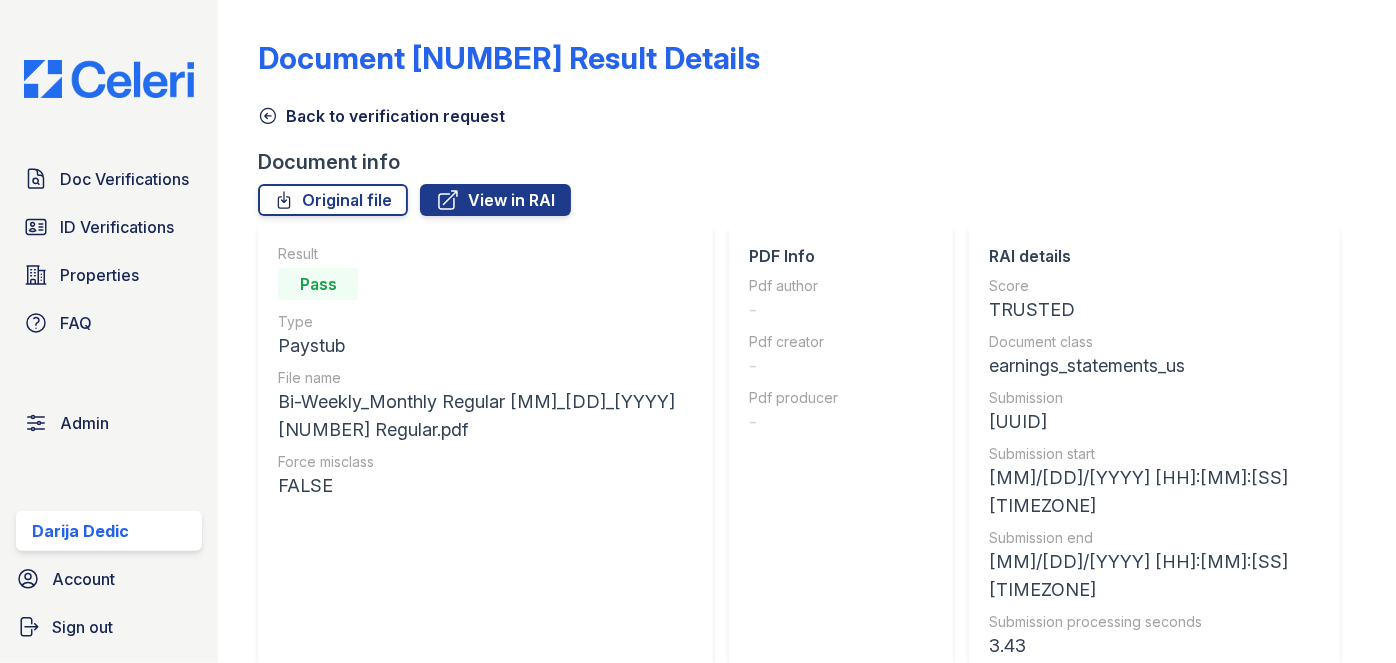 scroll, scrollTop: 0, scrollLeft: 0, axis: both 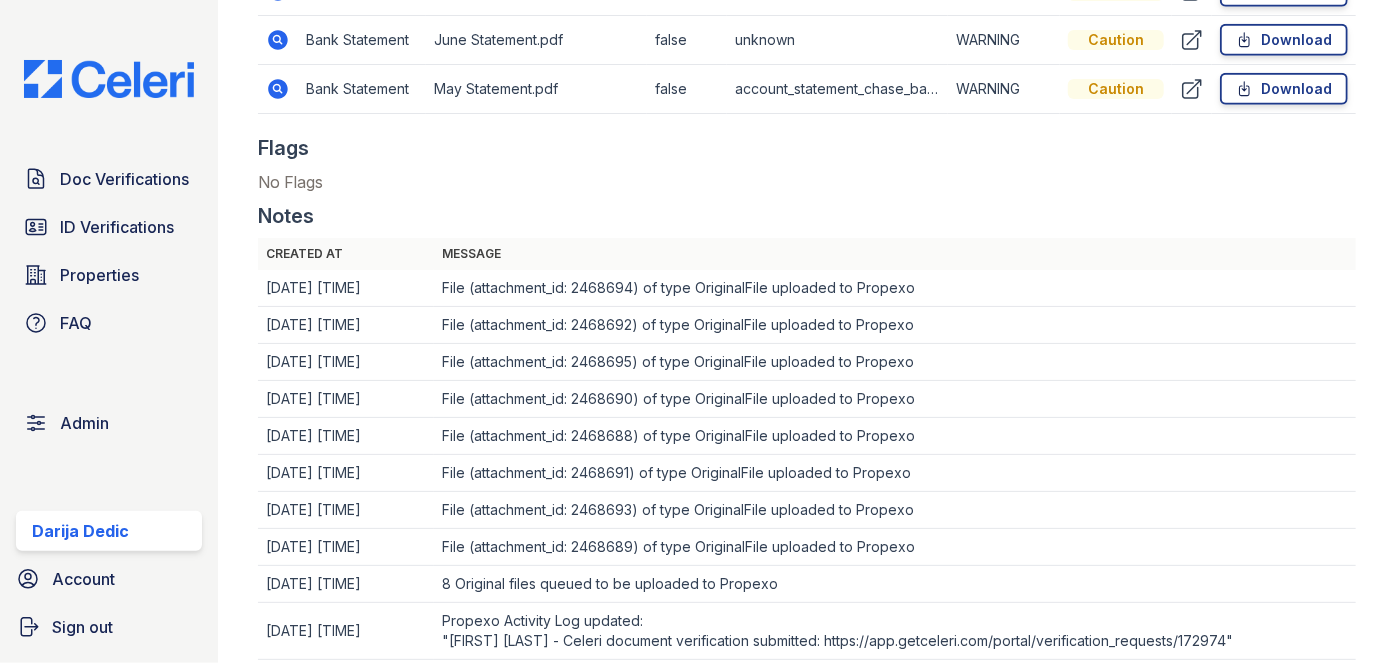 drag, startPoint x: 282, startPoint y: 387, endPoint x: 269, endPoint y: 332, distance: 56.515484 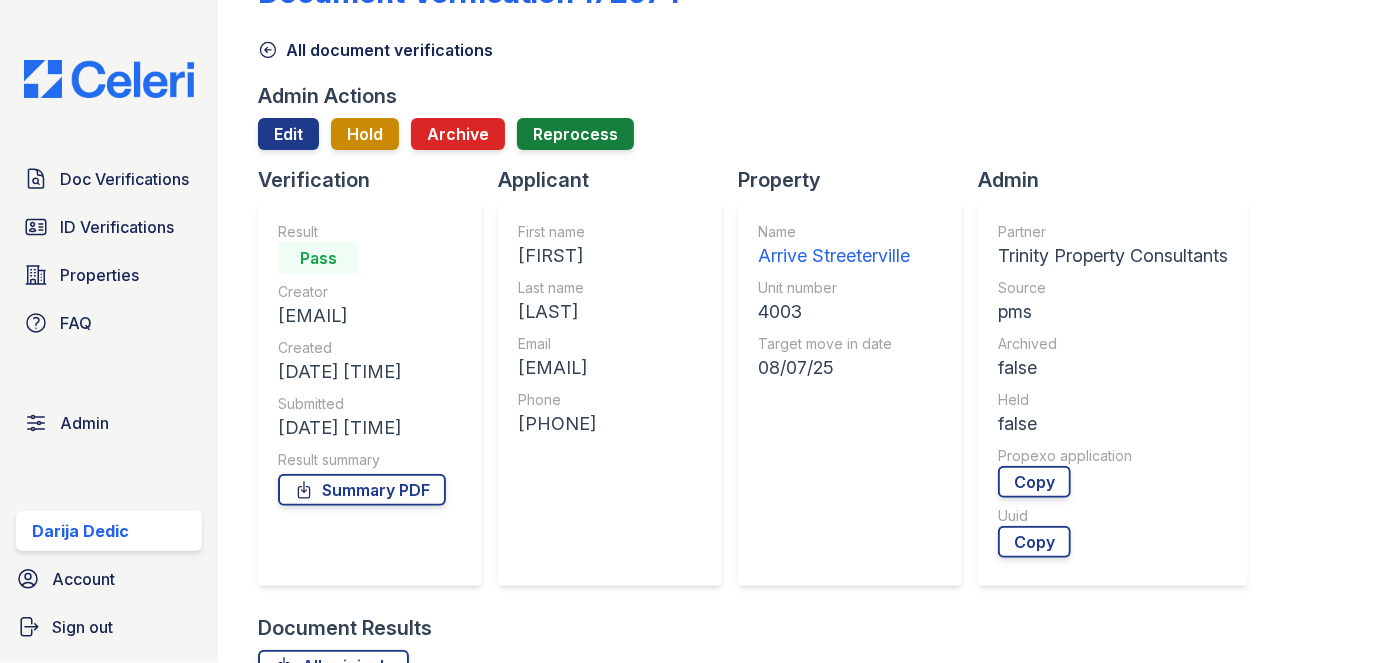 scroll, scrollTop: 0, scrollLeft: 0, axis: both 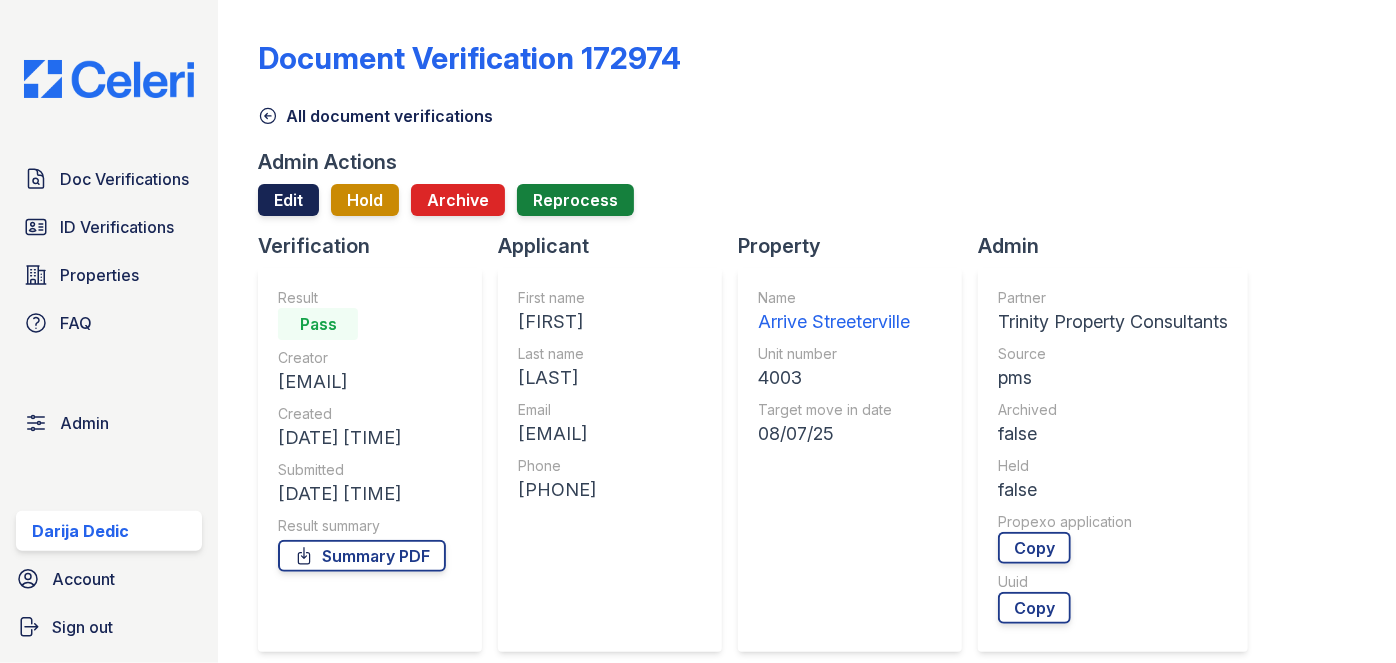 click on "Edit" at bounding box center (288, 200) 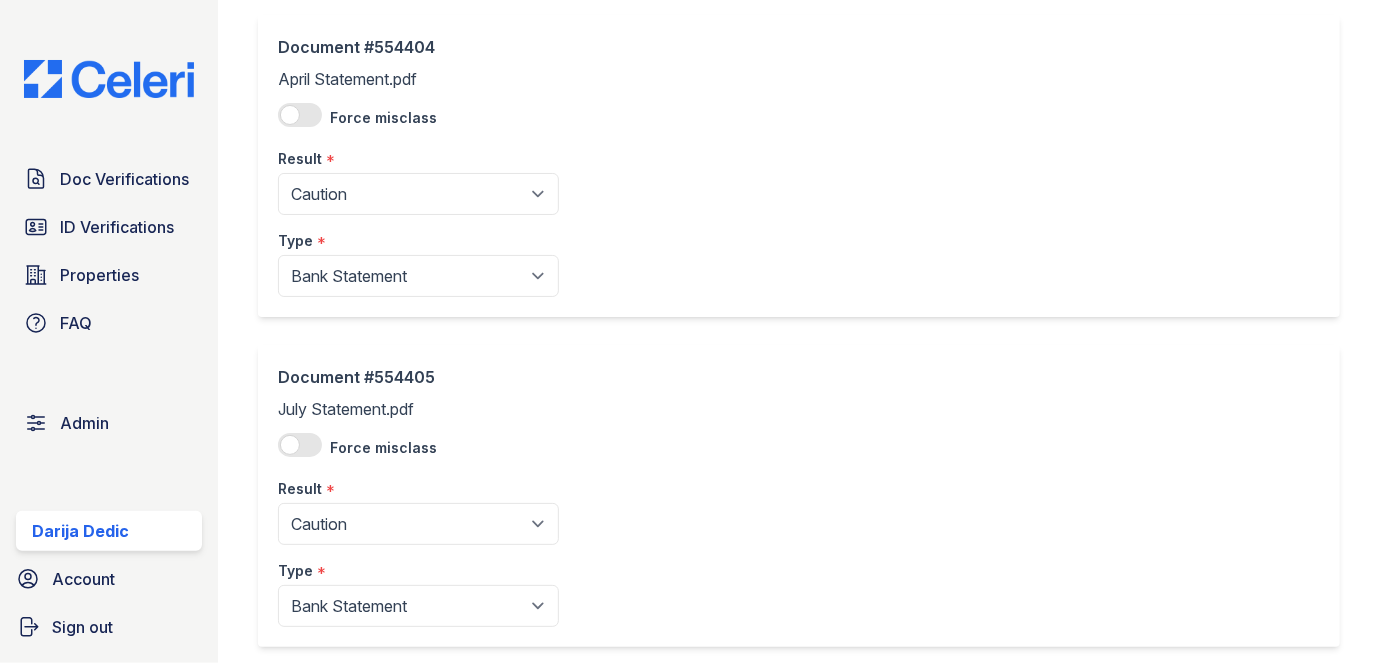 scroll, scrollTop: 1454, scrollLeft: 0, axis: vertical 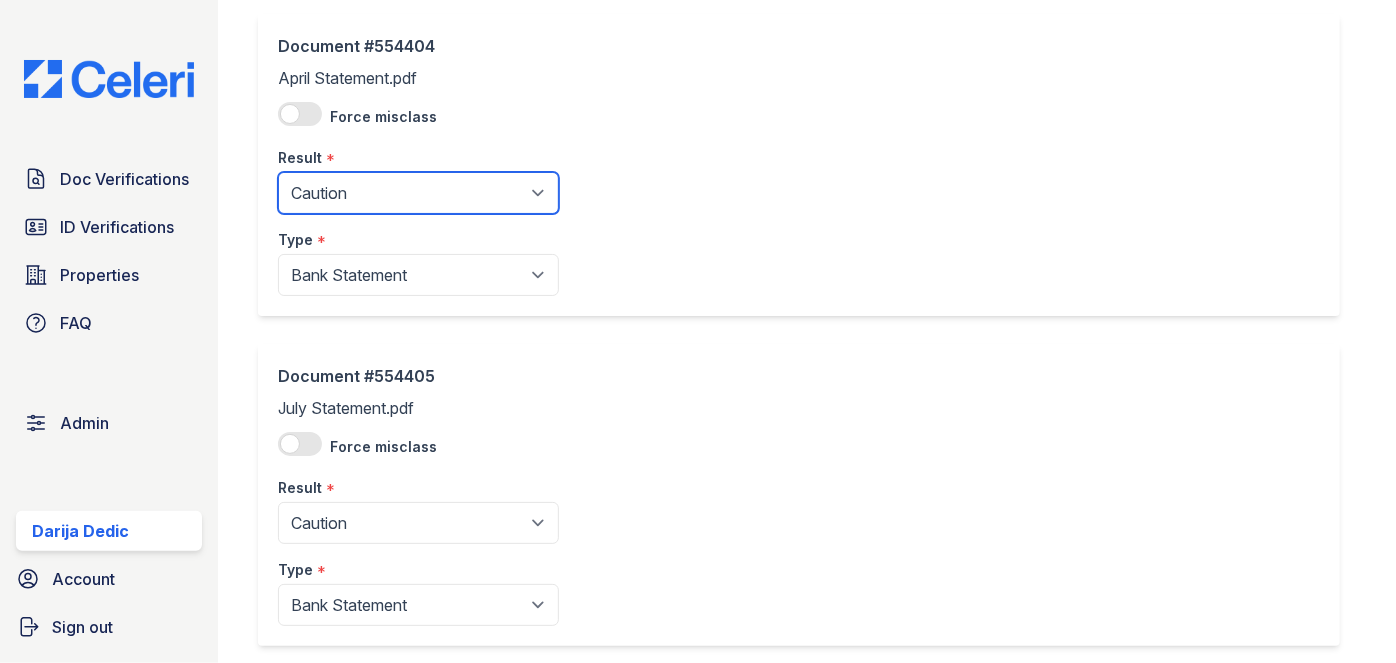 click on "Pending
Sent
Started
Processing
Pass
Fail
Caution
Error
N/A" at bounding box center [418, 193] 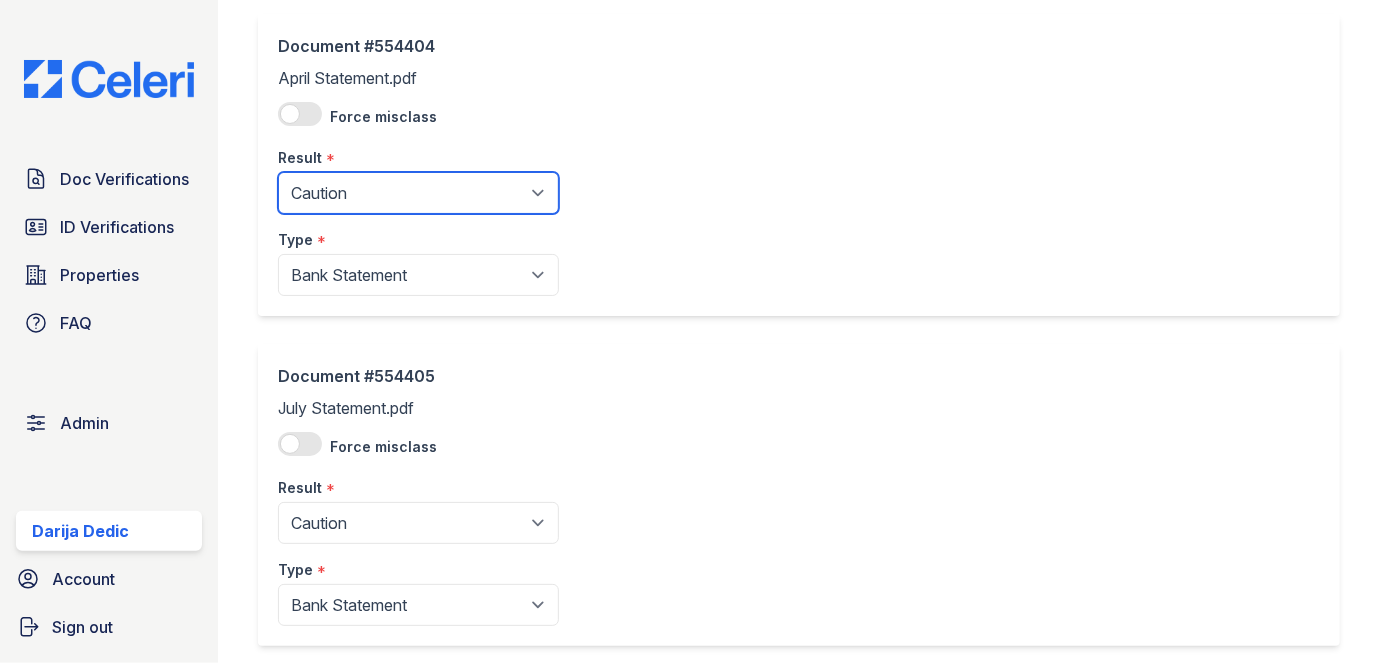 select on "fail" 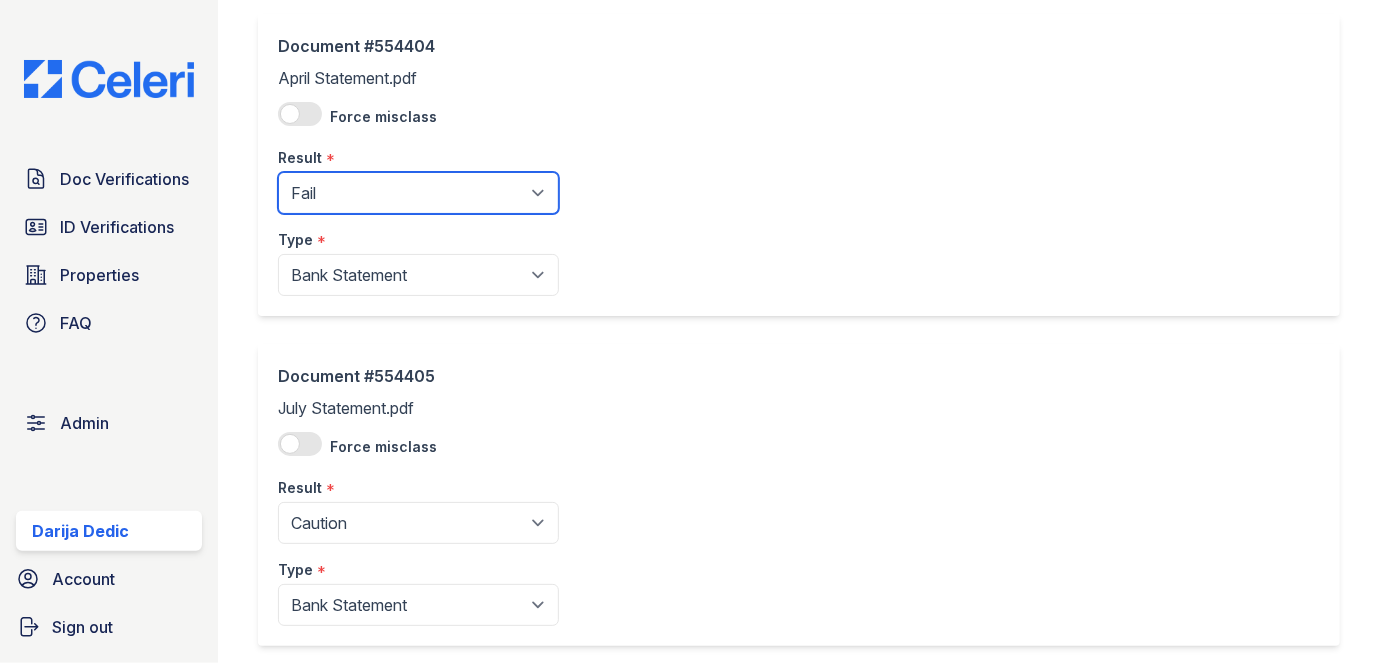 click on "Pending
Sent
Started
Processing
Pass
Fail
Caution
Error
N/A" at bounding box center (418, 193) 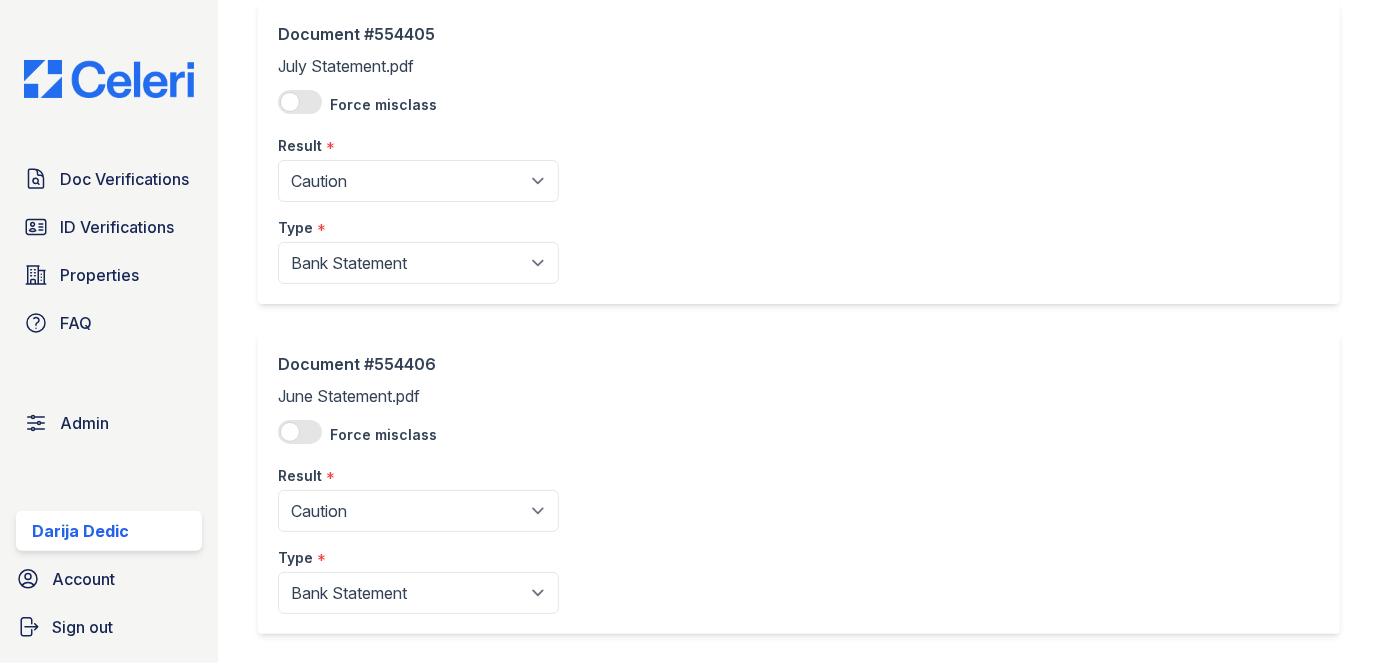 scroll, scrollTop: 1818, scrollLeft: 0, axis: vertical 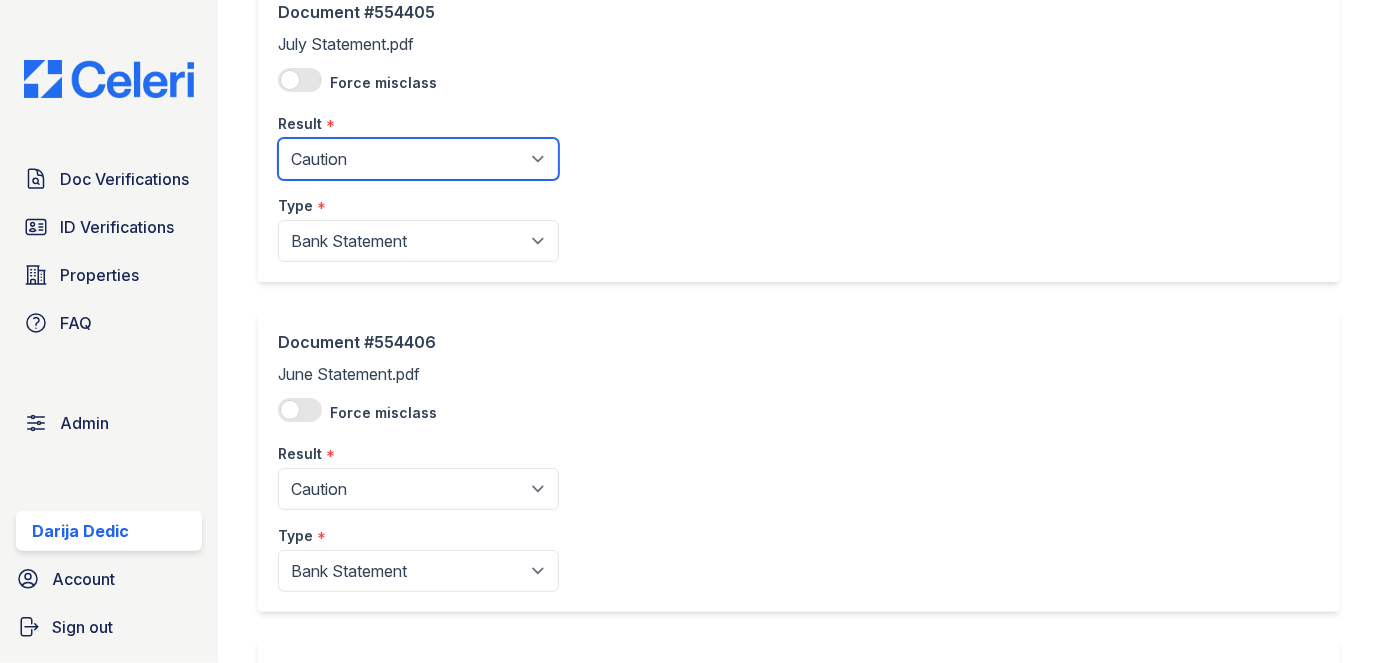 click on "Pending
Sent
Started
Processing
Pass
Fail
Caution
Error
N/A" at bounding box center [418, 159] 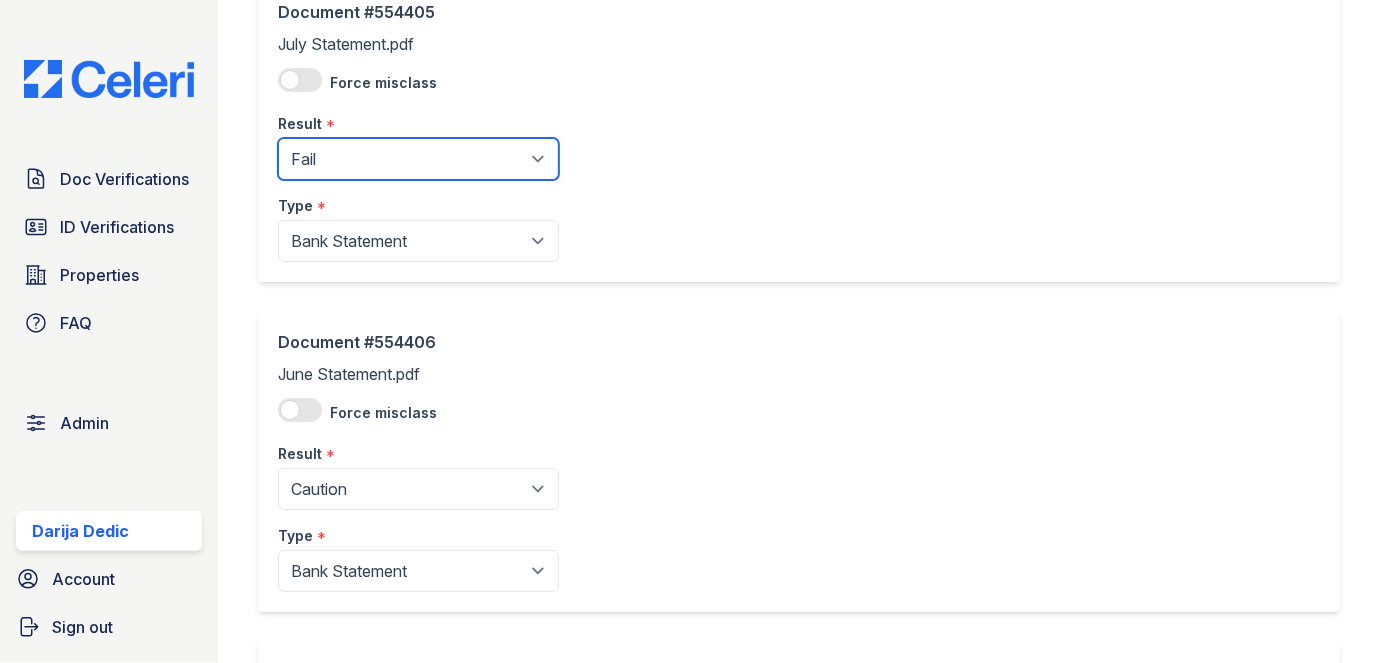 click on "Pending
Sent
Started
Processing
Pass
Fail
Caution
Error
N/A" at bounding box center [418, 159] 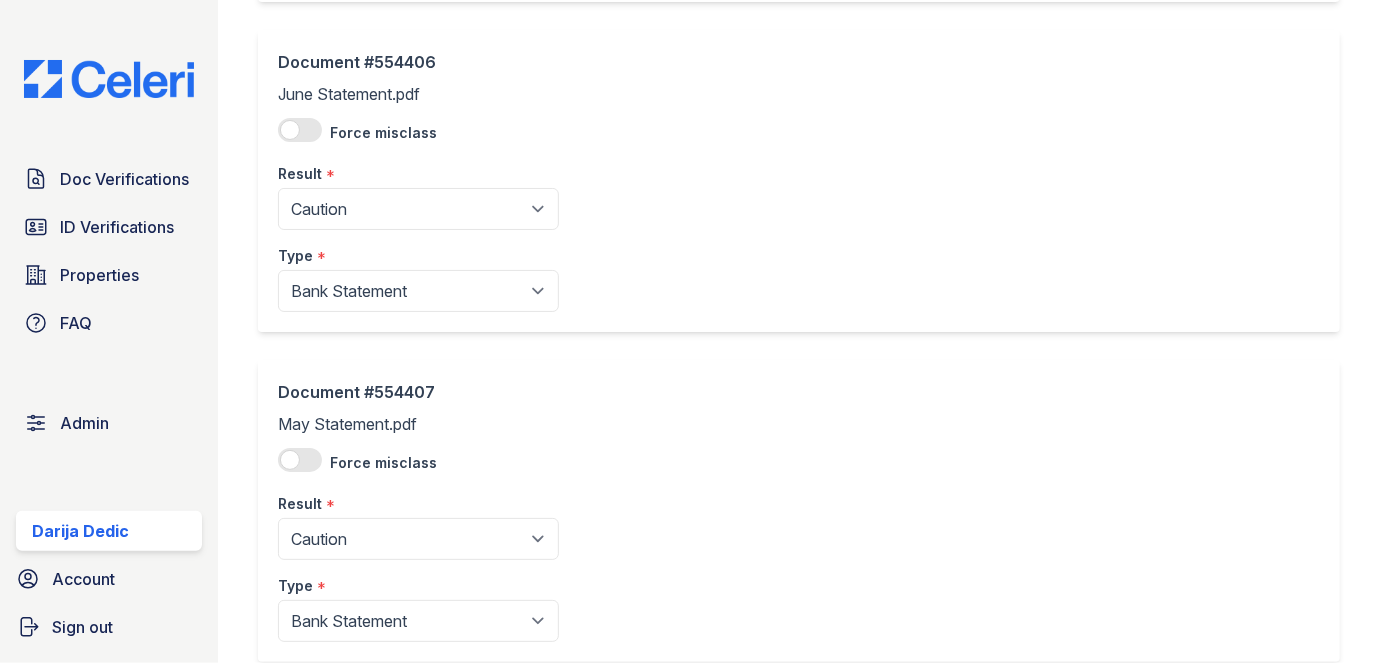 scroll, scrollTop: 2181, scrollLeft: 0, axis: vertical 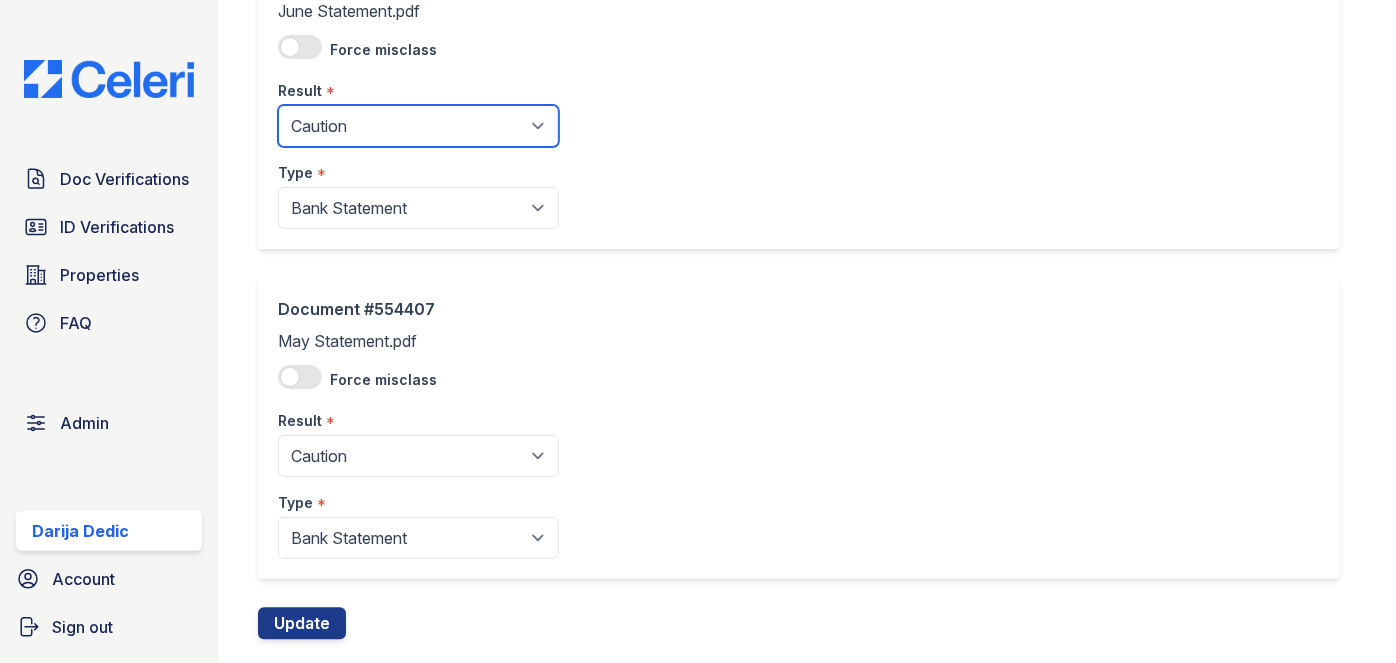 click on "Pending
Sent
Started
Processing
Pass
Fail
Caution
Error
N/A" at bounding box center (418, 126) 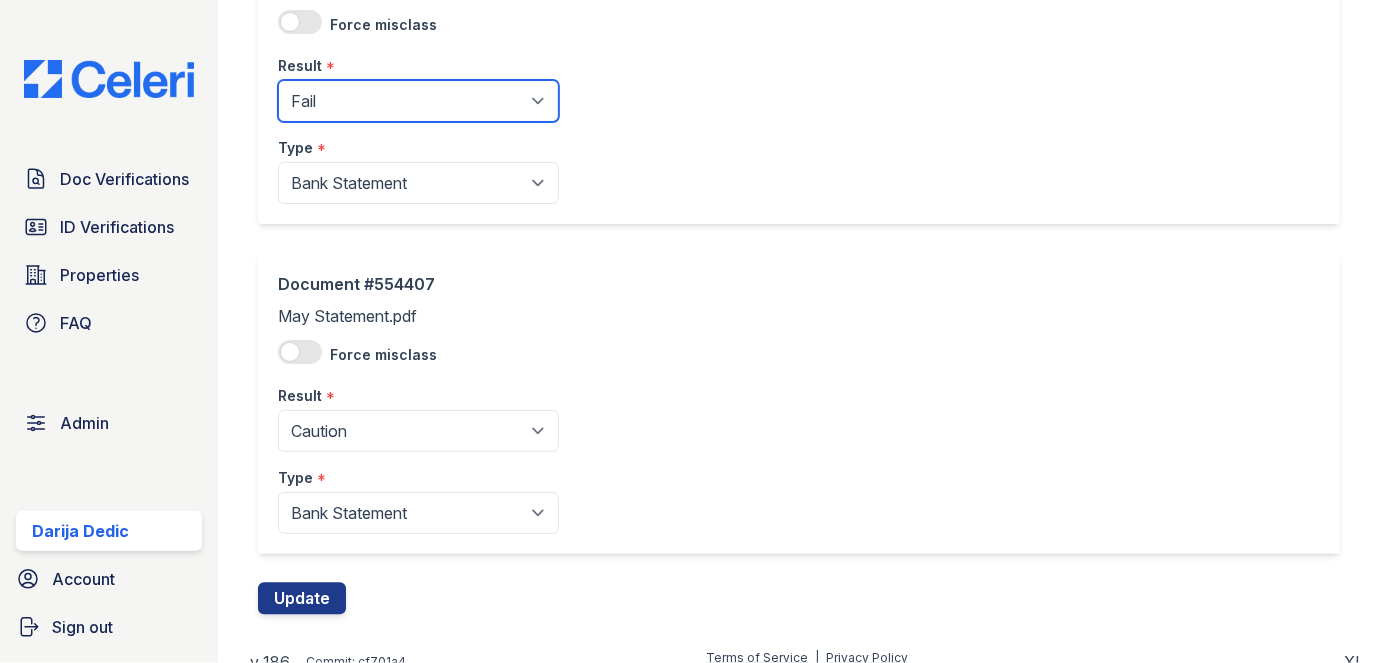 scroll, scrollTop: 2220, scrollLeft: 0, axis: vertical 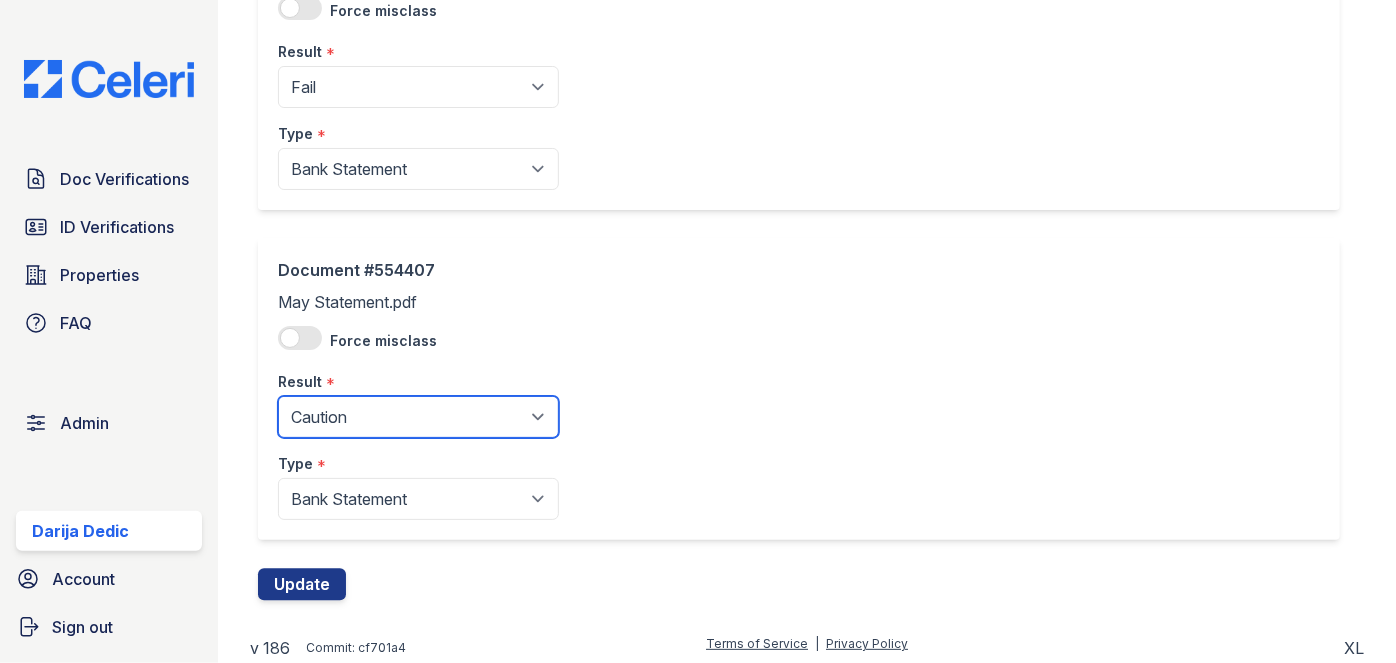 click on "Pending
Sent
Started
Processing
Pass
Fail
Caution
Error
N/A" at bounding box center [418, 417] 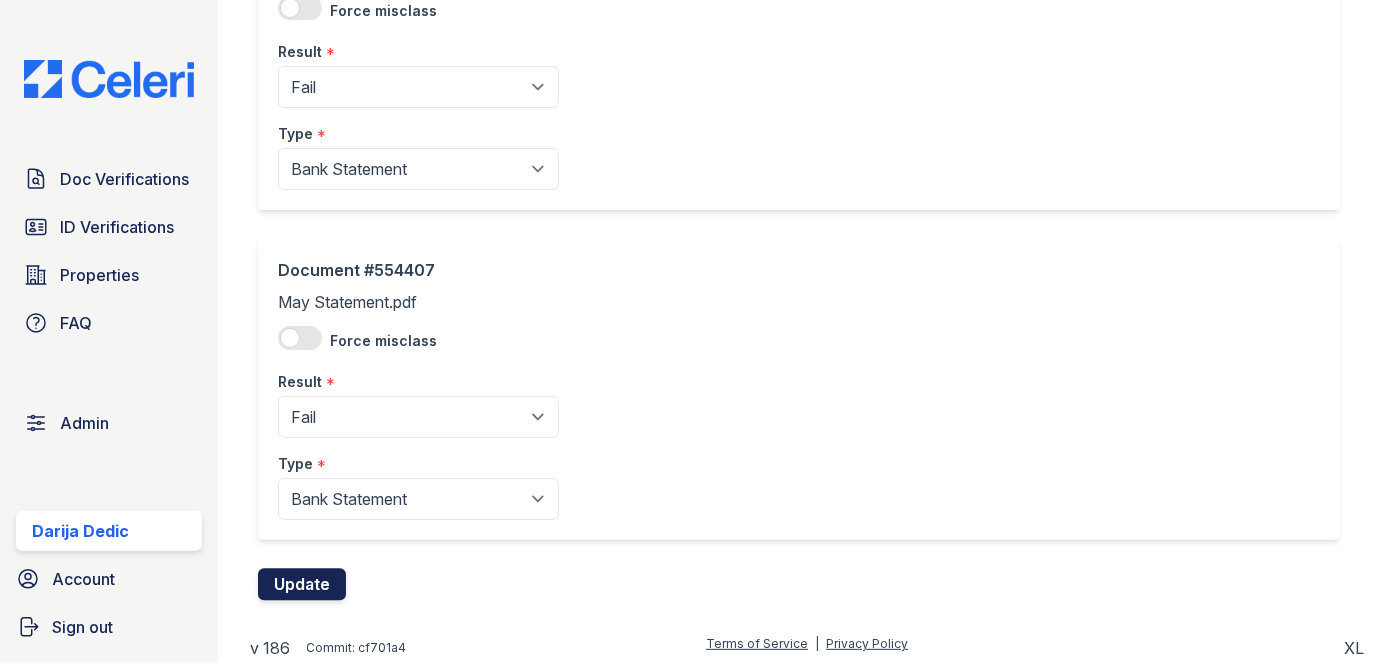 click on "Update" at bounding box center [302, 584] 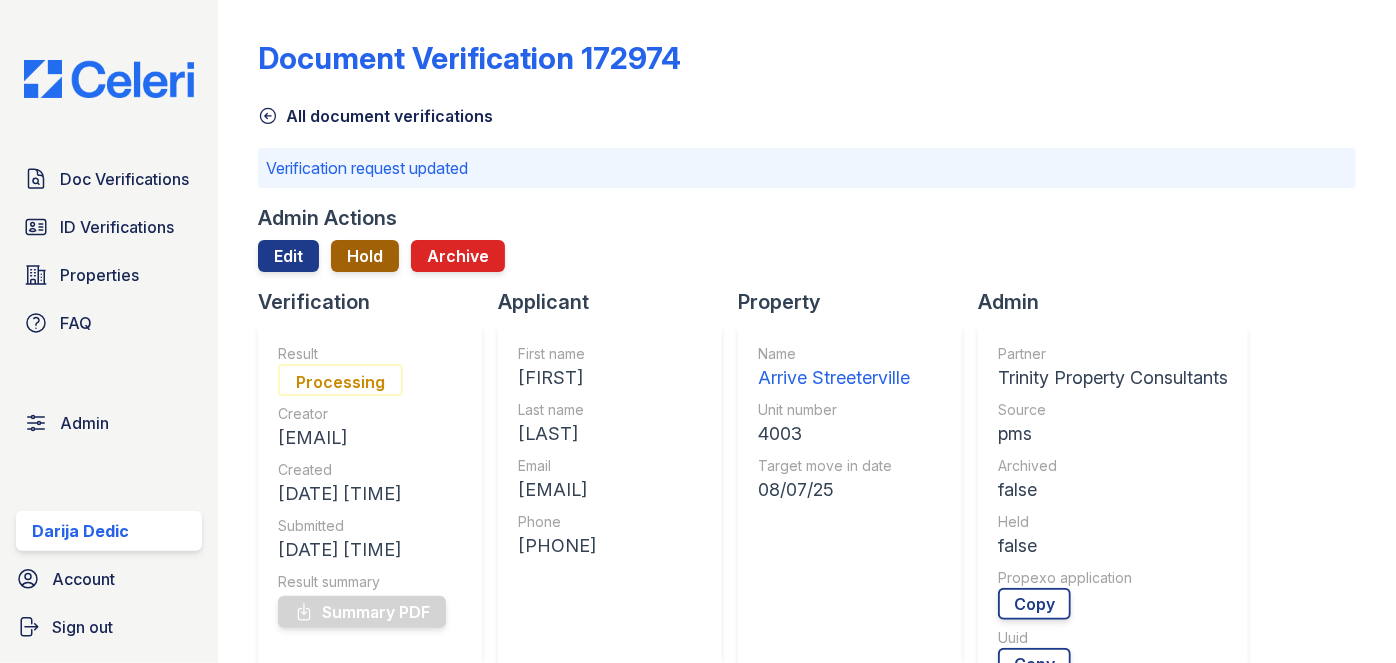 click on "Hold" at bounding box center [365, 256] 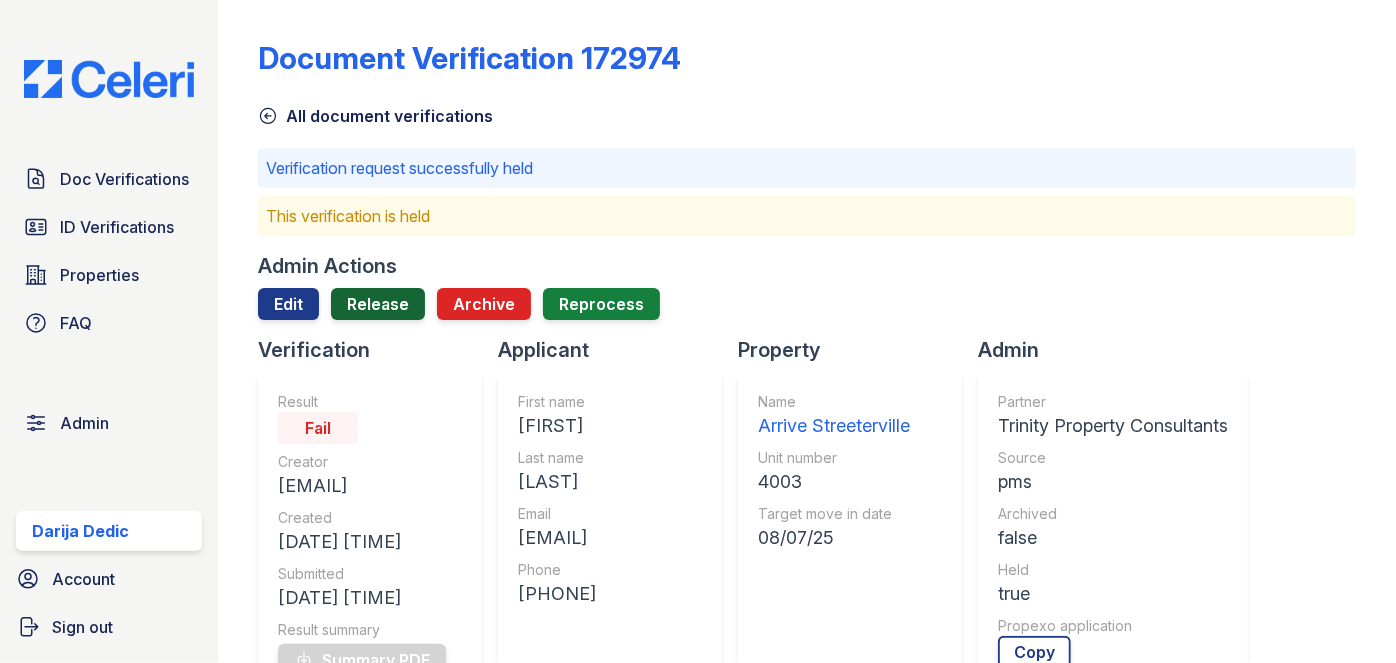 click on "Release" at bounding box center [378, 304] 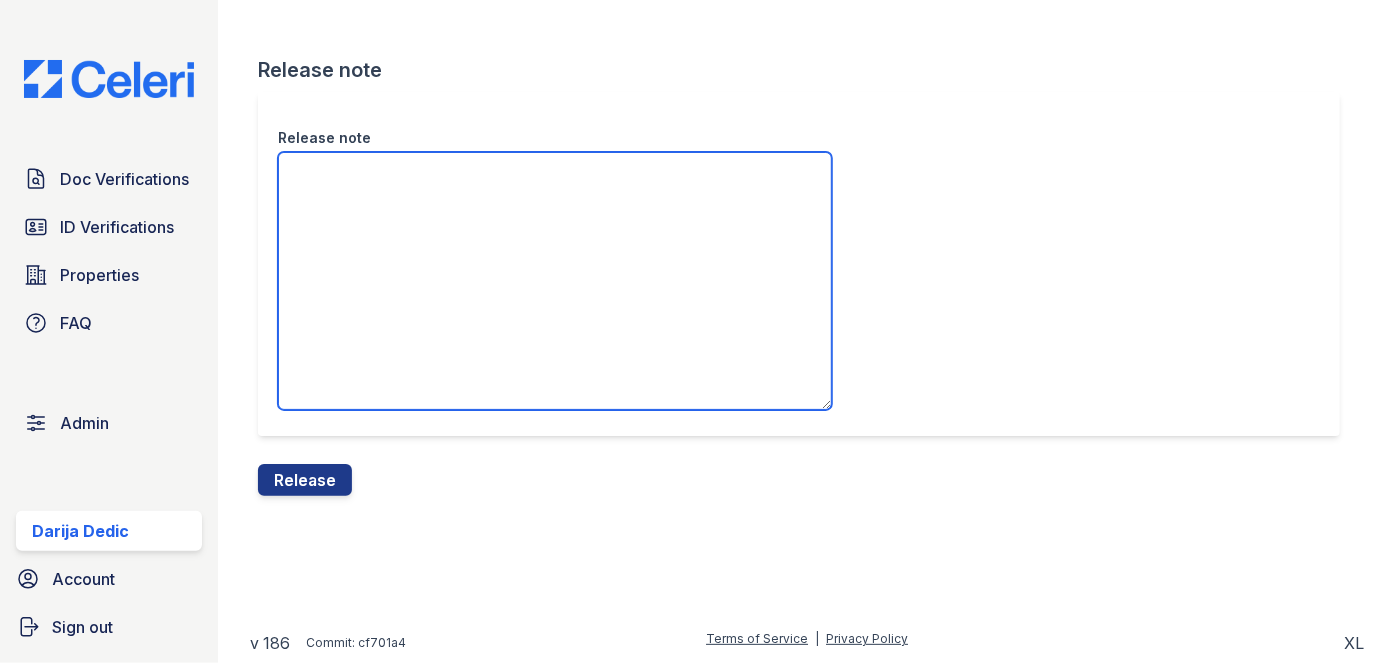 click on "Release note" at bounding box center (555, 281) 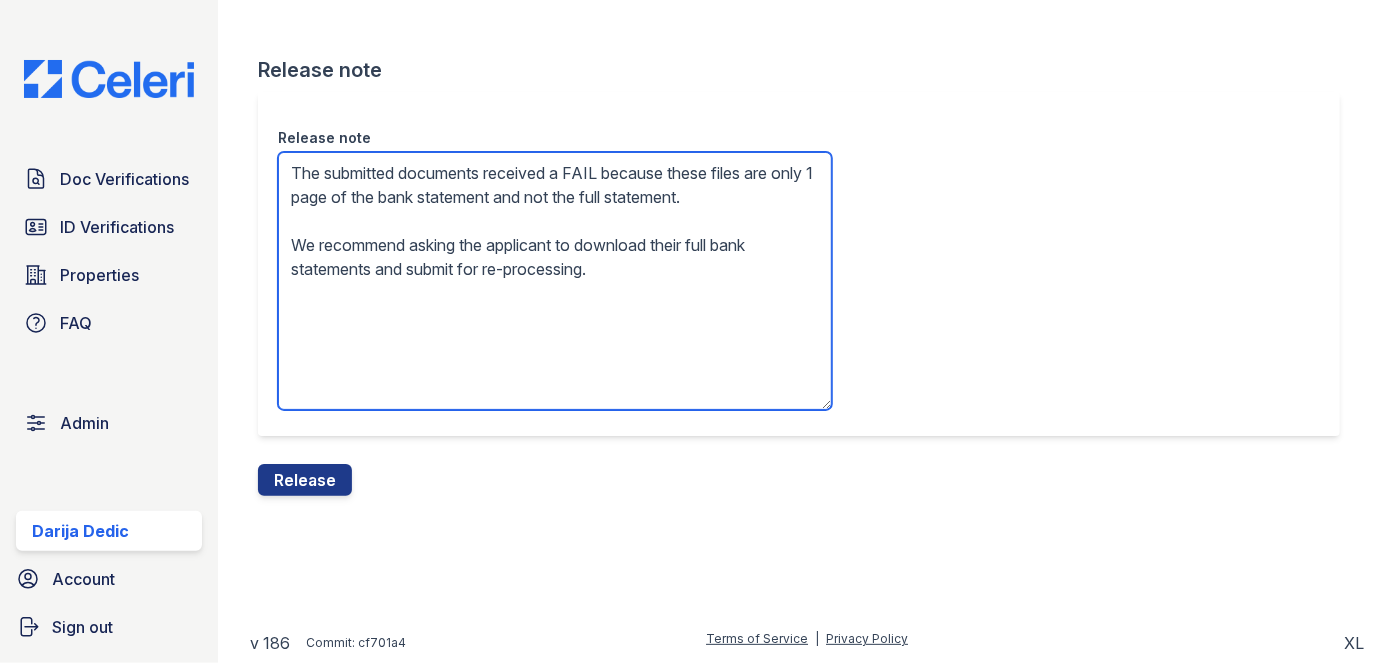 click on "The submitted documents received a FAIL because these files are only 1 page of the bank statement and not the full statement.
We recommend asking the applicant to download their full bank statements and submit for re-processing." at bounding box center (555, 281) 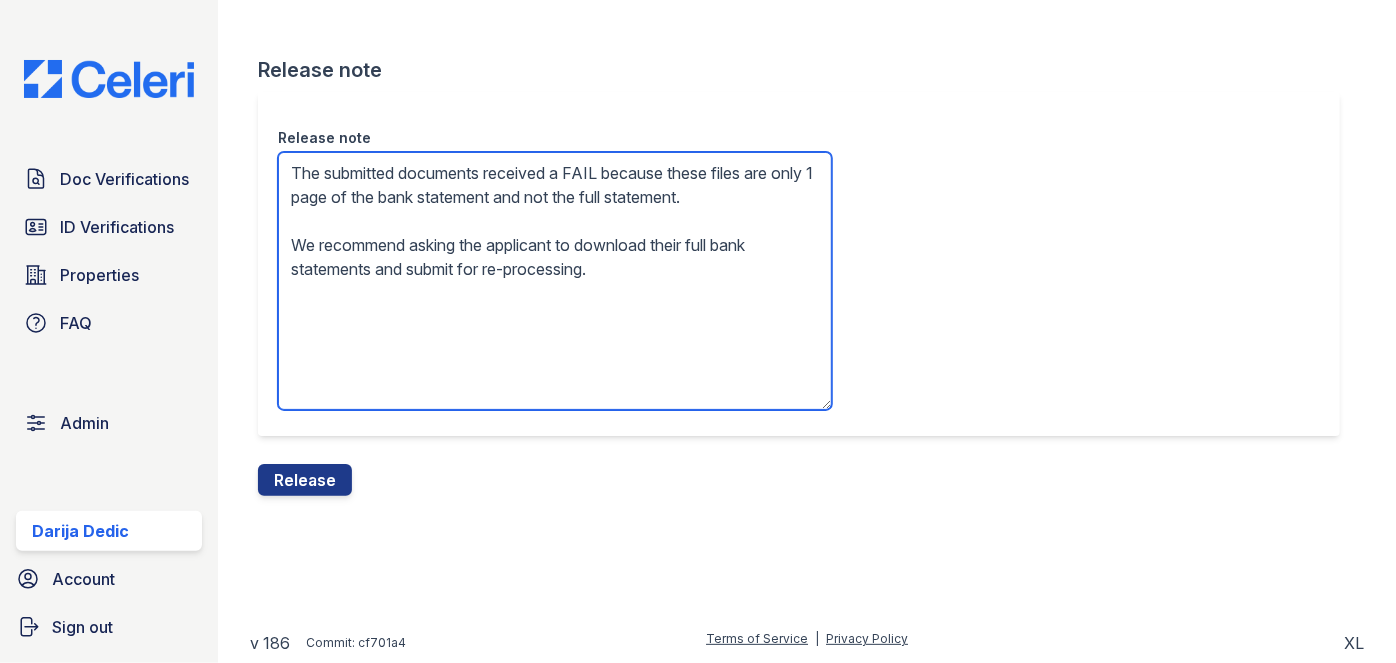 click on "The submitted documents received a FAIL because these files are only 1 page of the bank statement and not the full statement.
We recommend asking the applicant to download their full bank statements and submit for re-processing." at bounding box center (555, 281) 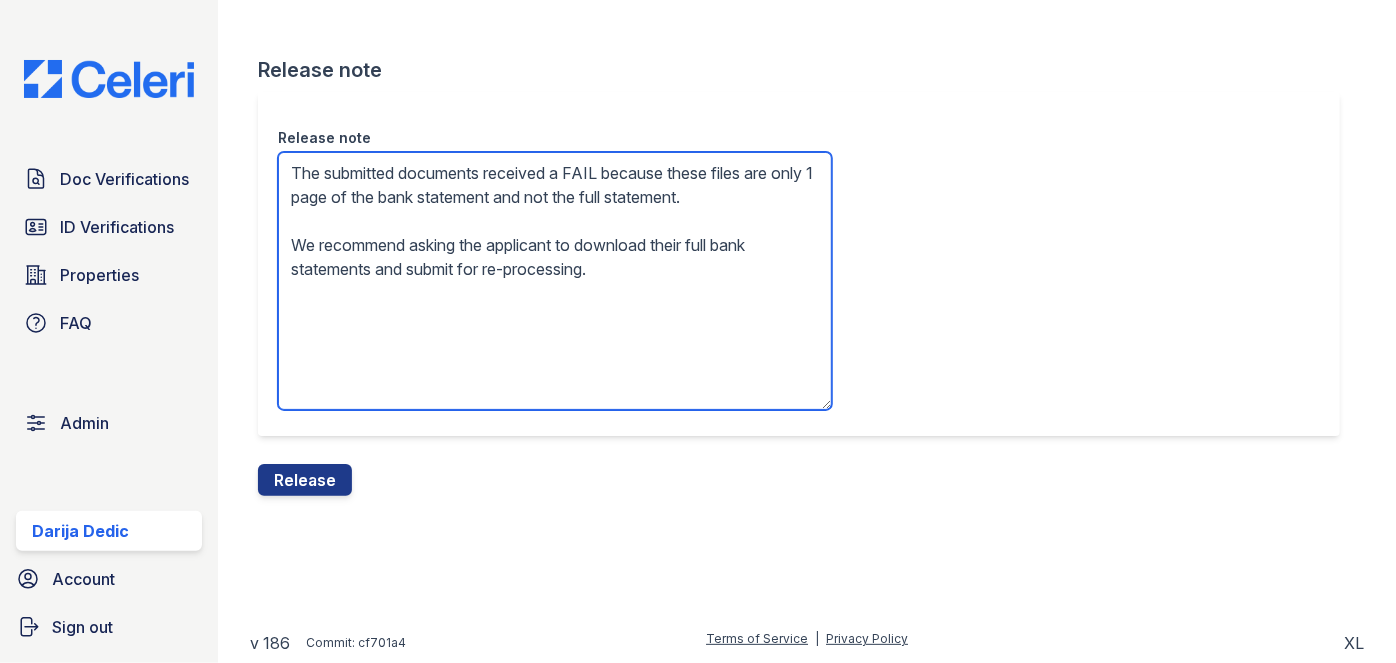 click on "The submitted documents received a FAIL because these files are only 1 page of the bank statement and not the full statement.
We recommend asking the applicant to download their full bank statements and submit for re-processing." at bounding box center (555, 281) 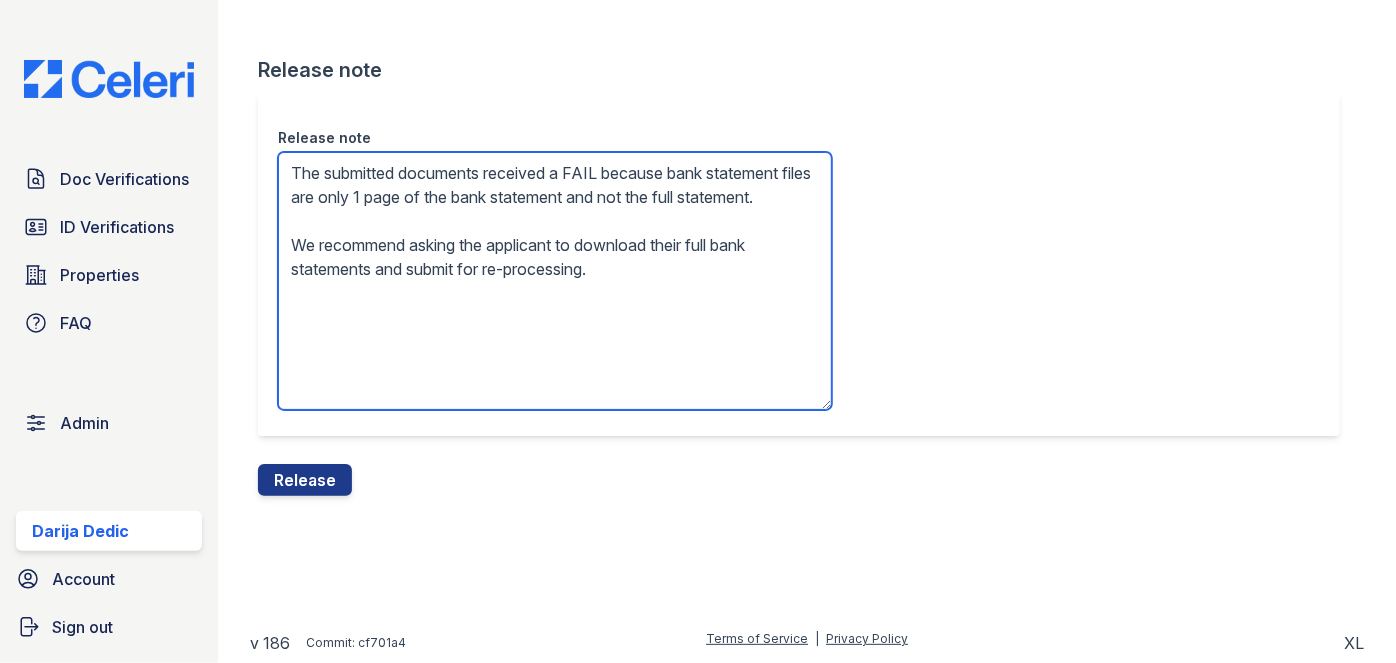click on "The submitted documents received a FAIL because bank statement files are only 1 page of the bank statement and not the full statement.
We recommend asking the applicant to download their full bank statements and submit for re-processing." at bounding box center (555, 281) 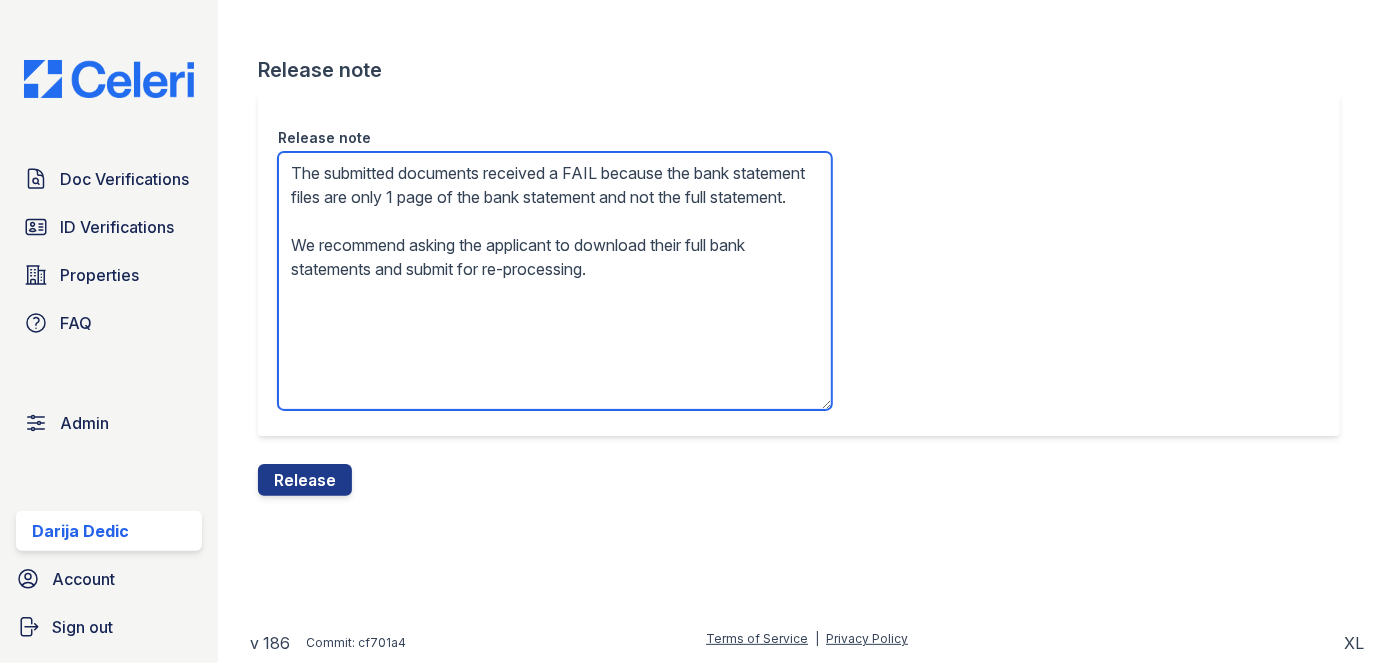 click on "The submitted documents received a FAIL because the bank statement files are only 1 page of the bank statement and not the full statement.
We recommend asking the applicant to download their full bank statements and submit for re-processing." at bounding box center (555, 281) 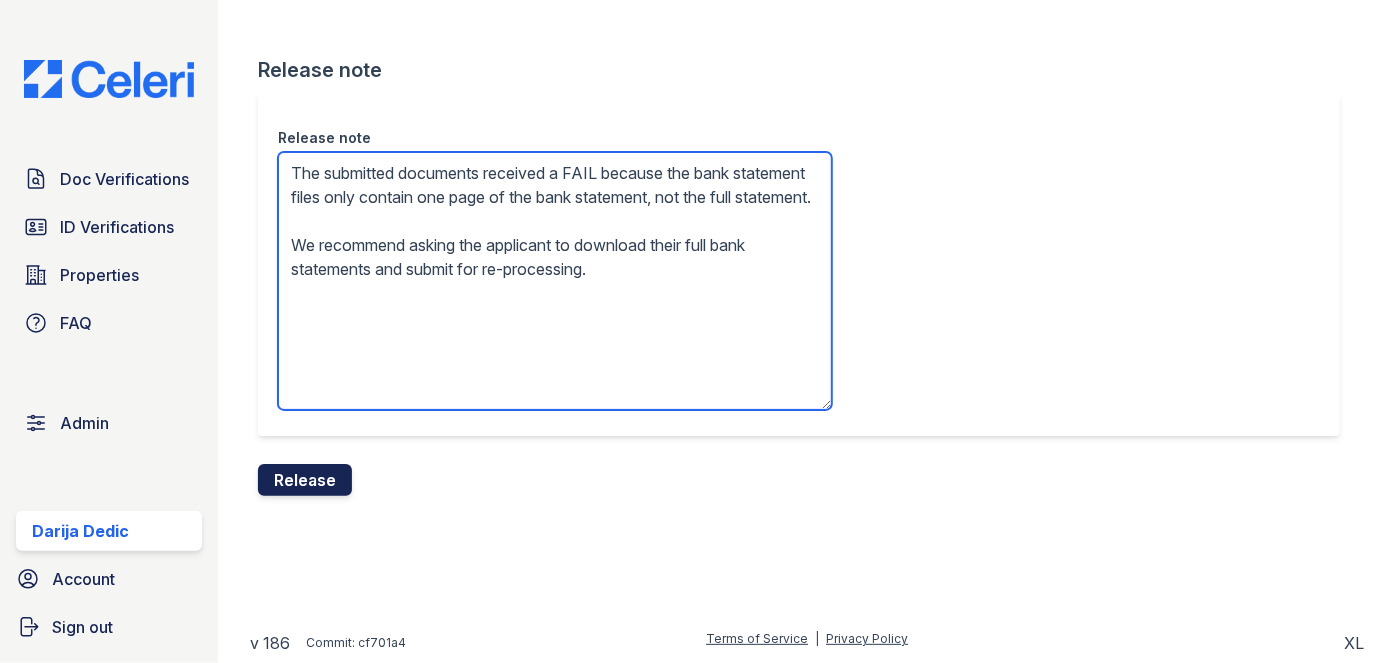 type on "The submitted documents received a FAIL because the bank statement files only contain one page of the bank statement, not the full statement.
We recommend asking the applicant to download their full bank statements and submit for re-processing." 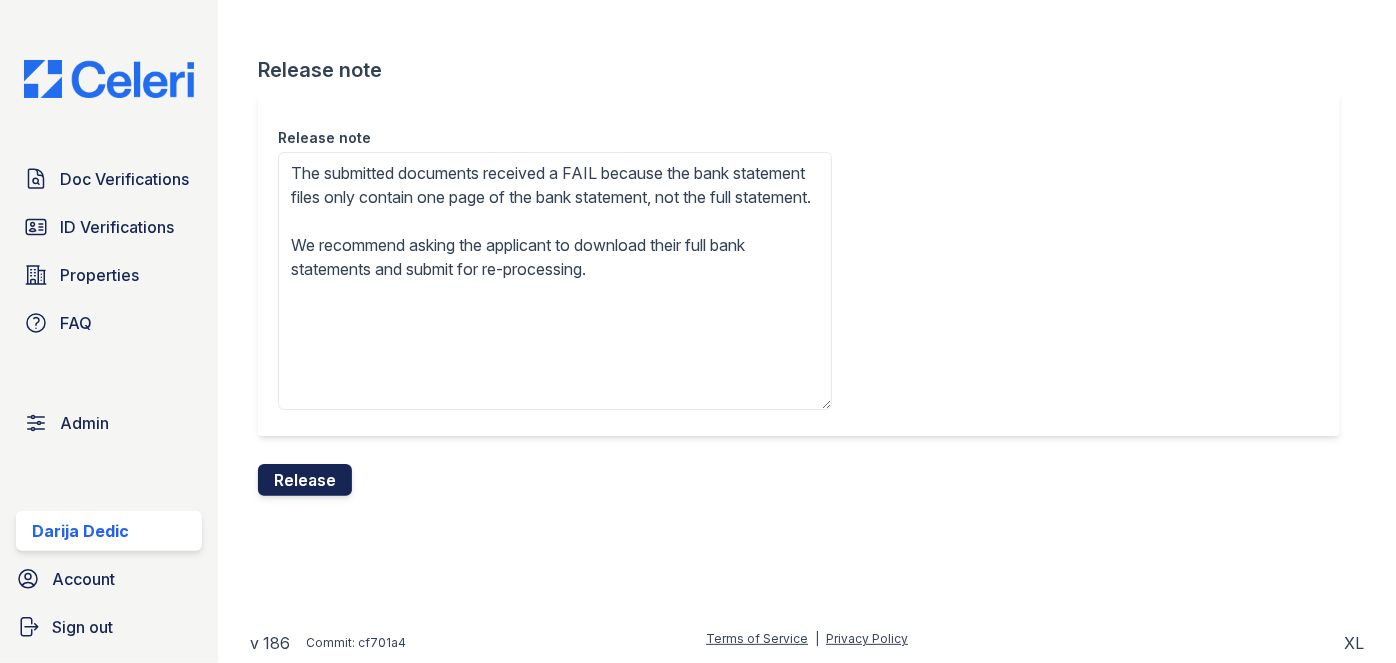 click on "Release" at bounding box center (305, 480) 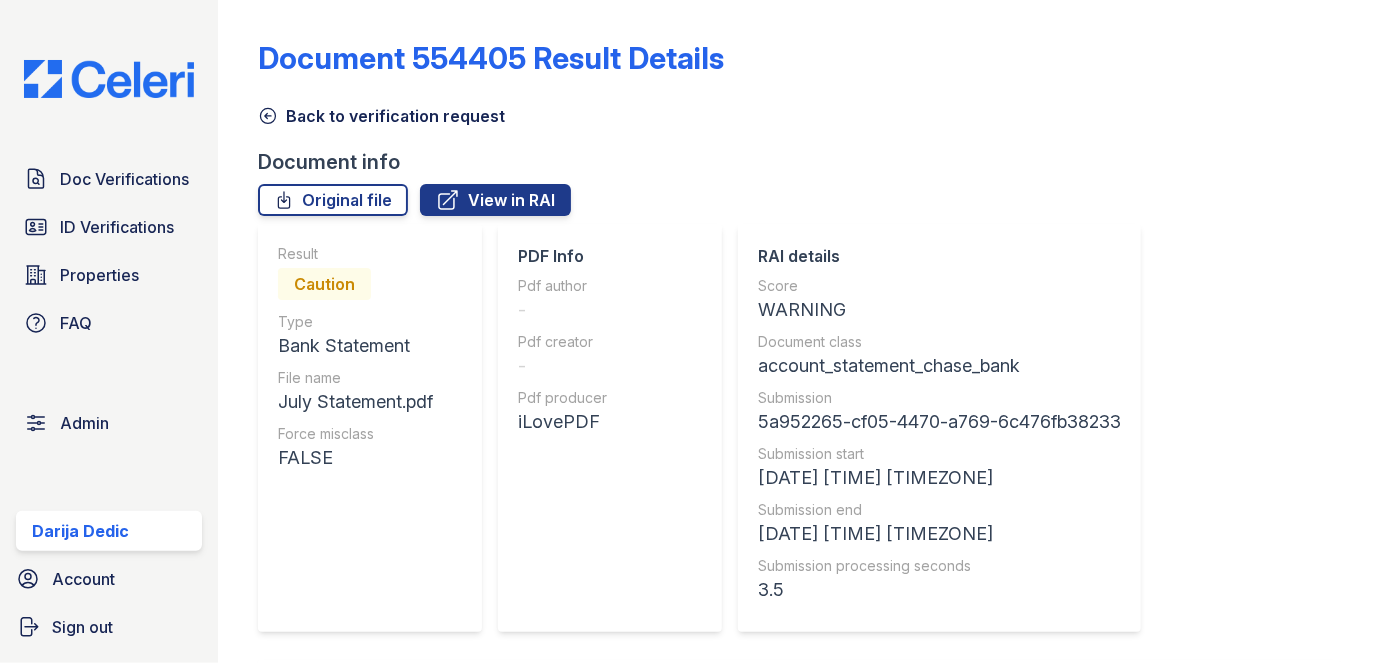 scroll, scrollTop: 0, scrollLeft: 0, axis: both 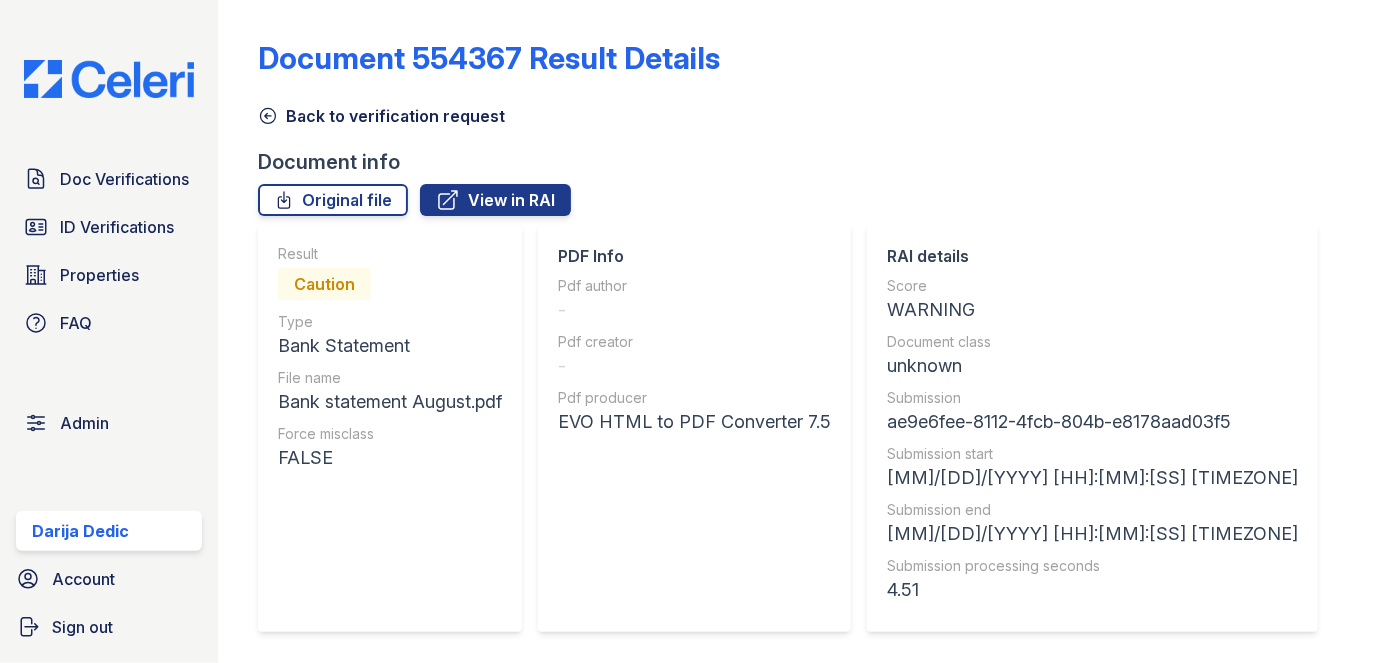click 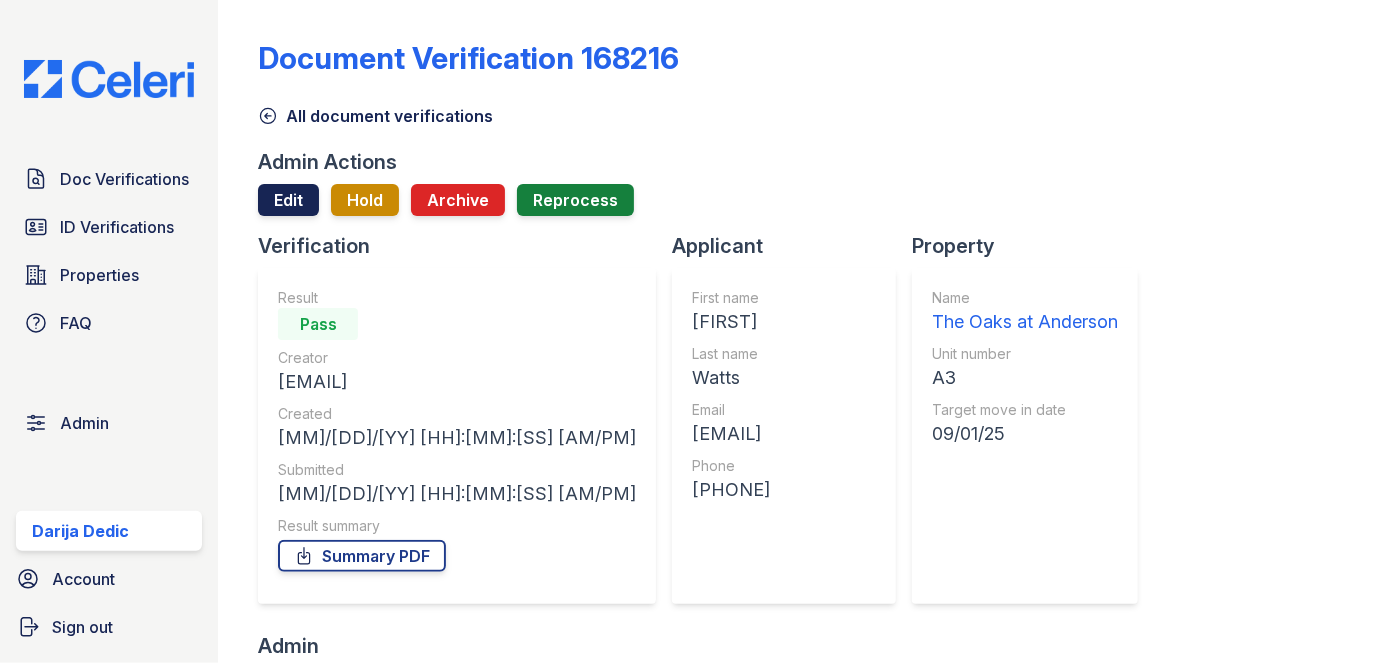 click on "Edit" at bounding box center (288, 200) 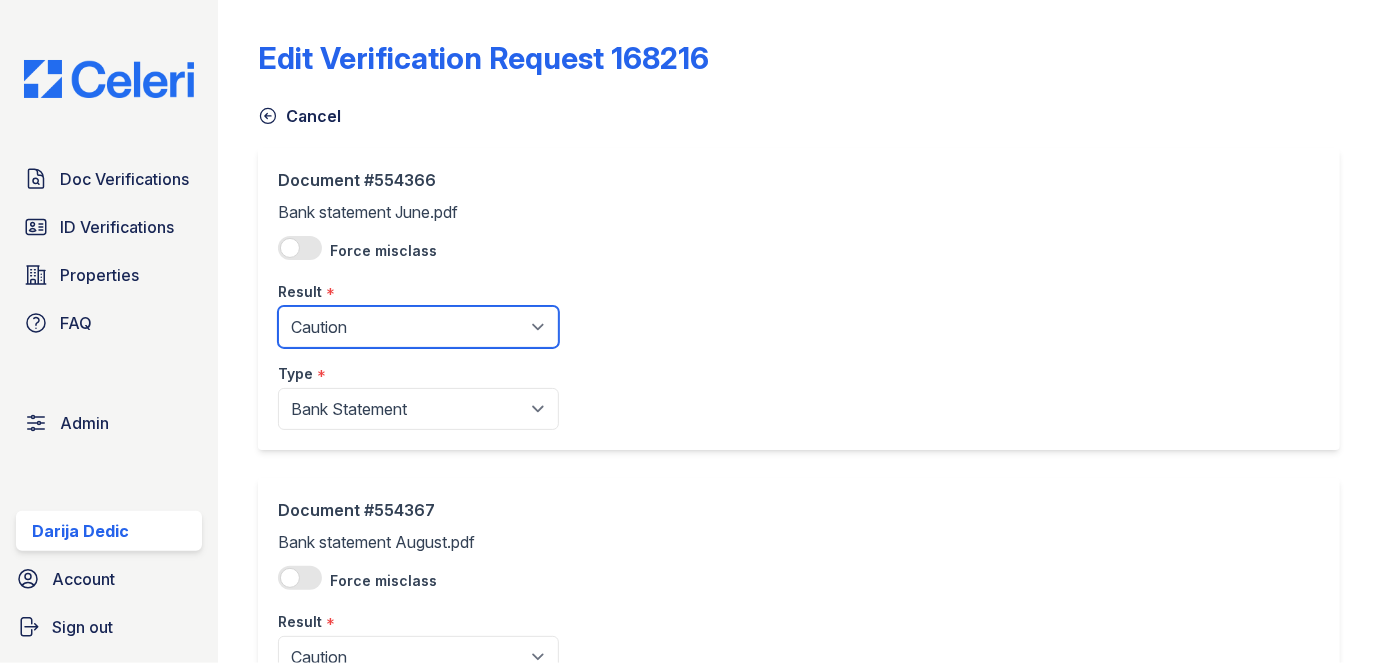 click on "Pending
Sent
Started
Processing
Pass
Fail
Caution
Error
N/A" at bounding box center [418, 327] 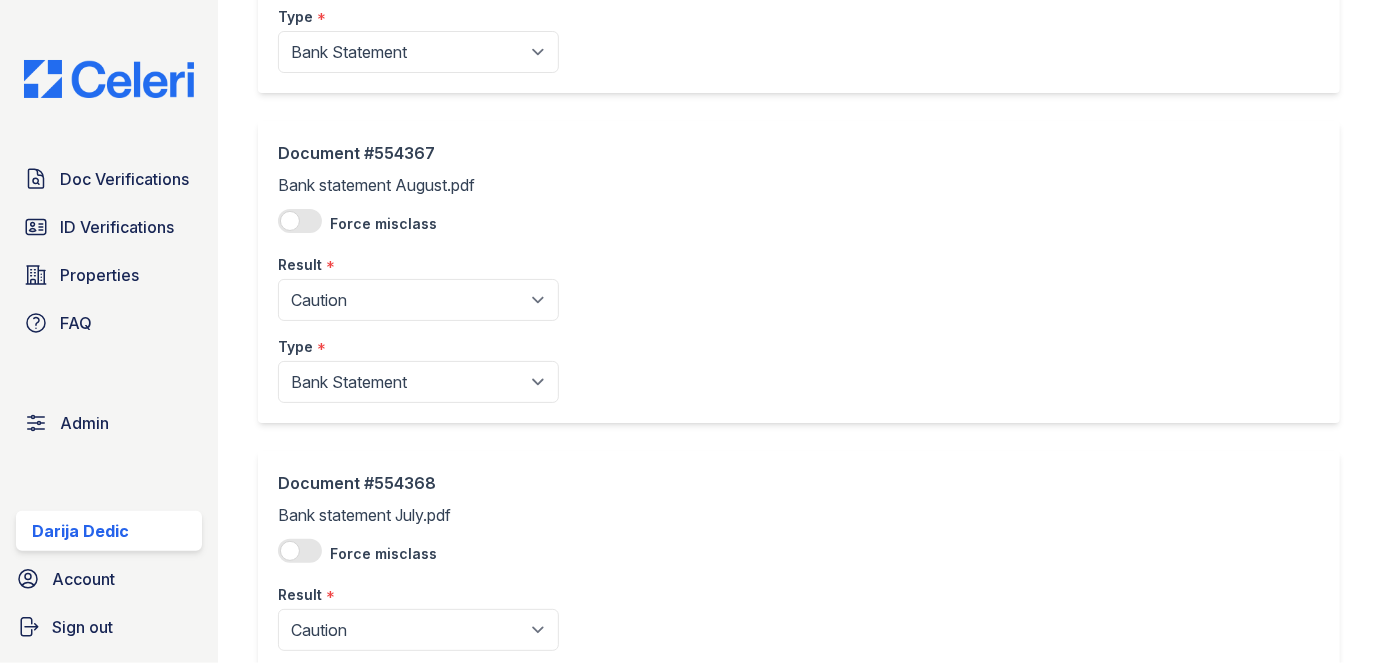 scroll, scrollTop: 363, scrollLeft: 0, axis: vertical 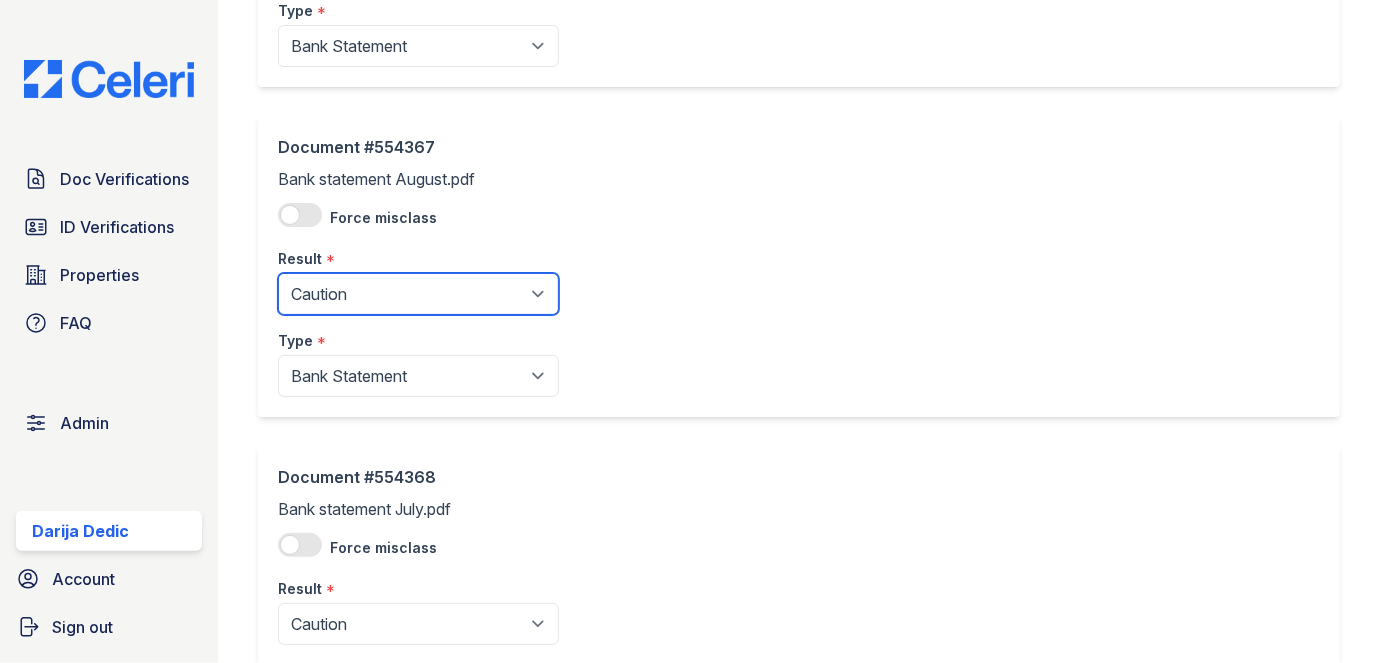 click on "Pending
Sent
Started
Processing
Pass
Fail
Caution
Error
N/A" at bounding box center [418, 294] 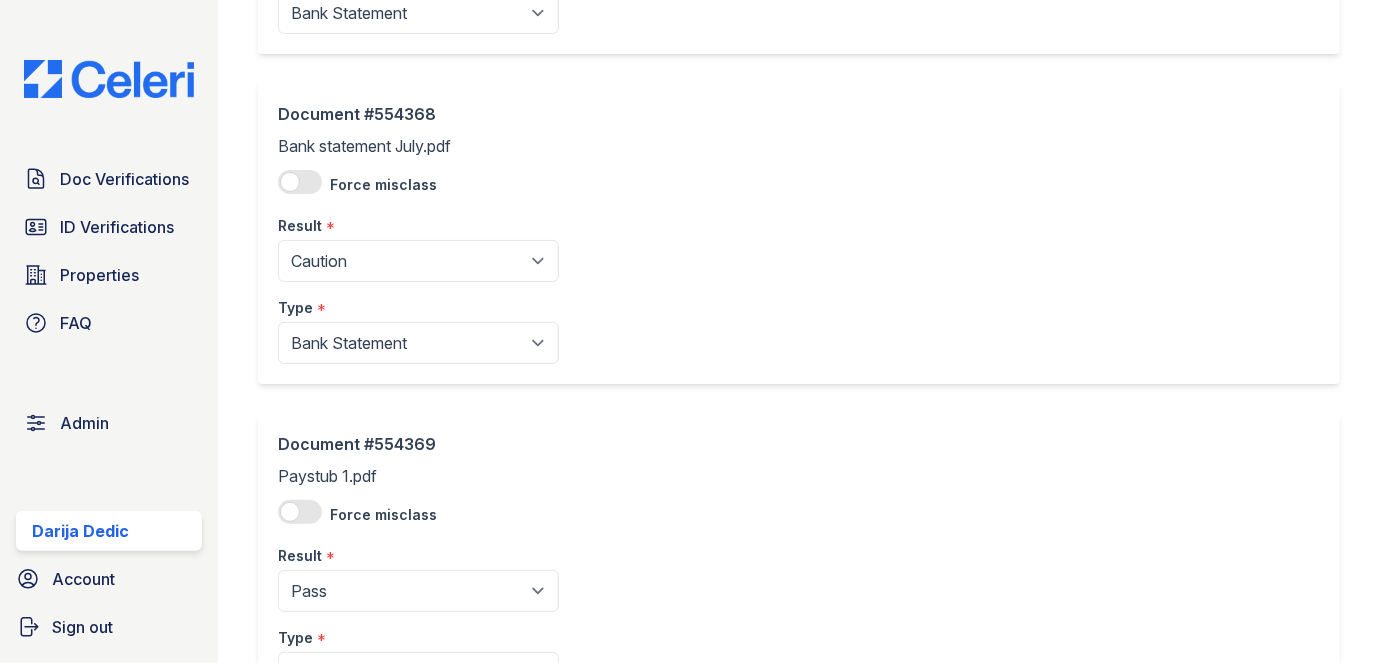 scroll, scrollTop: 727, scrollLeft: 0, axis: vertical 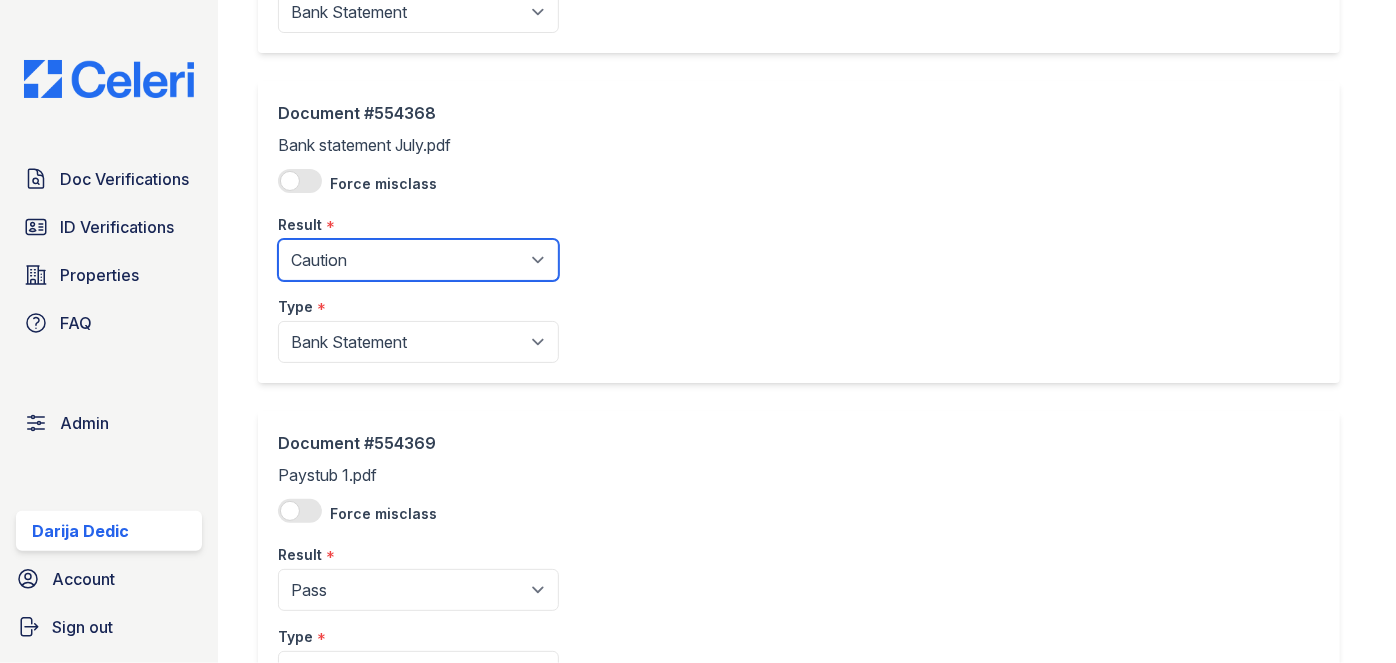 click on "Pending
Sent
Started
Processing
Pass
Fail
Caution
Error
N/A" at bounding box center (418, 260) 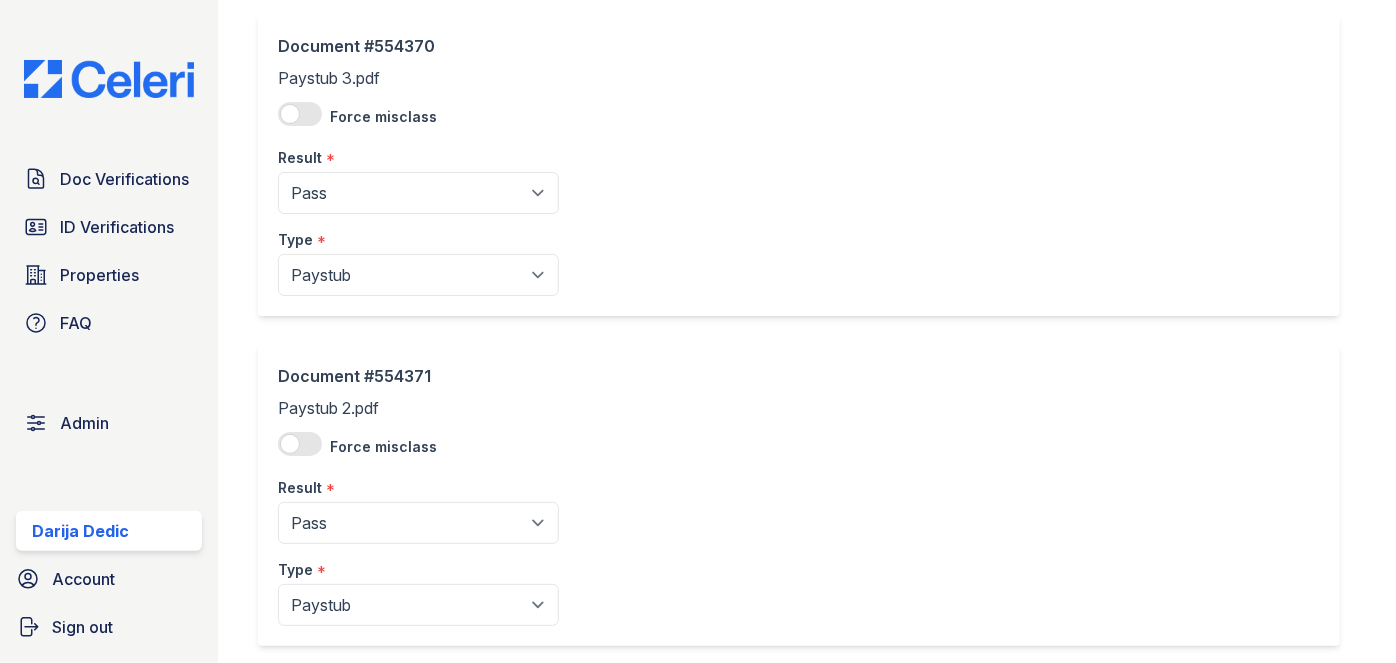 scroll, scrollTop: 1890, scrollLeft: 0, axis: vertical 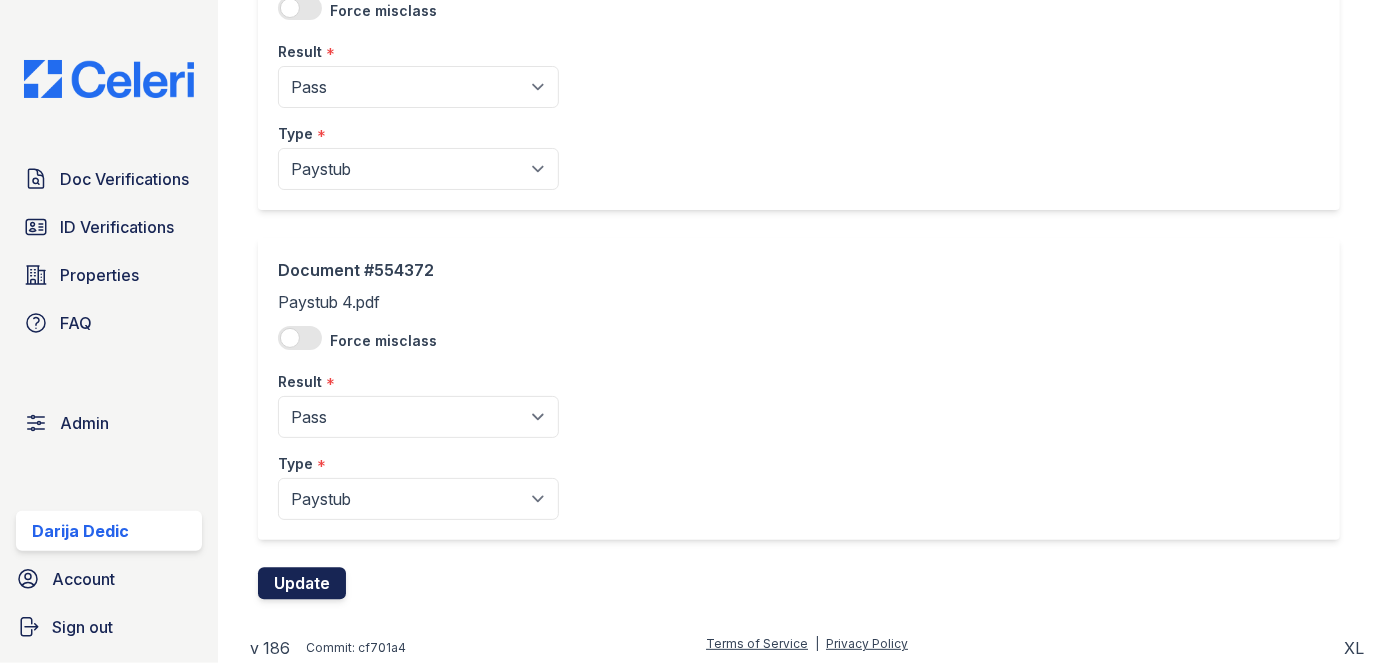 click on "Update" at bounding box center [302, 584] 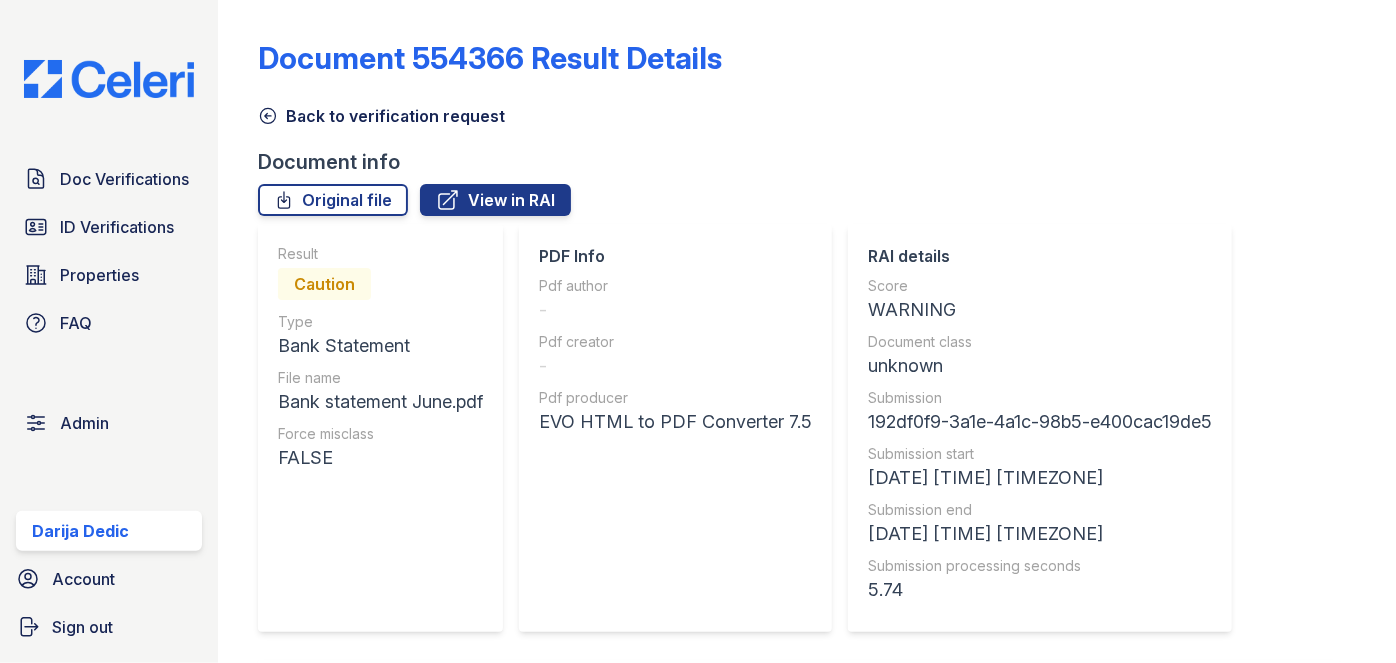 scroll, scrollTop: 0, scrollLeft: 0, axis: both 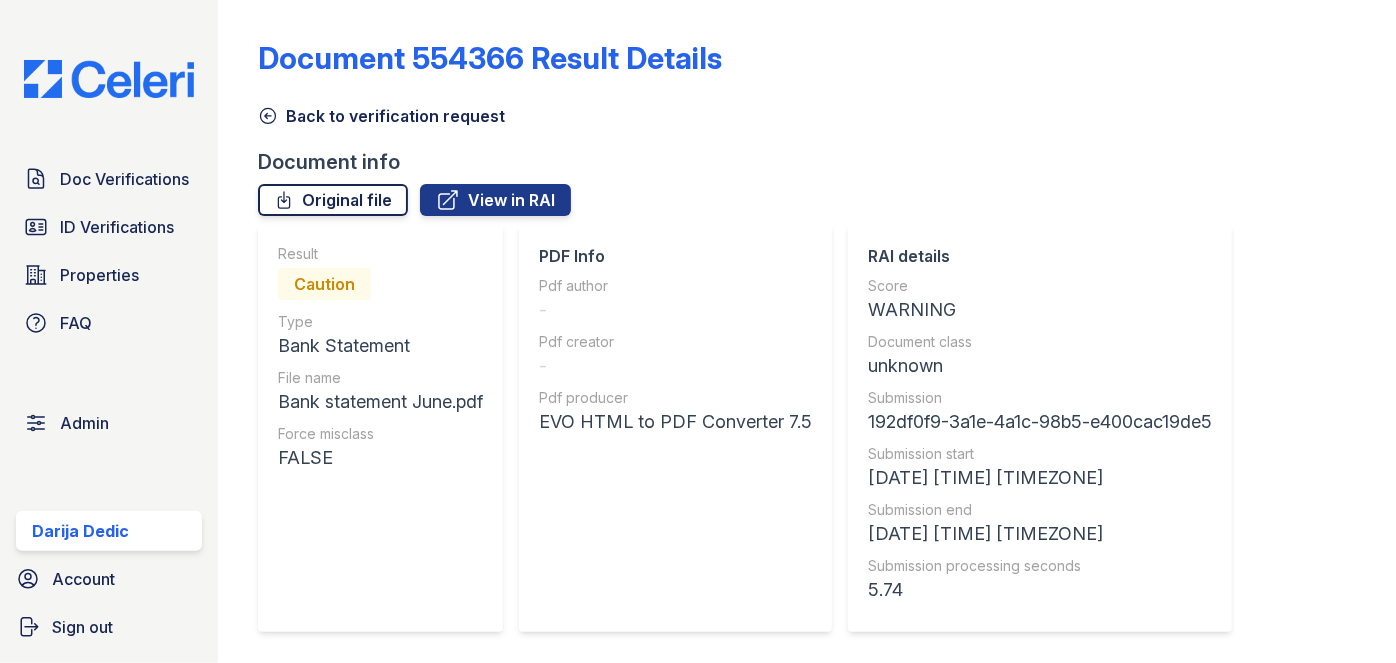 click on "Original file" at bounding box center (333, 200) 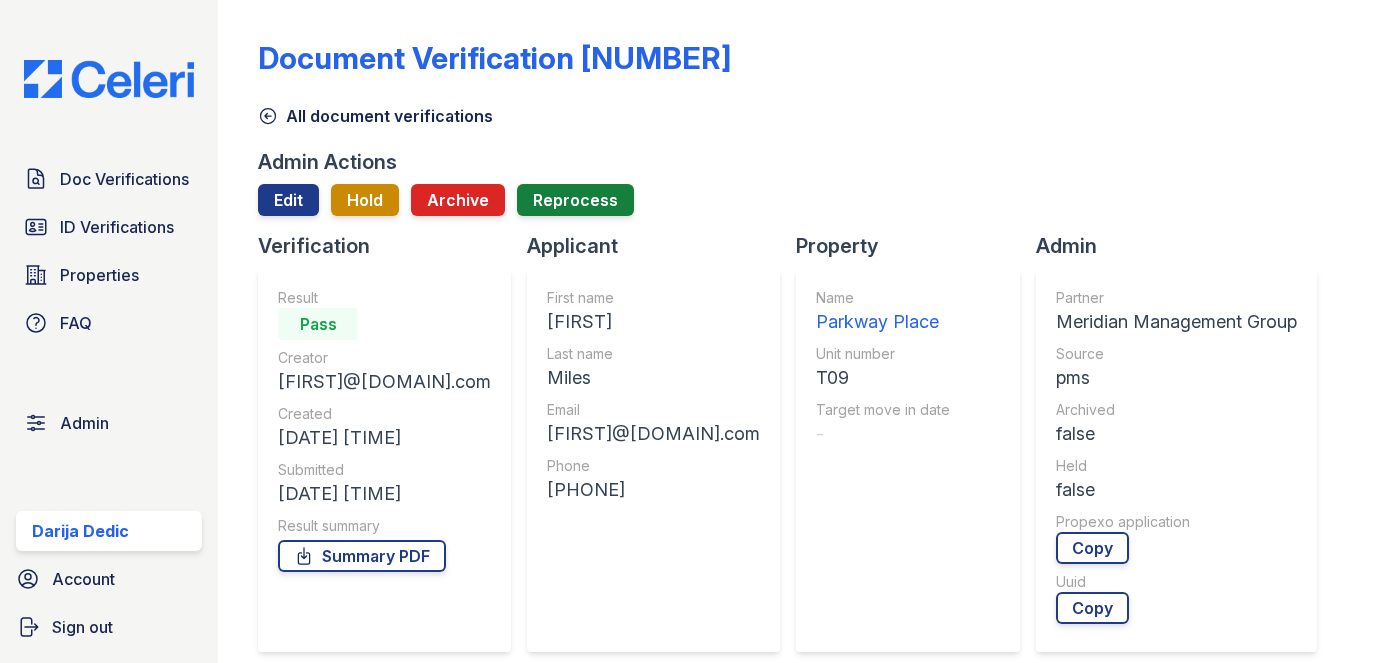 scroll, scrollTop: 0, scrollLeft: 0, axis: both 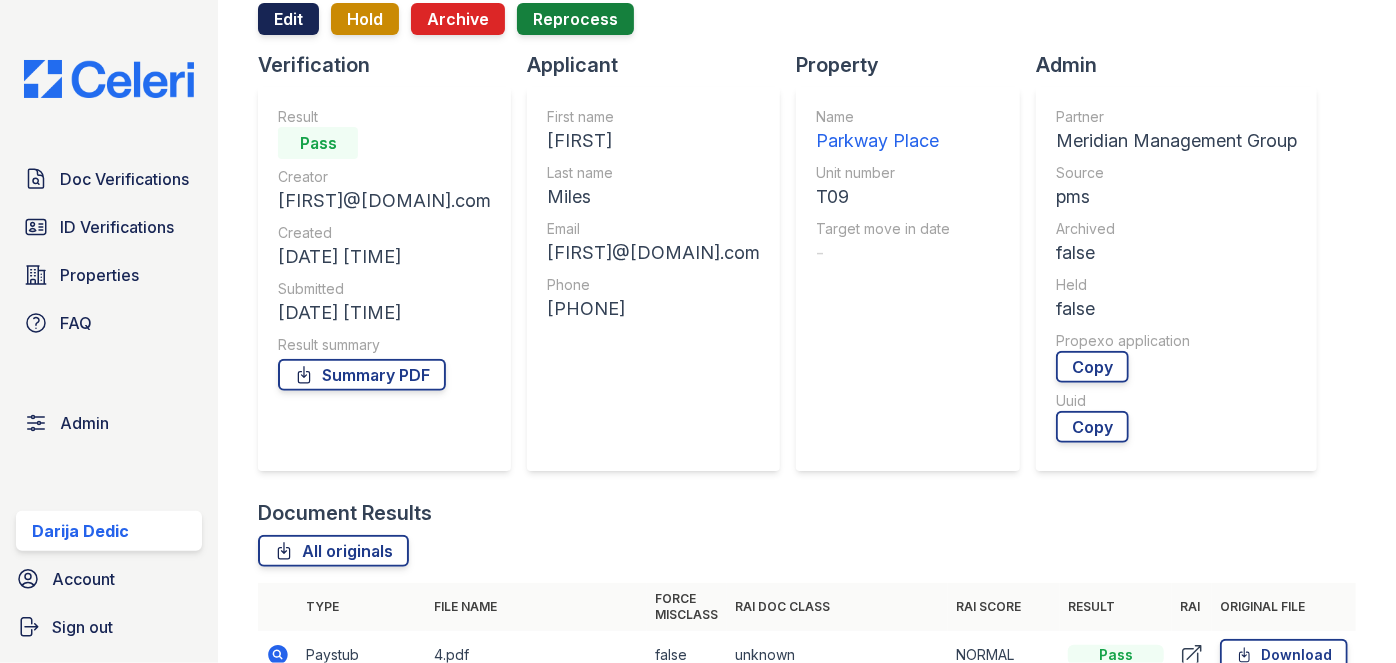 click on "Edit" at bounding box center (288, 19) 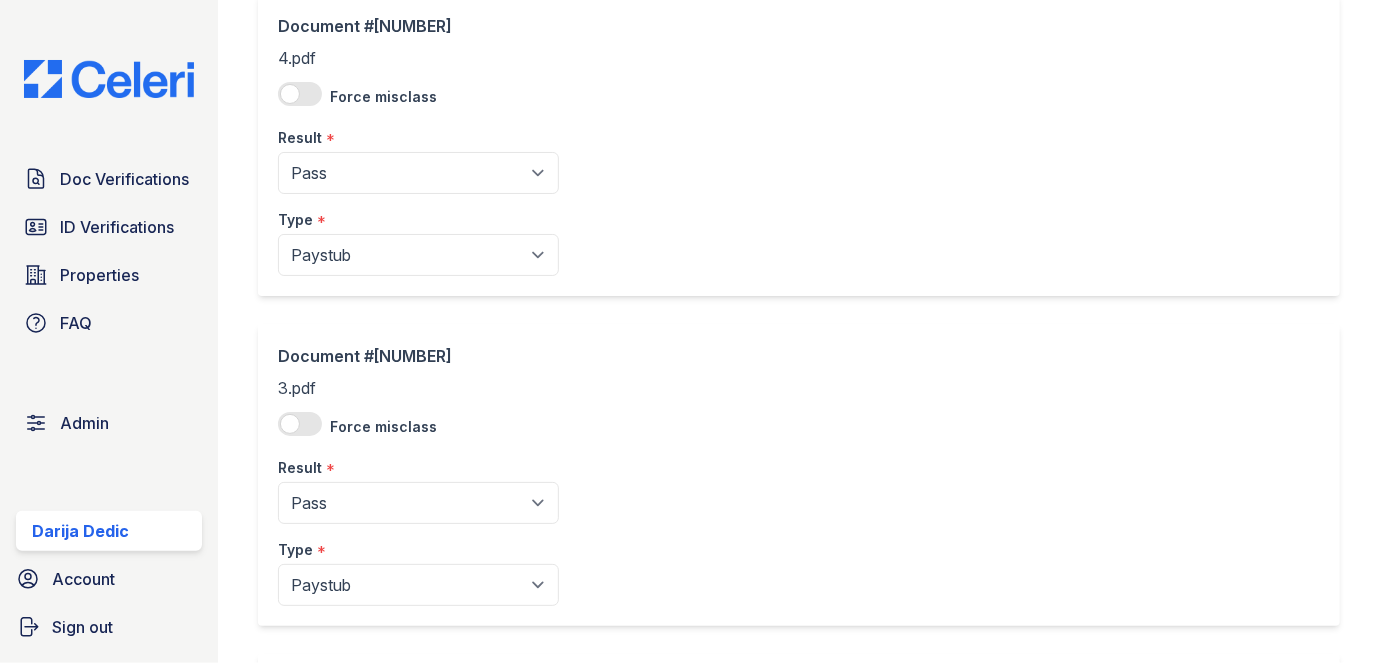 scroll, scrollTop: 181, scrollLeft: 0, axis: vertical 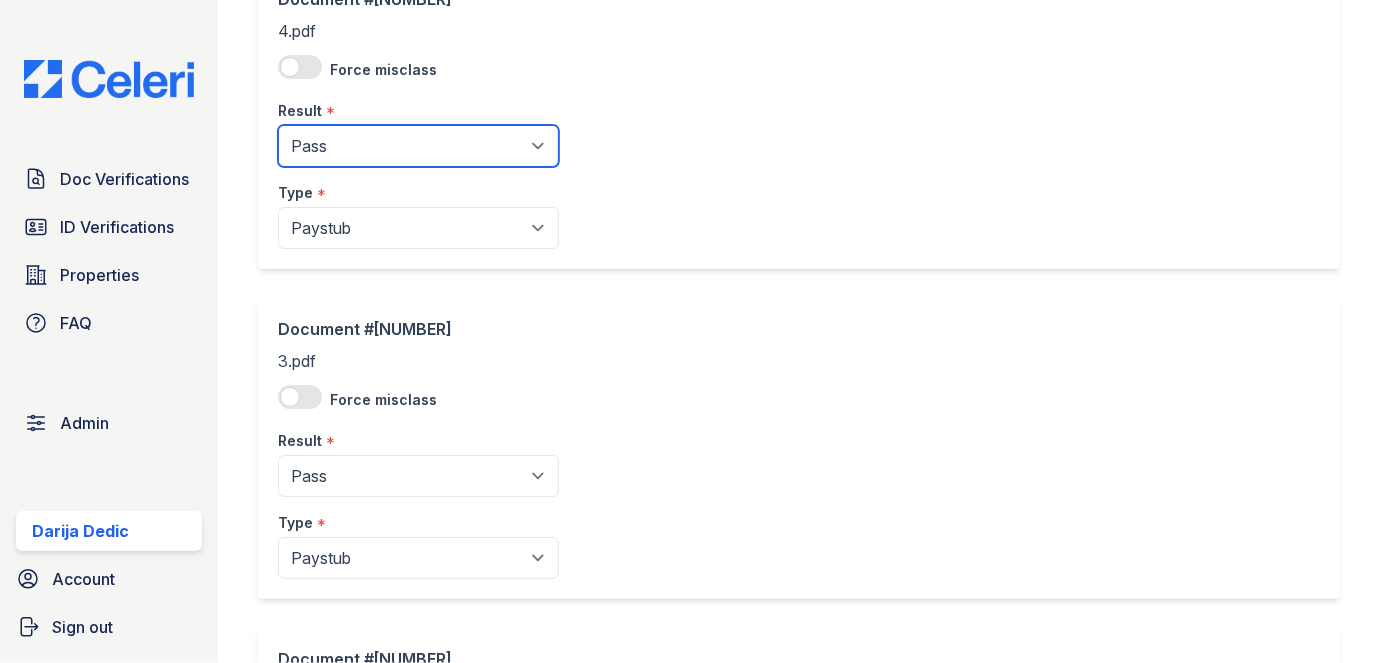 click on "Pending
Sent
Started
Processing
Pass
Fail
Caution
Error
N/A" at bounding box center [418, 146] 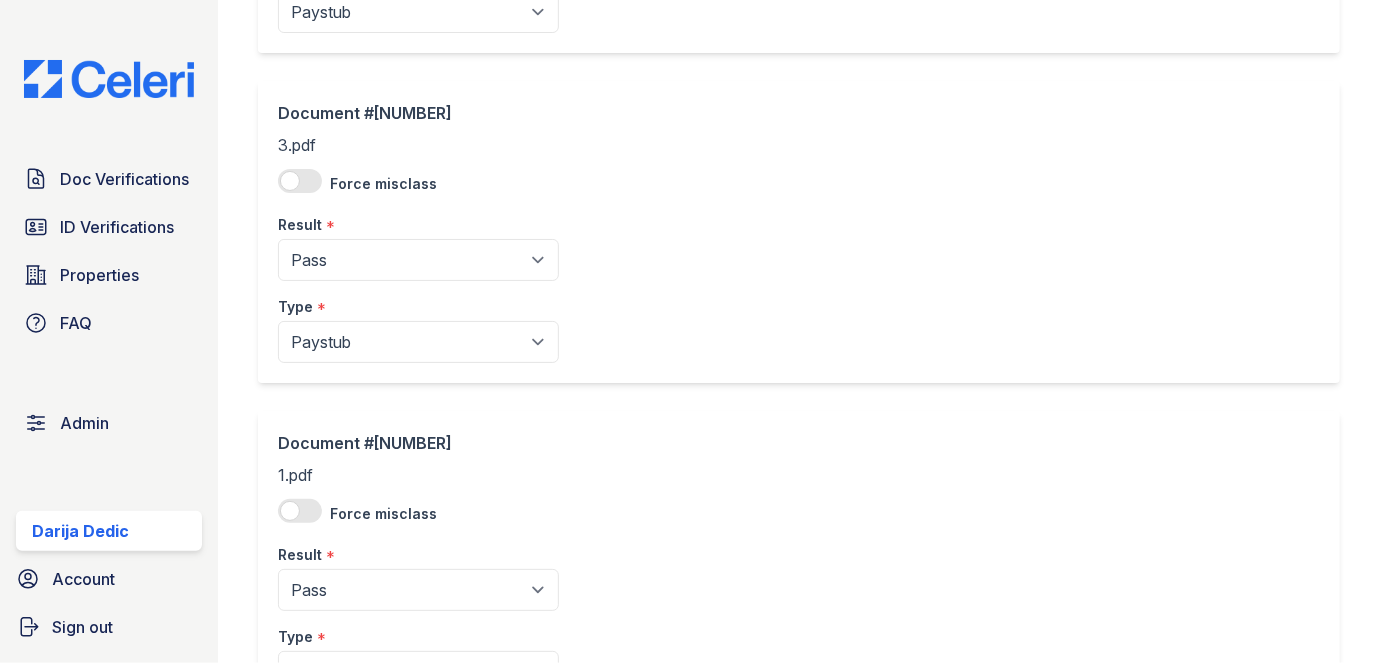 scroll, scrollTop: 454, scrollLeft: 0, axis: vertical 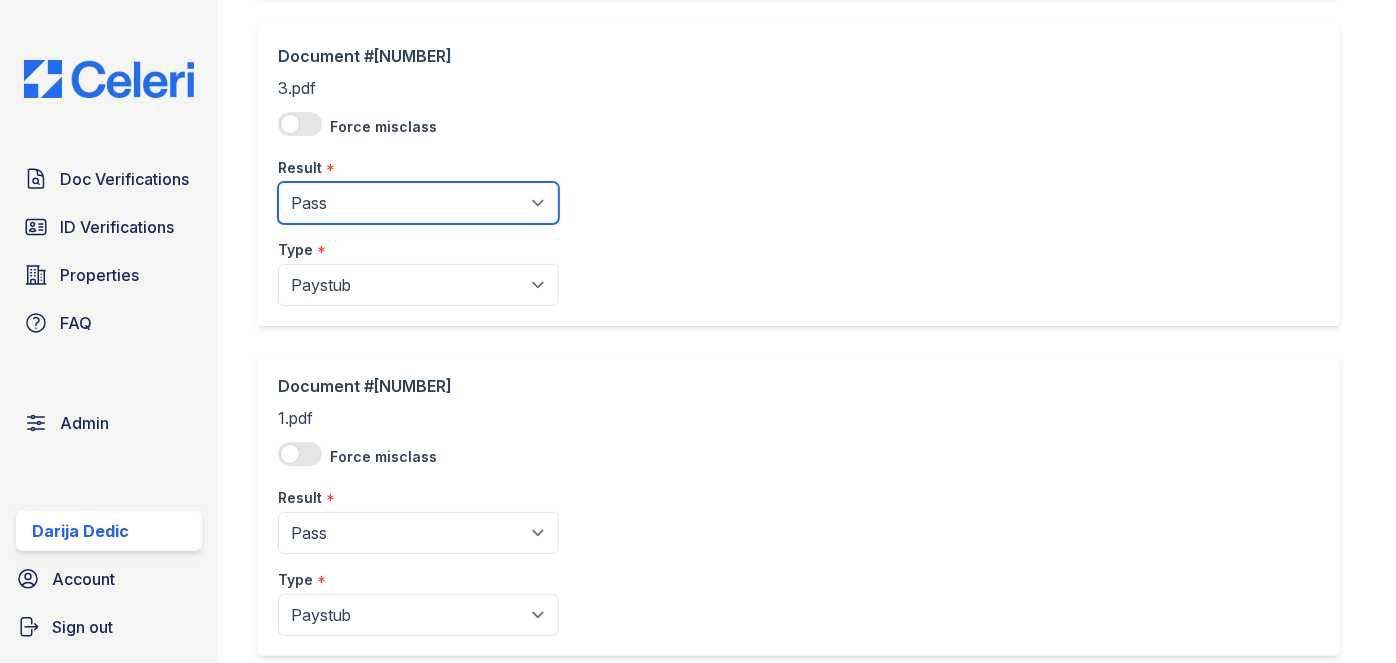 click on "Pending
Sent
Started
Processing
Pass
Fail
Caution
Error
N/A" at bounding box center [418, 203] 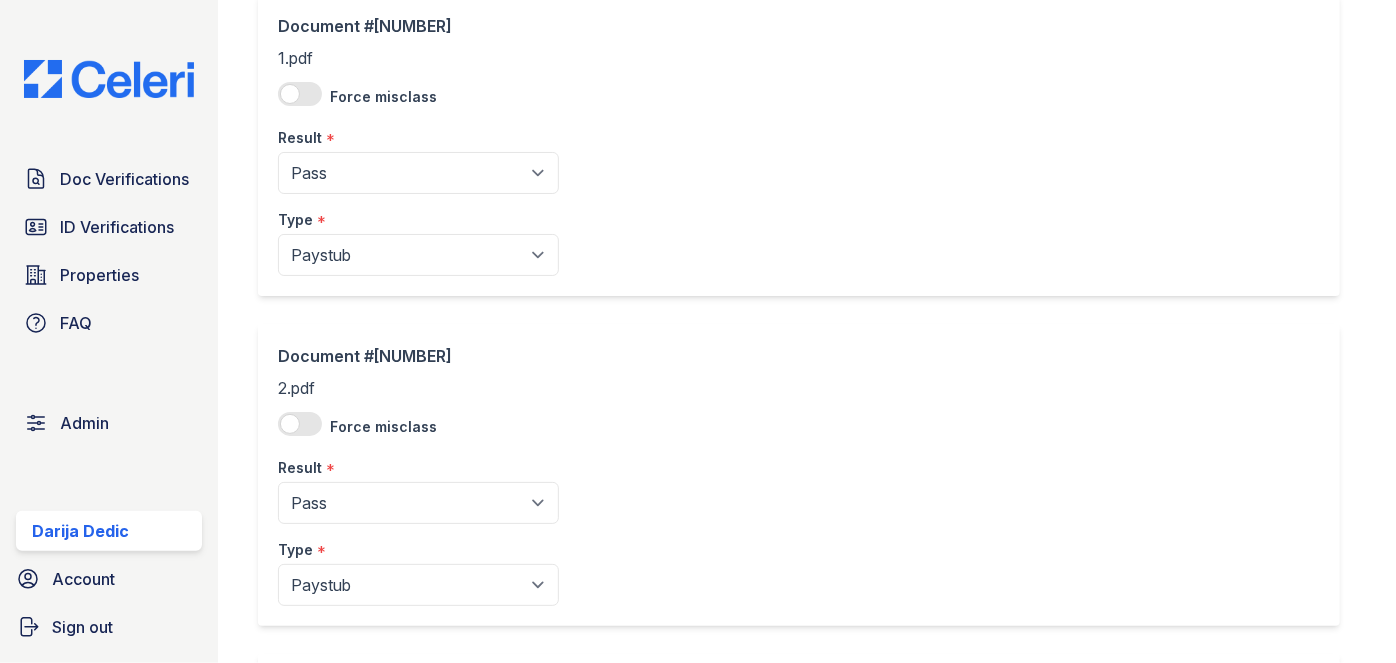 scroll, scrollTop: 818, scrollLeft: 0, axis: vertical 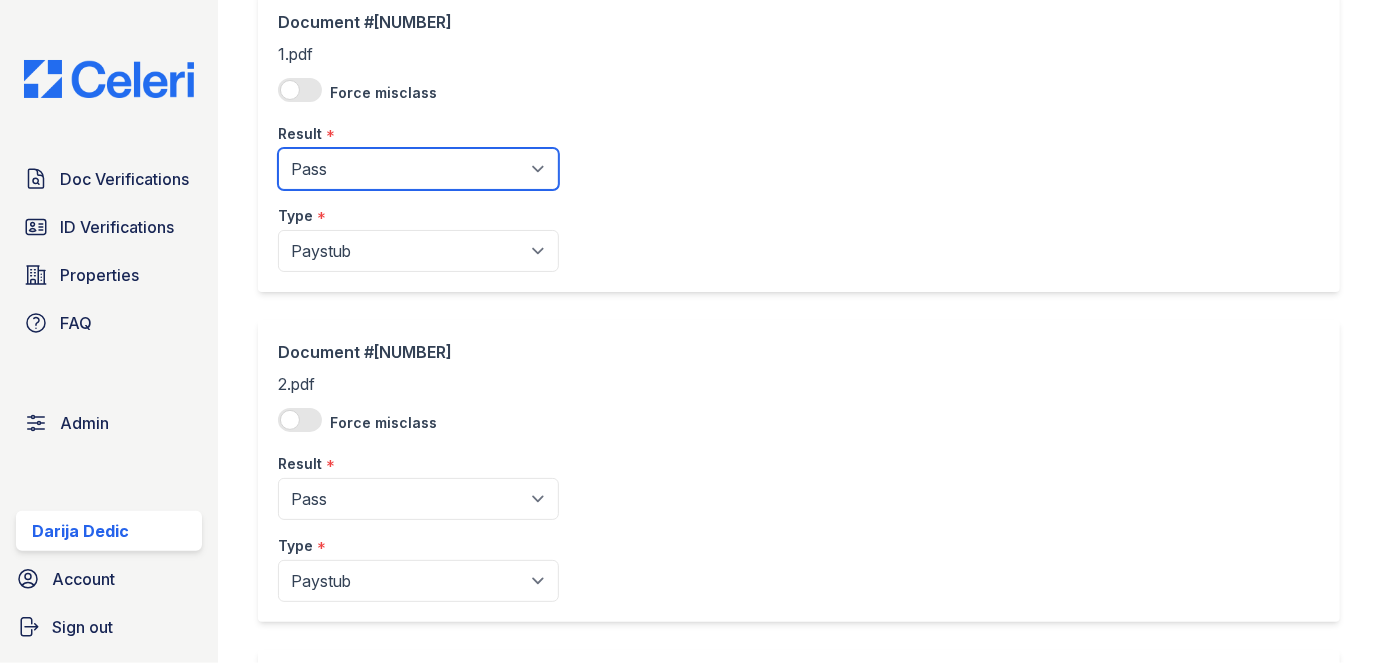 click on "Pending
Sent
Started
Processing
Pass
Fail
Caution
Error
N/A" at bounding box center [418, 169] 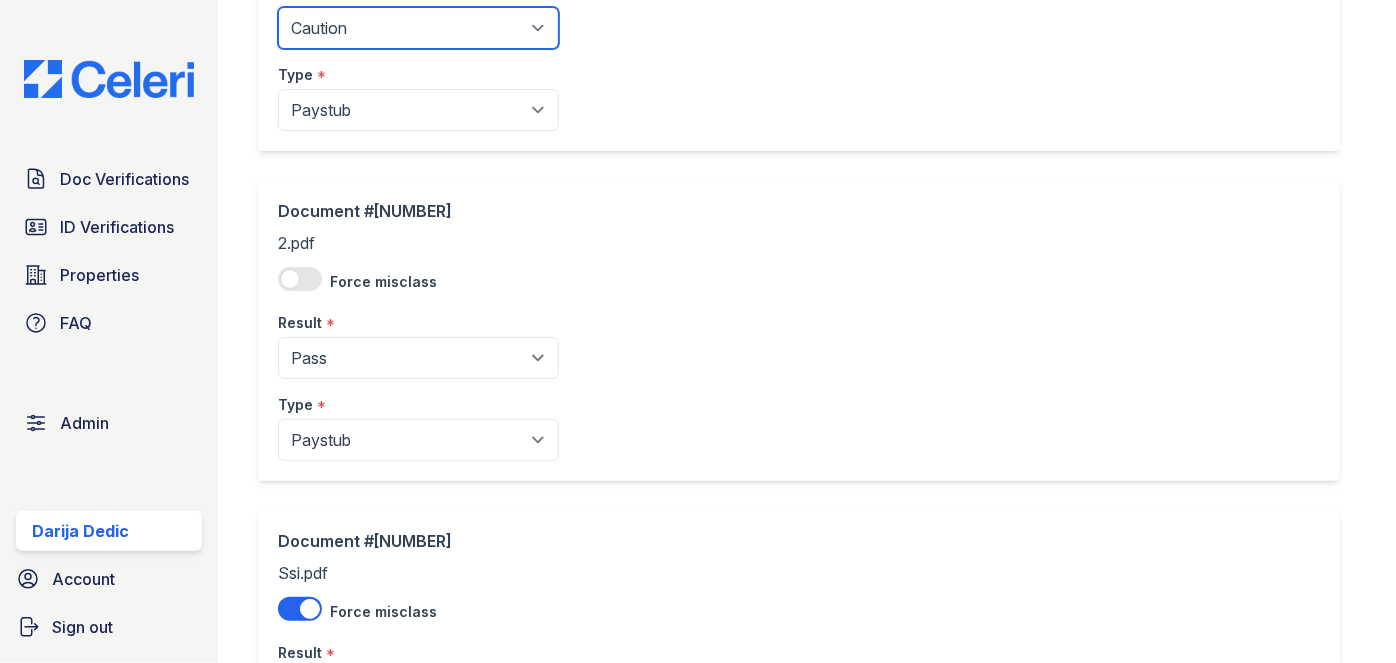 scroll, scrollTop: 1090, scrollLeft: 0, axis: vertical 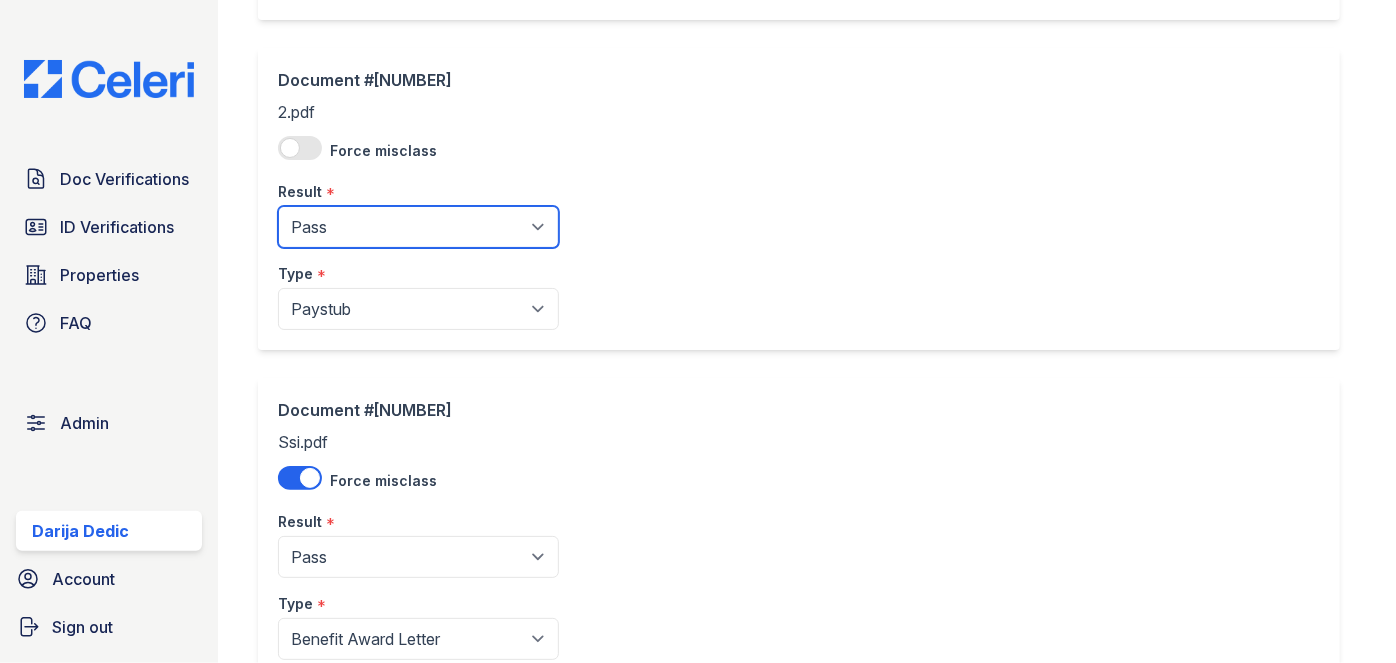 click on "Pending
Sent
Started
Processing
Pass
Fail
Caution
Error
N/A" at bounding box center (418, 227) 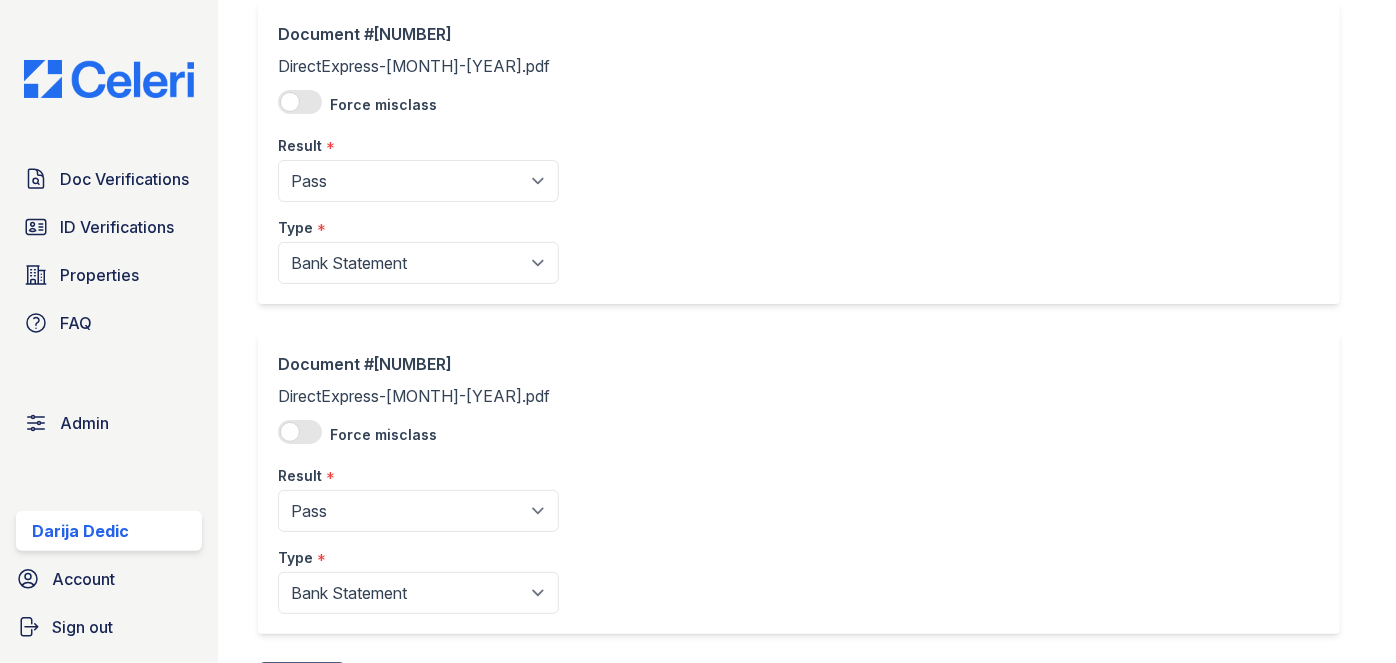 scroll, scrollTop: 2549, scrollLeft: 0, axis: vertical 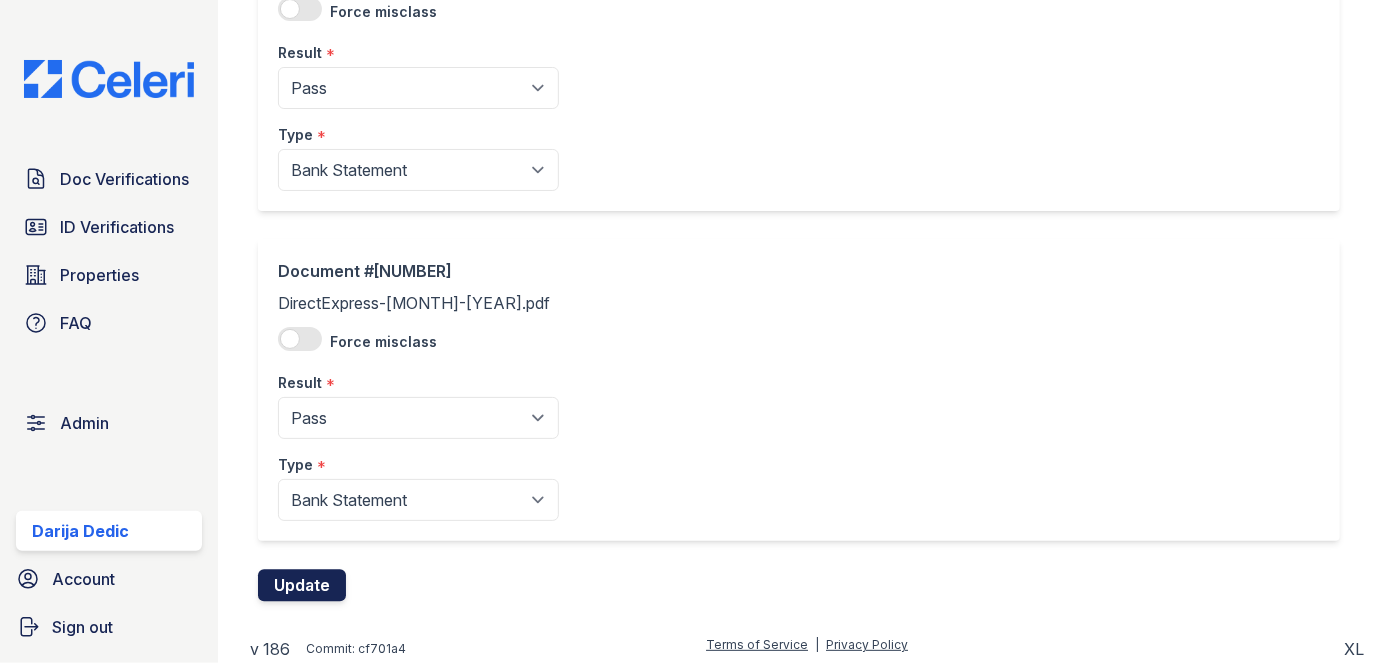click on "Update" at bounding box center [302, 585] 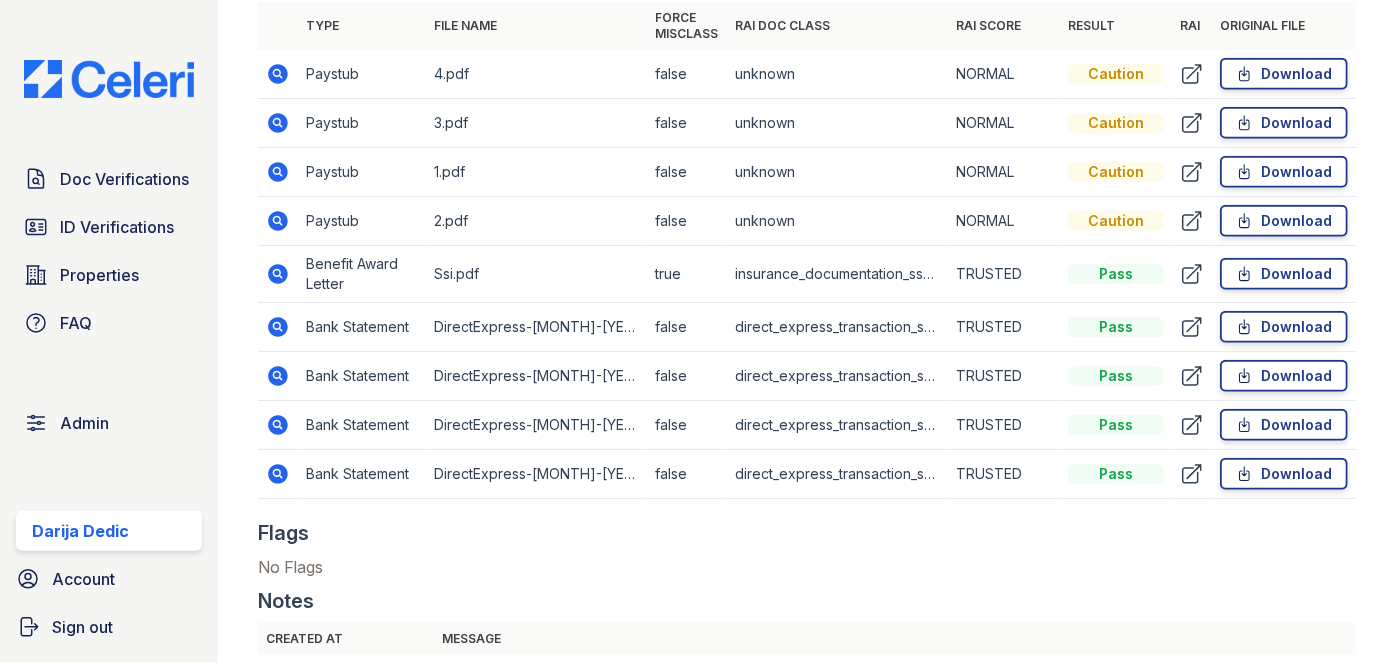 scroll, scrollTop: 1181, scrollLeft: 0, axis: vertical 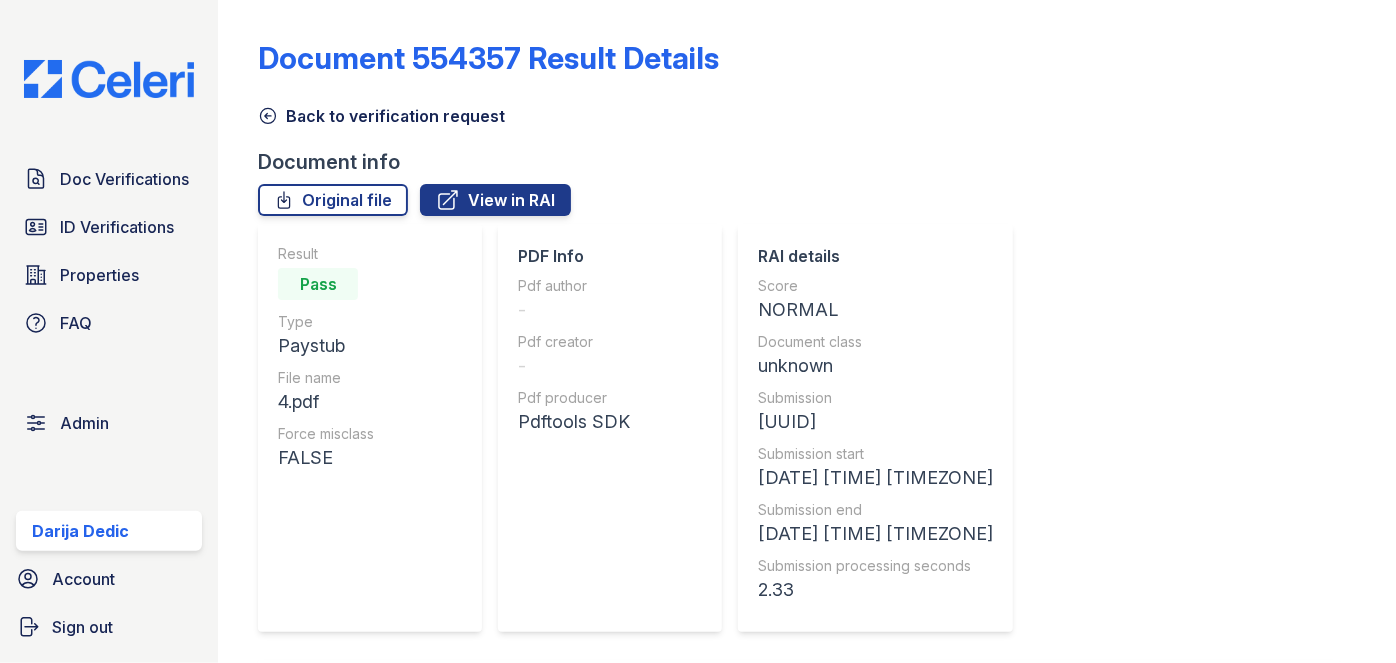 drag, startPoint x: 525, startPoint y: 423, endPoint x: 627, endPoint y: 437, distance: 102.9563 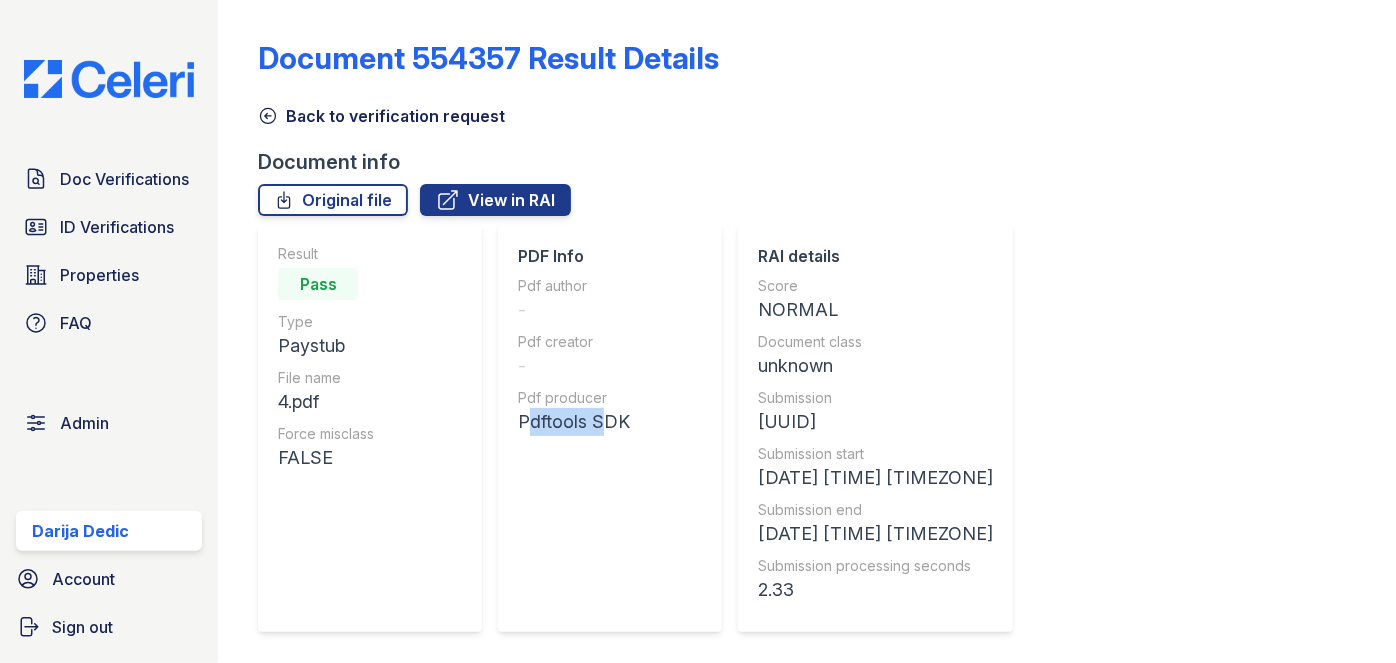 click on "Pdftools SDK" at bounding box center (574, 422) 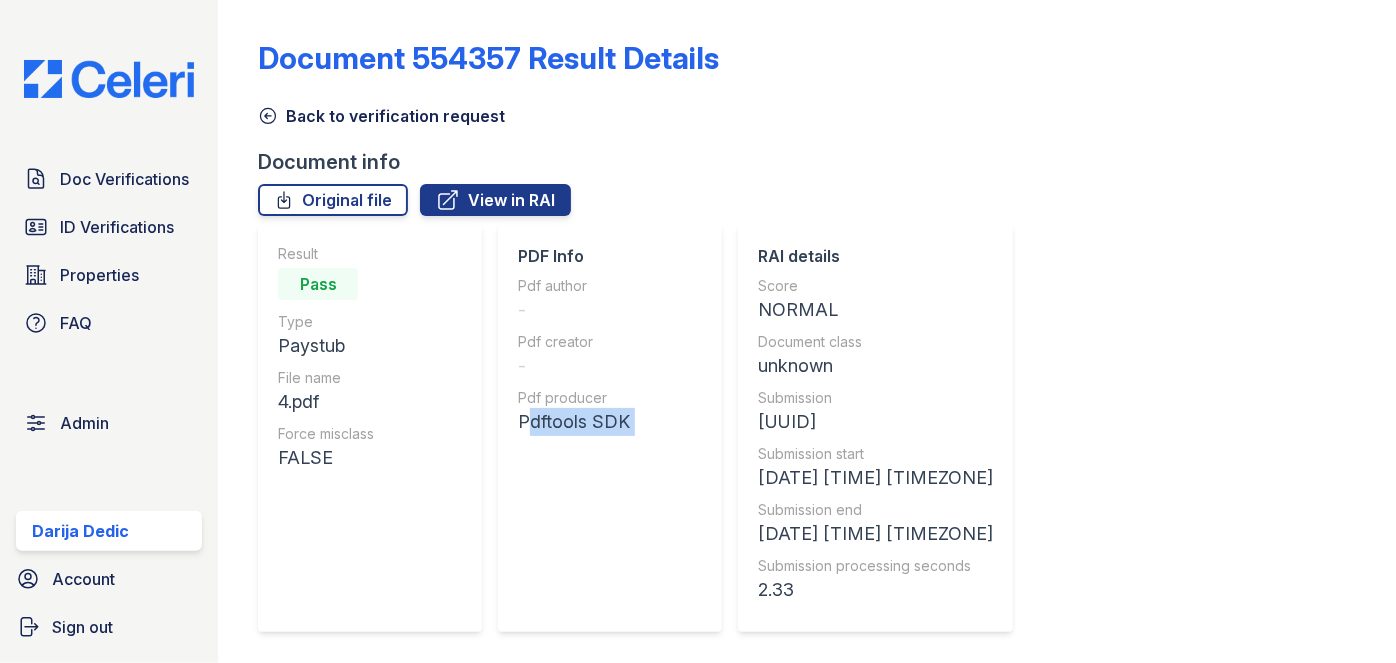 click on "Pdftools SDK" at bounding box center (574, 422) 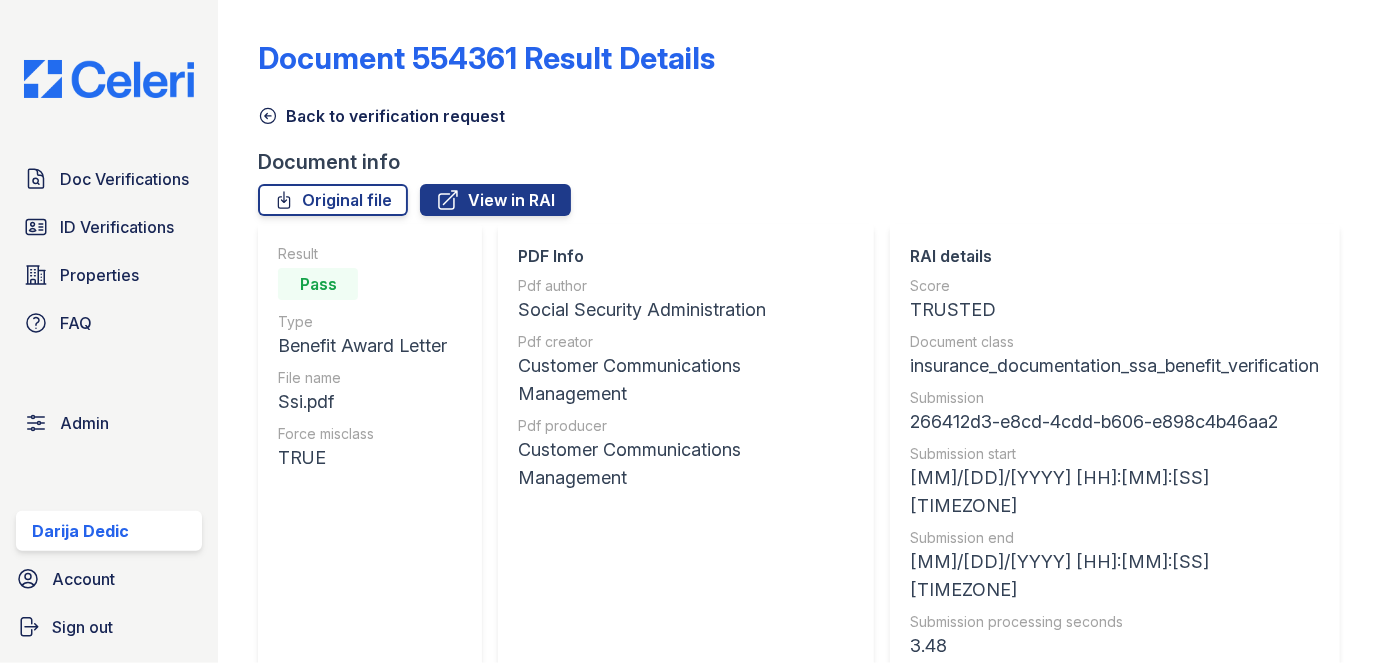 scroll, scrollTop: 0, scrollLeft: 0, axis: both 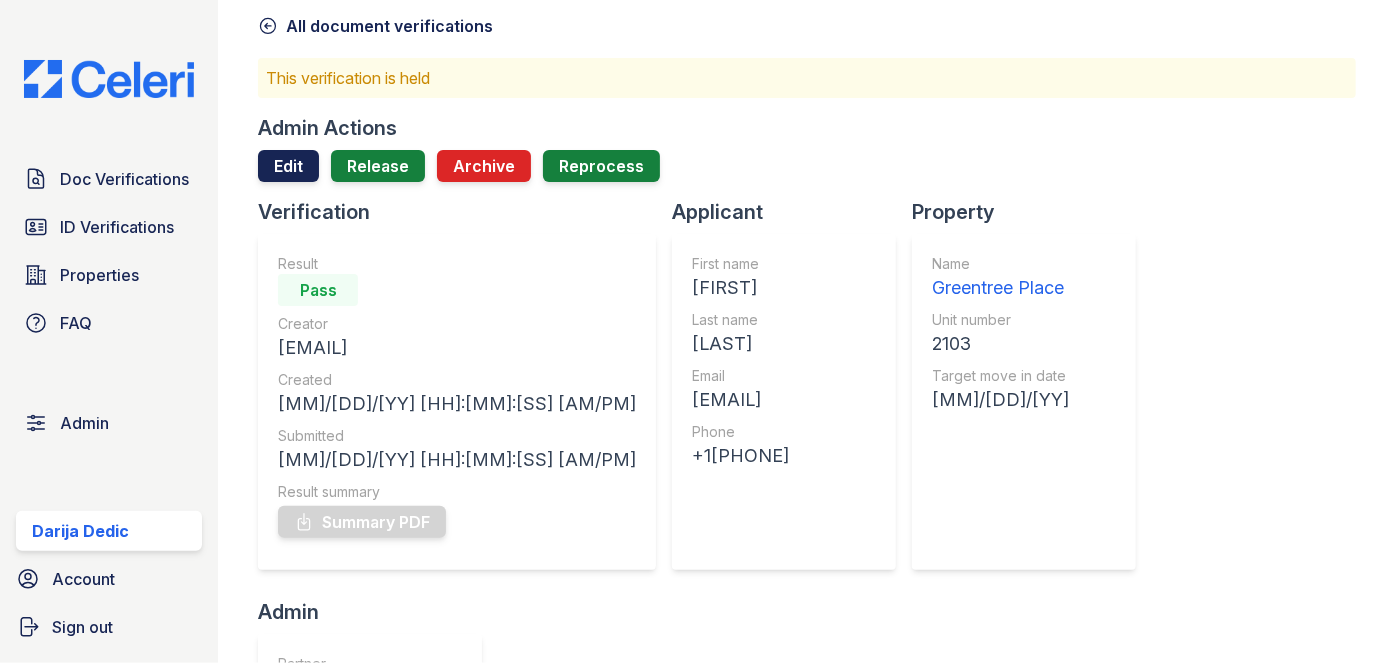 click on "Edit" at bounding box center [288, 166] 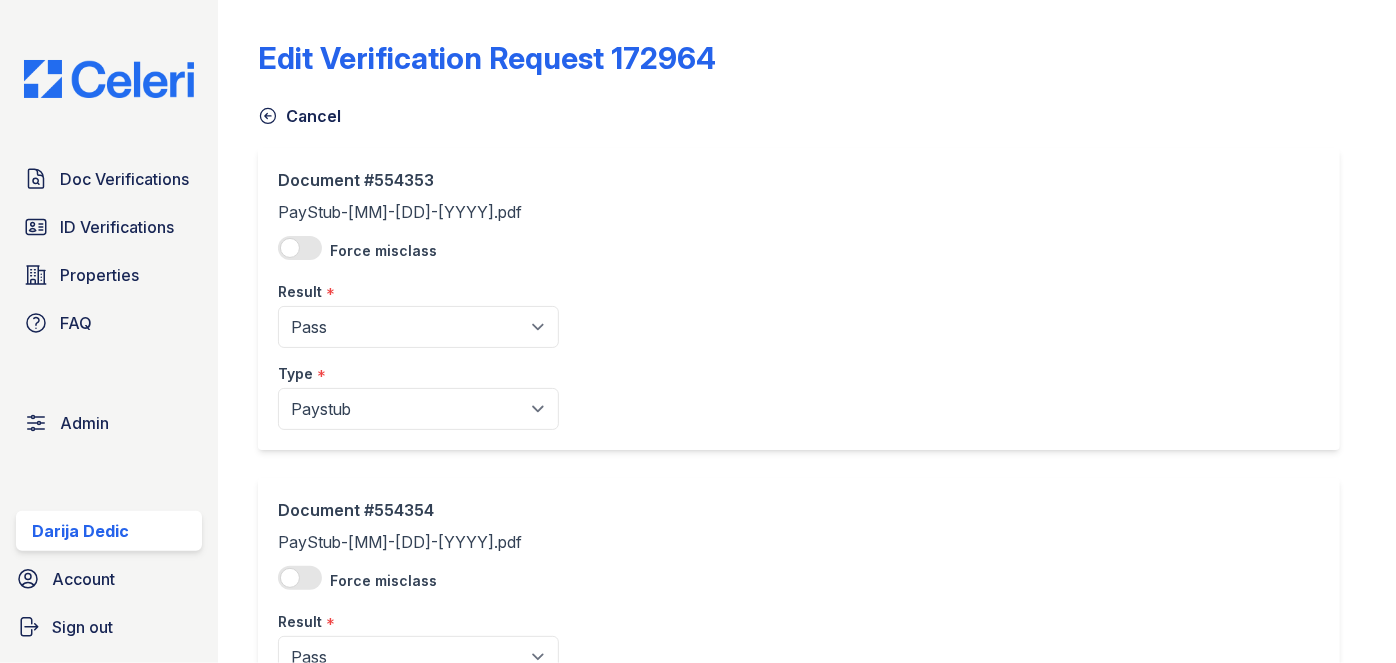 scroll, scrollTop: 272, scrollLeft: 0, axis: vertical 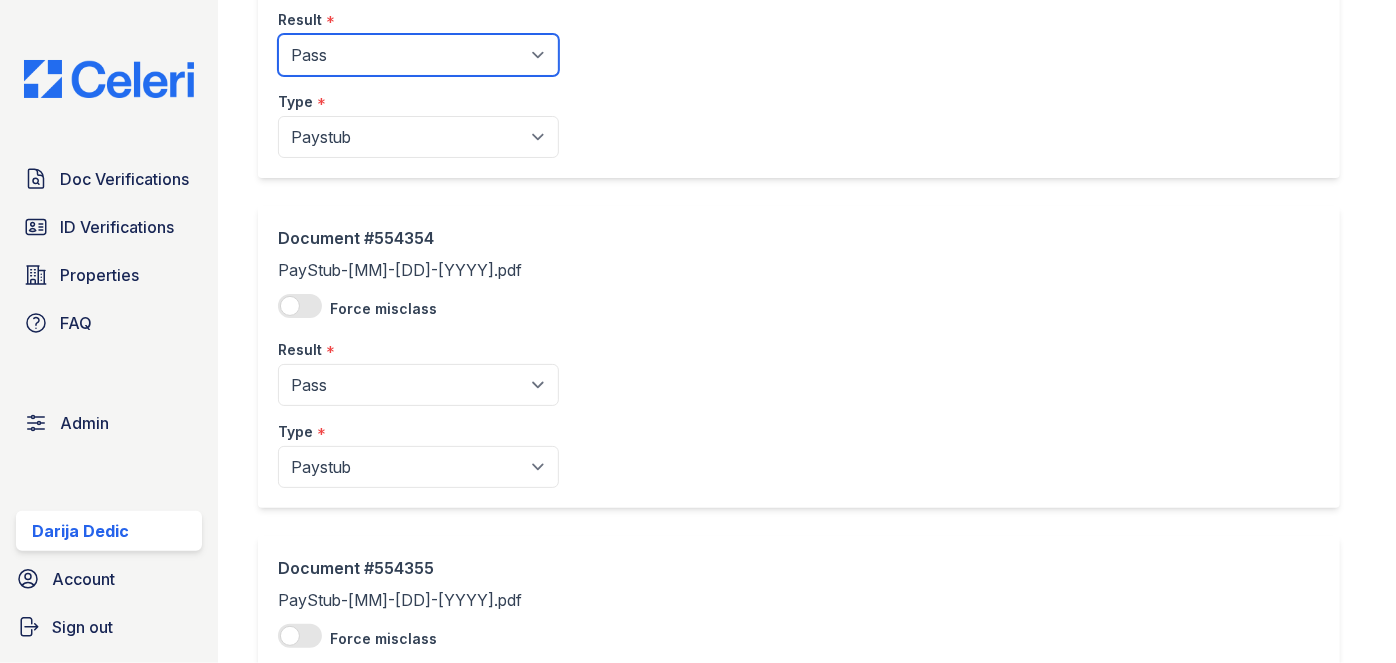 click on "Pending
Sent
Started
Processing
Pass
Fail
Caution
Error
N/A" at bounding box center [418, 55] 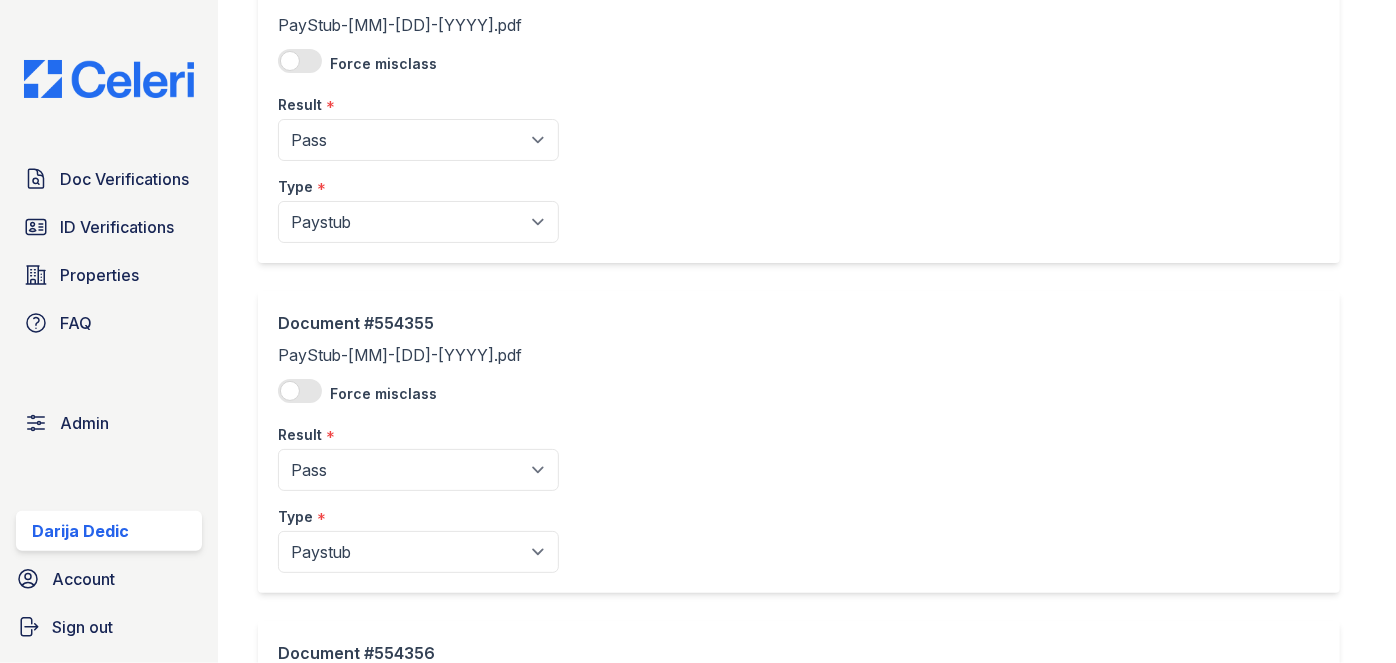 scroll, scrollTop: 545, scrollLeft: 0, axis: vertical 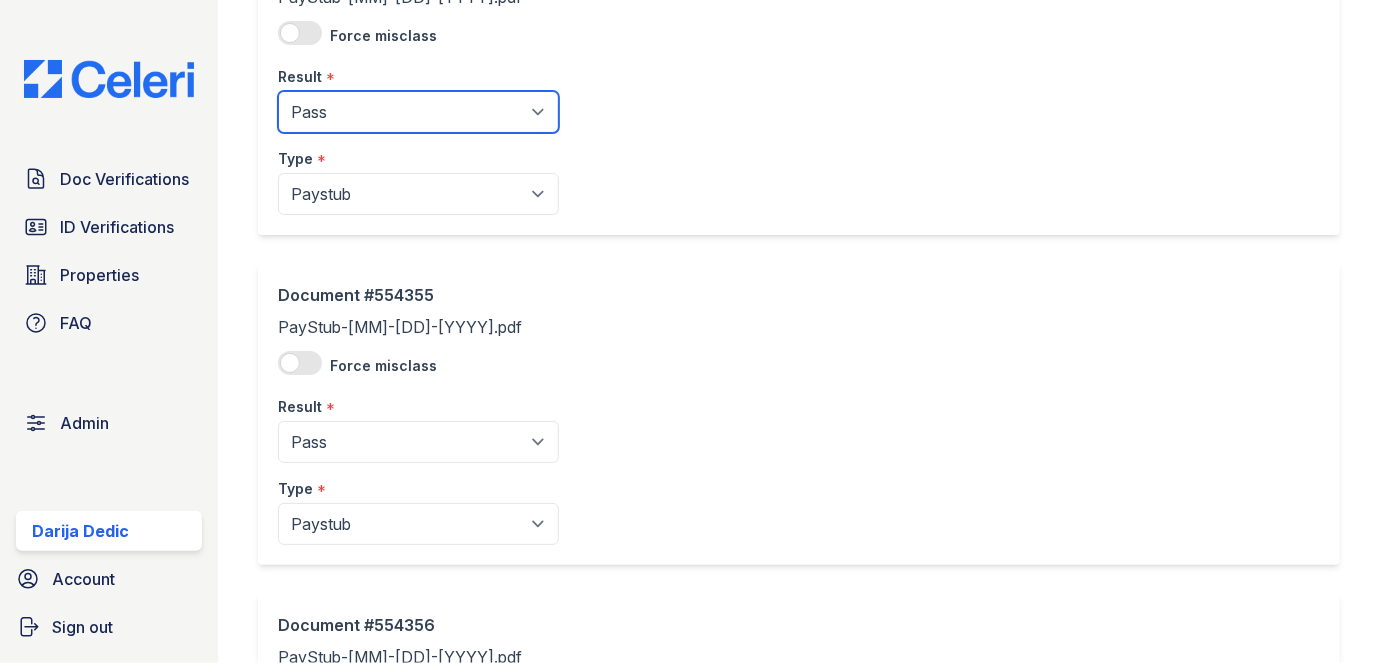 click on "Pending
Sent
Started
Processing
Pass
Fail
Caution
Error
N/A" at bounding box center (418, 112) 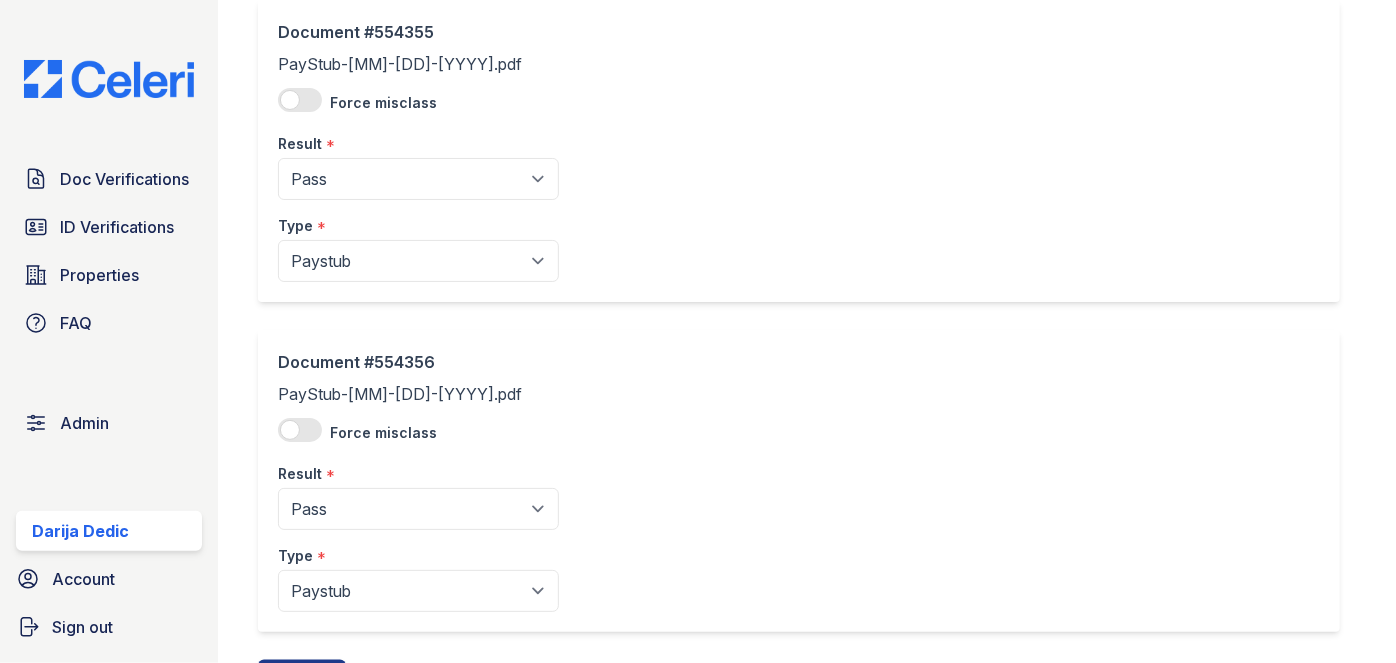 scroll, scrollTop: 818, scrollLeft: 0, axis: vertical 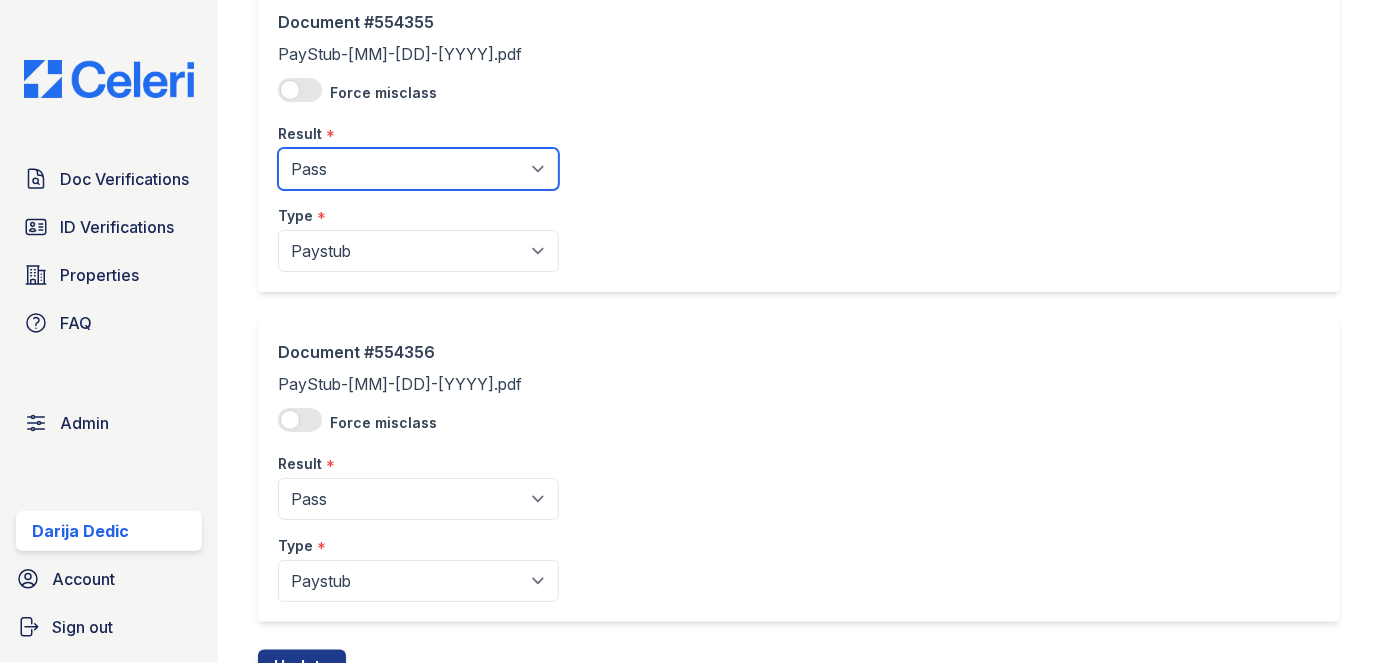 click on "Pending
Sent
Started
Processing
Pass
Fail
Caution
Error
N/A" at bounding box center [418, 169] 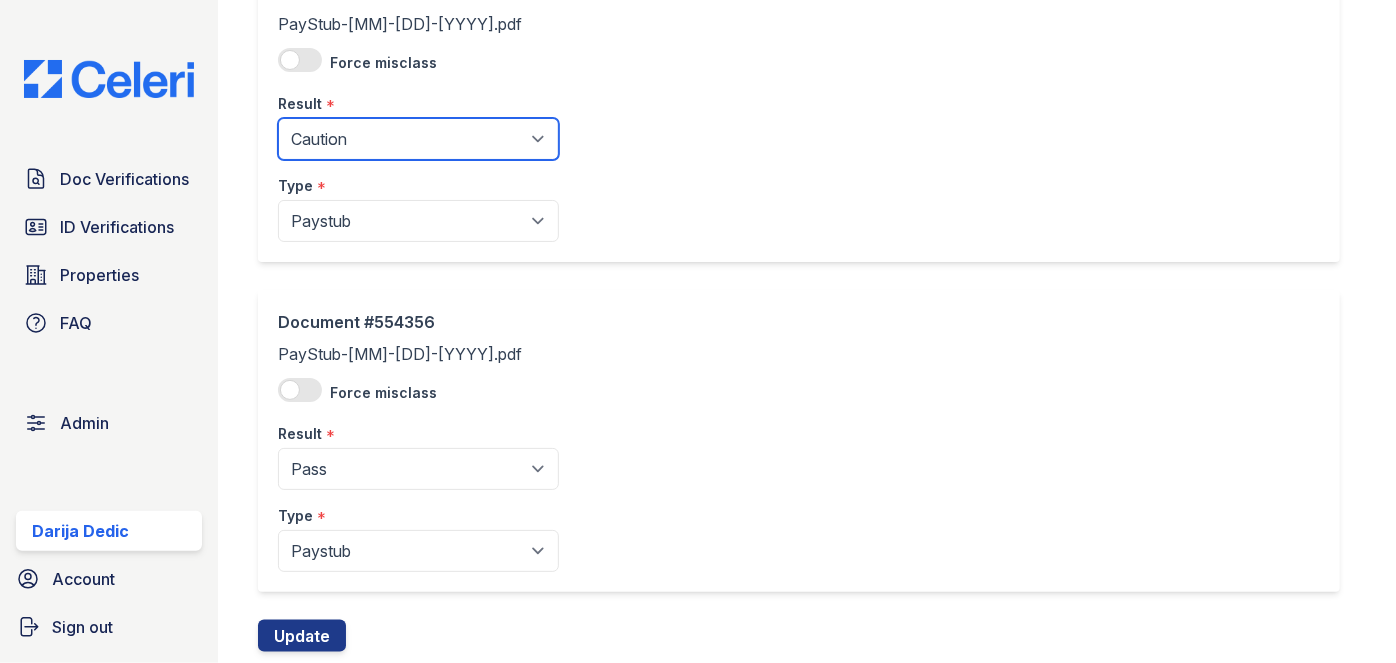 scroll, scrollTop: 902, scrollLeft: 0, axis: vertical 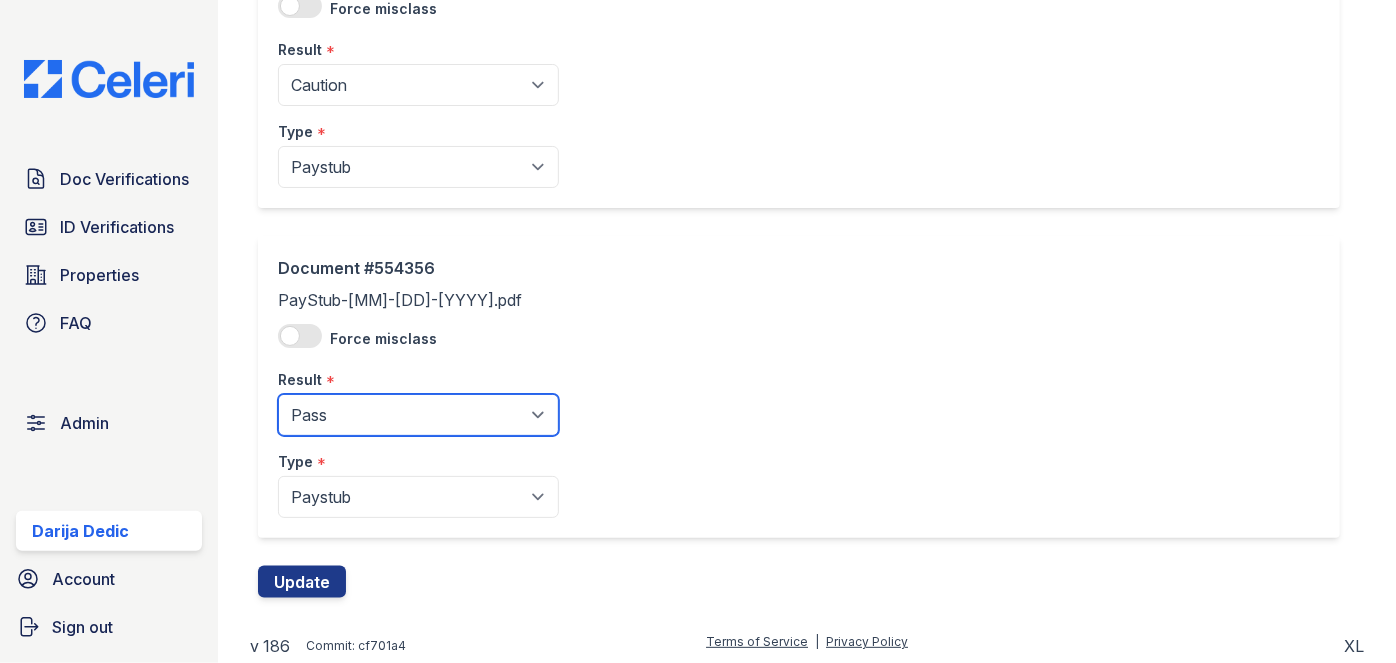 drag, startPoint x: 354, startPoint y: 419, endPoint x: 346, endPoint y: 408, distance: 13.601471 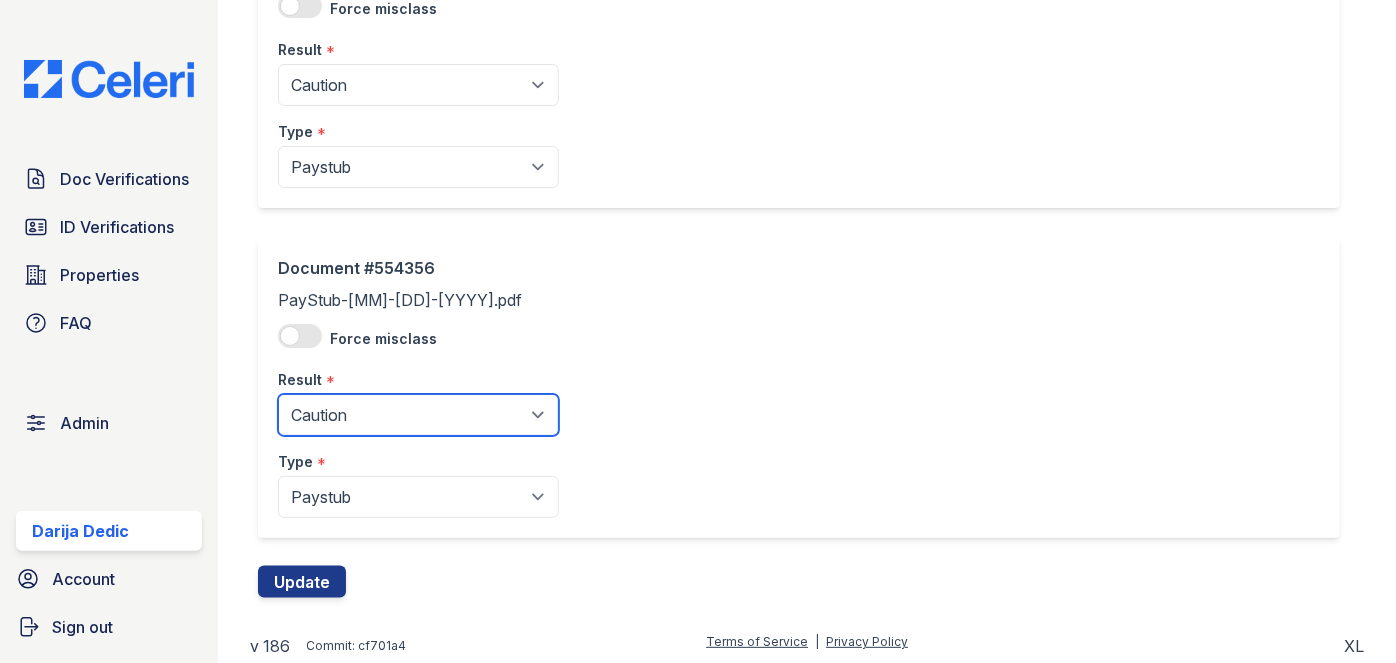 click on "Pending
Sent
Started
Processing
Pass
Fail
Caution
Error
N/A" at bounding box center (418, 415) 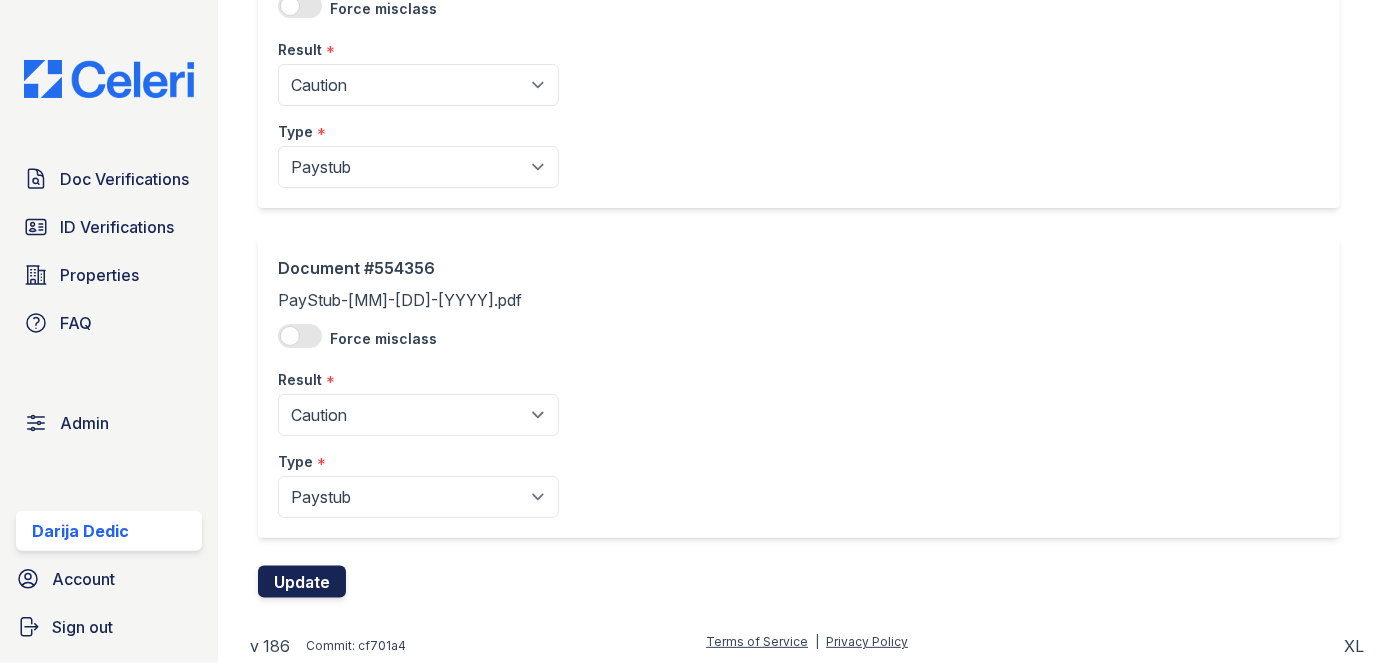 click on "Update" at bounding box center (302, 582) 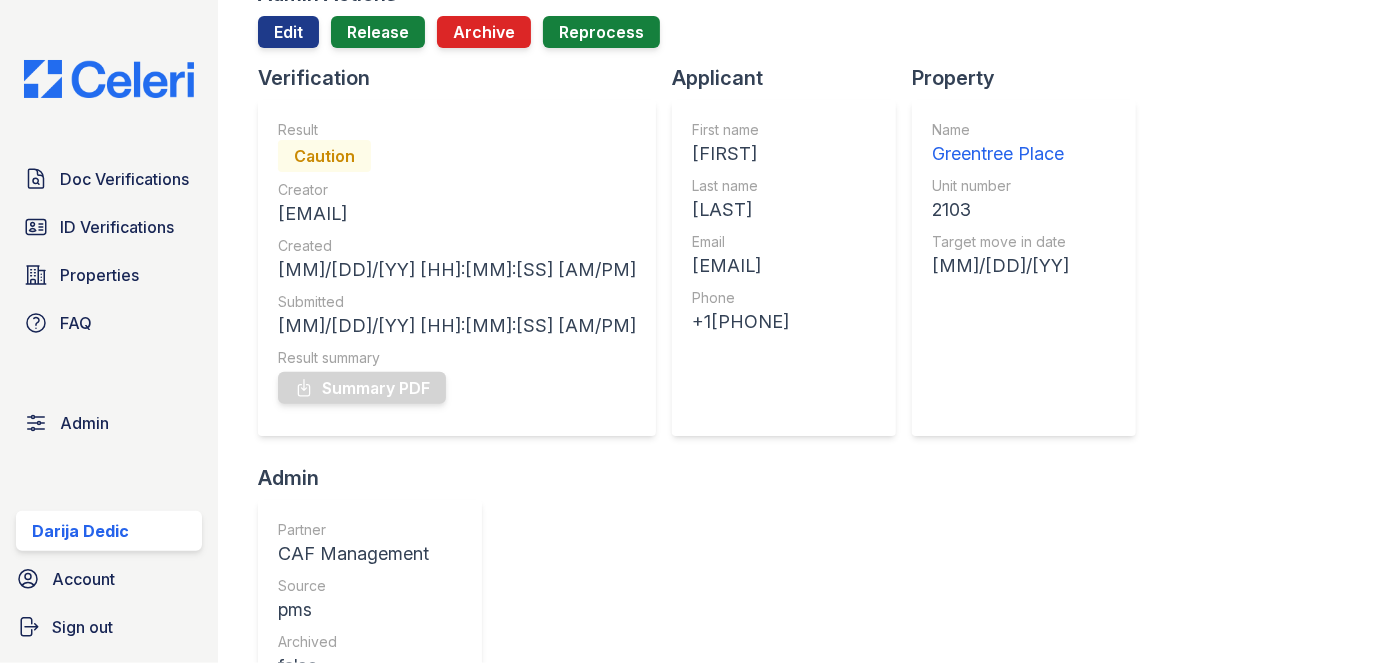 scroll, scrollTop: 0, scrollLeft: 0, axis: both 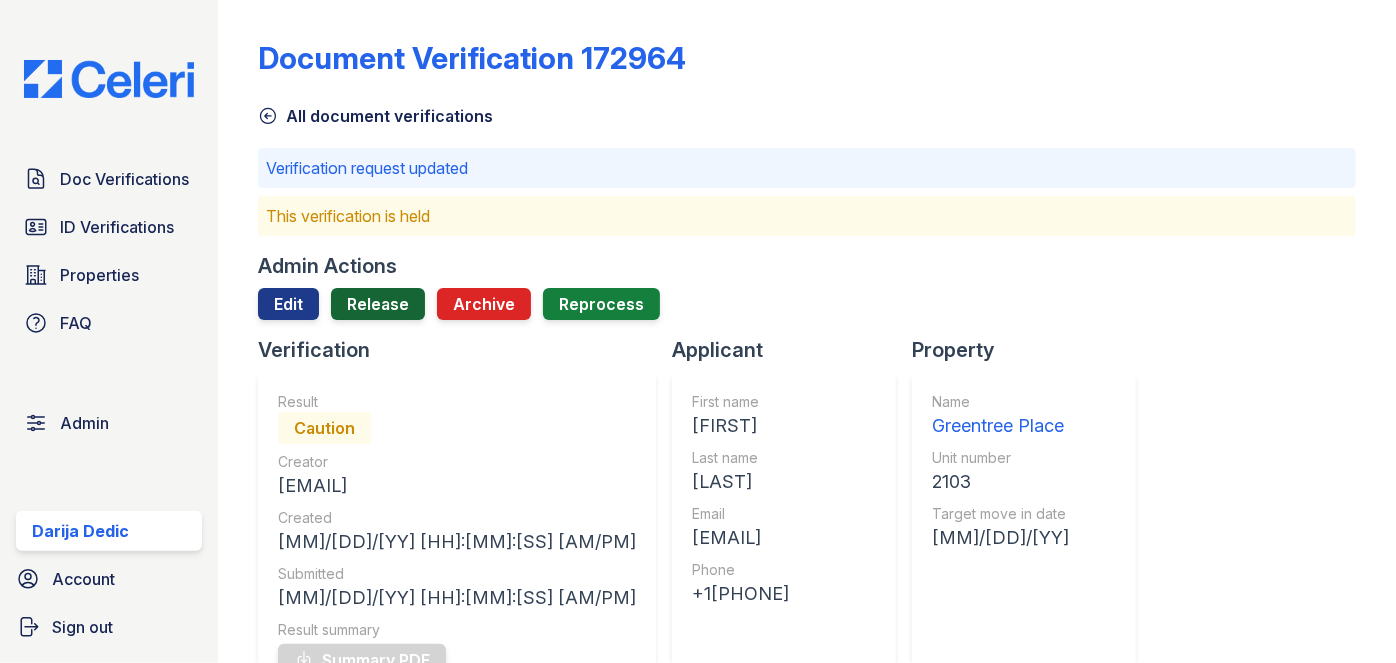 click on "Release" at bounding box center (378, 304) 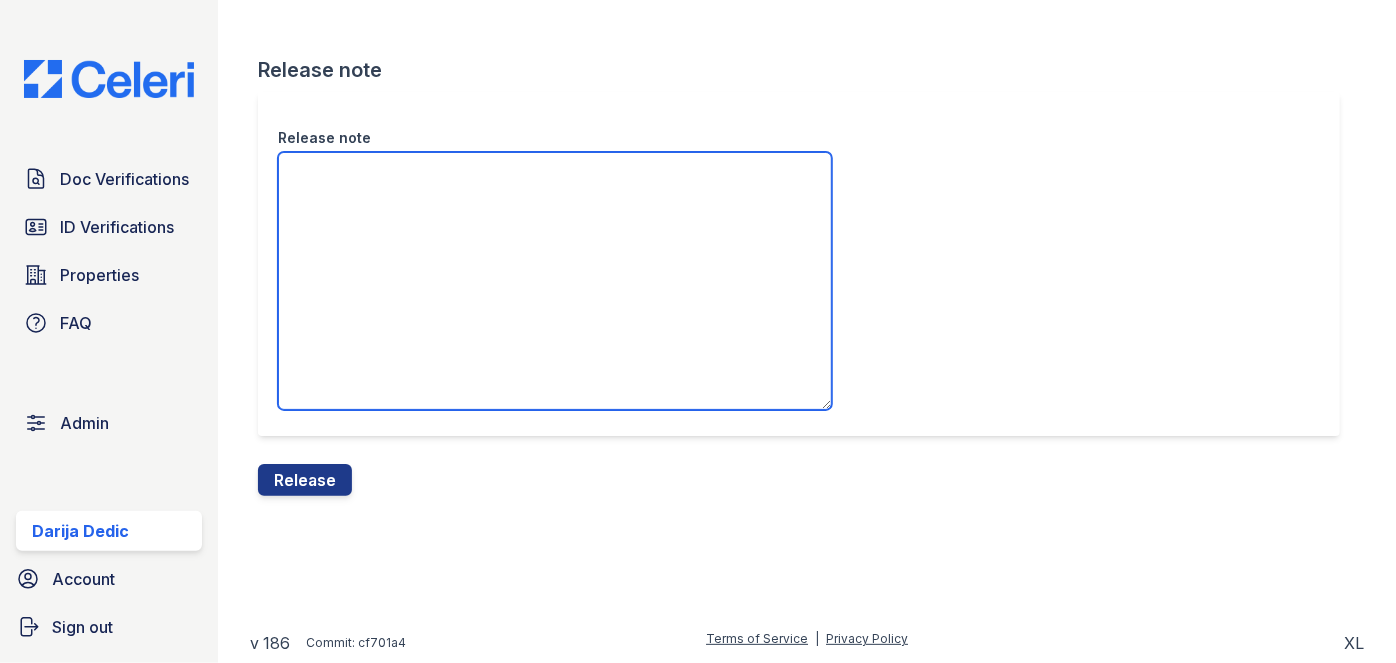 click on "Release note" at bounding box center (555, 281) 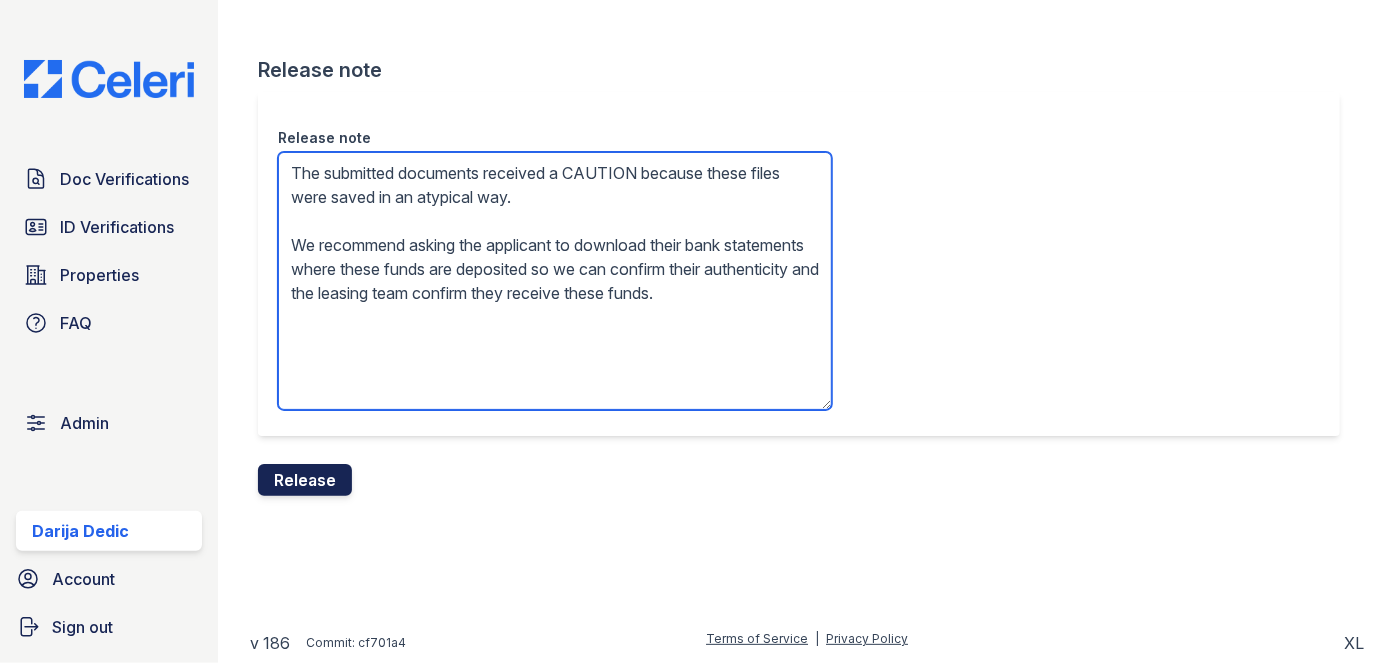 type on "The submitted documents received a CAUTION because these files were saved in an atypical way.
We recommend asking the applicant to download their bank statements where these funds are deposited so we can confirm their authenticity and the leasing team confirm they receive these funds." 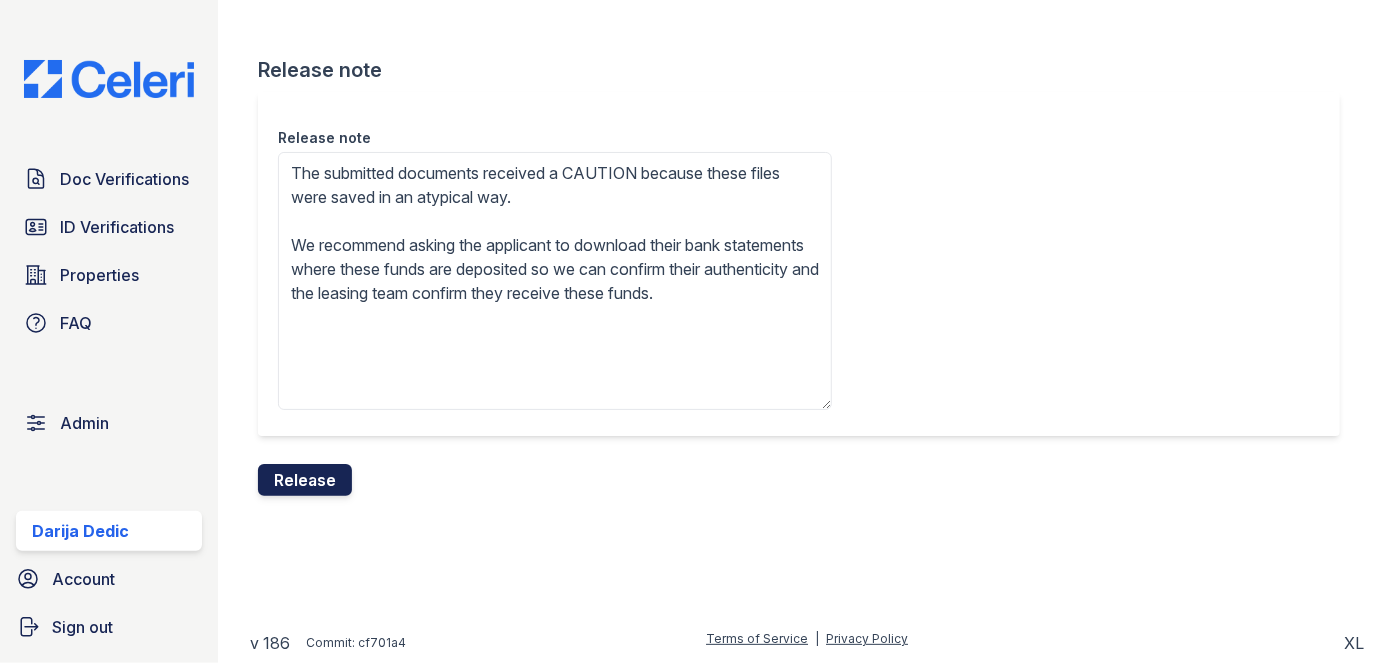 click on "Release" at bounding box center [305, 480] 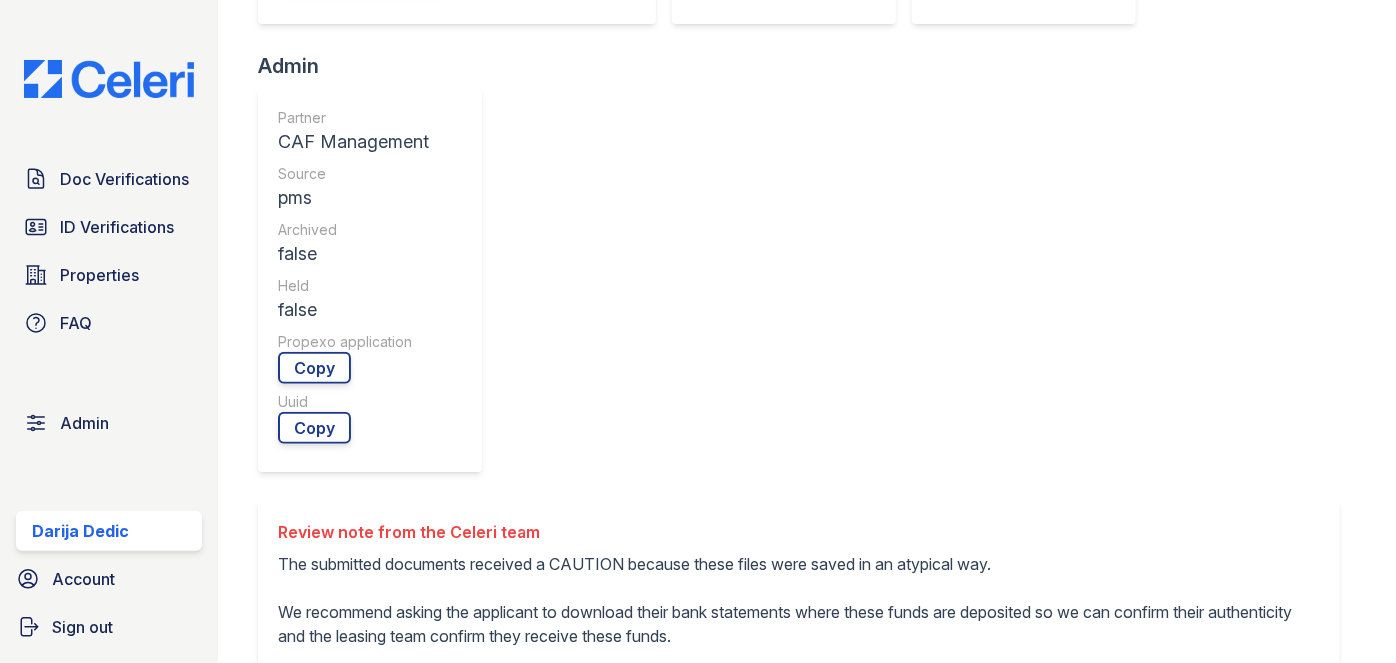 scroll, scrollTop: 727, scrollLeft: 0, axis: vertical 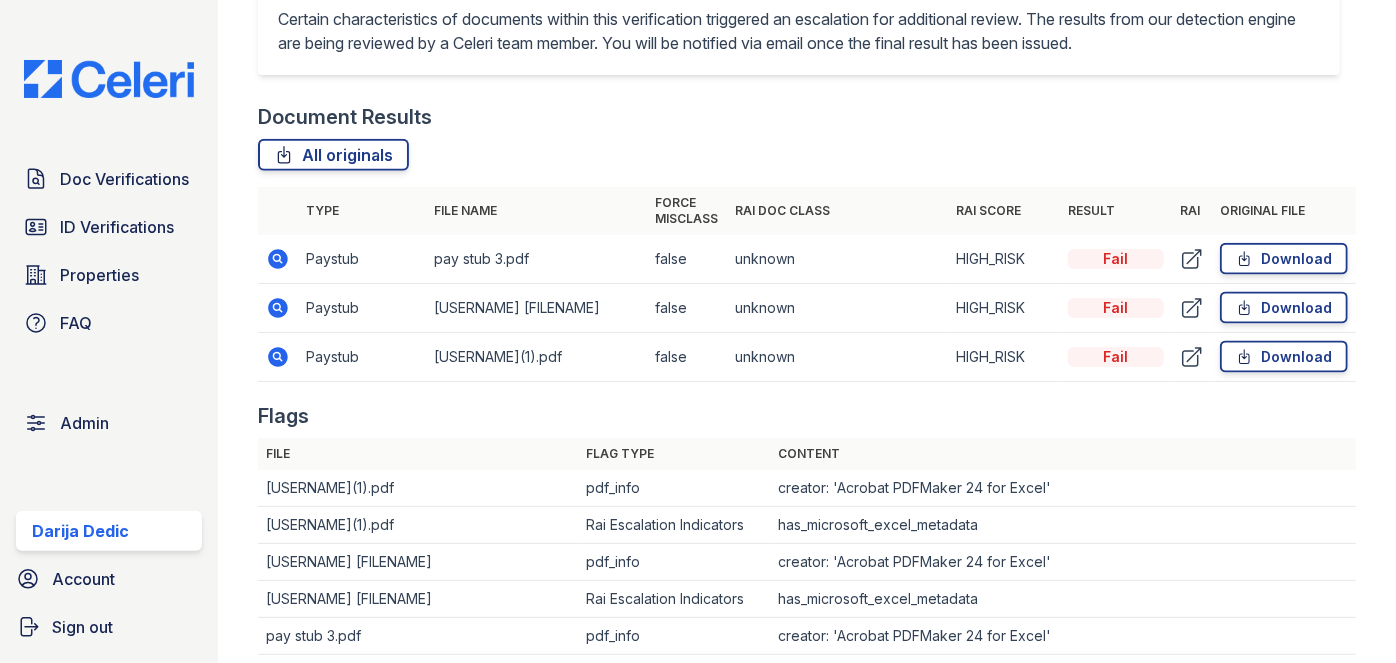 click on "Paystub" at bounding box center [362, 259] 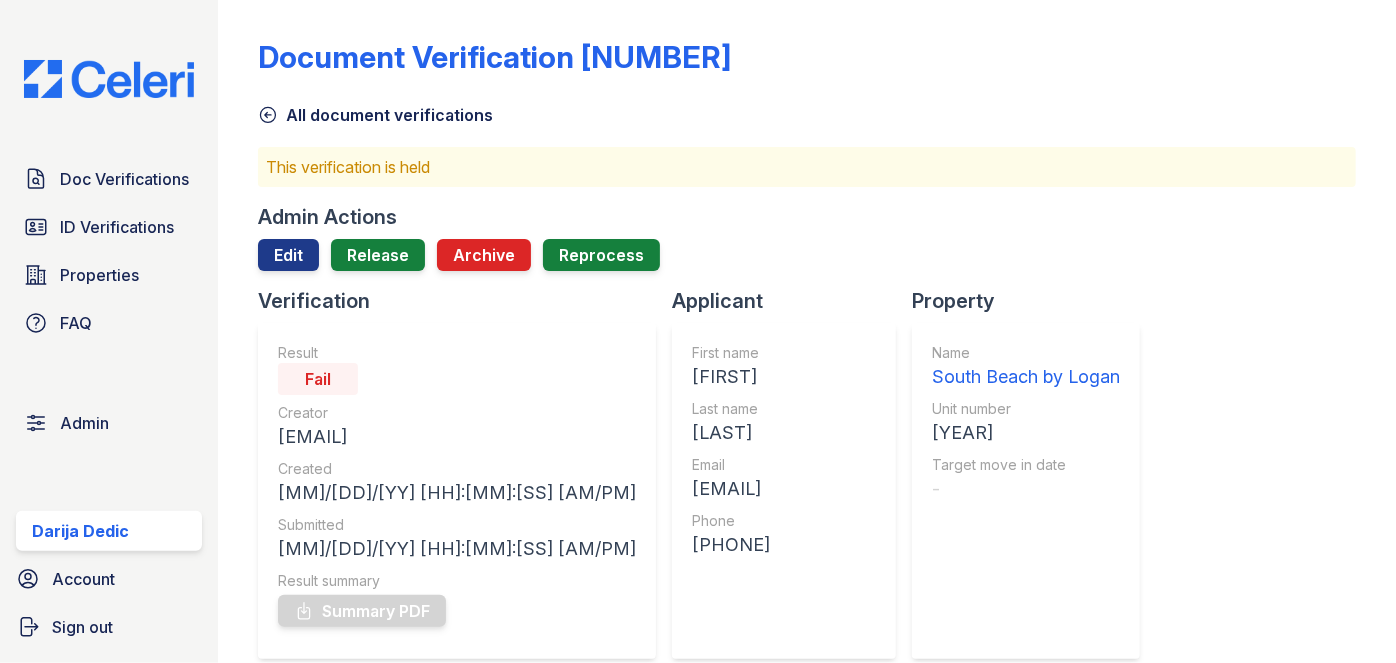 scroll, scrollTop: 0, scrollLeft: 0, axis: both 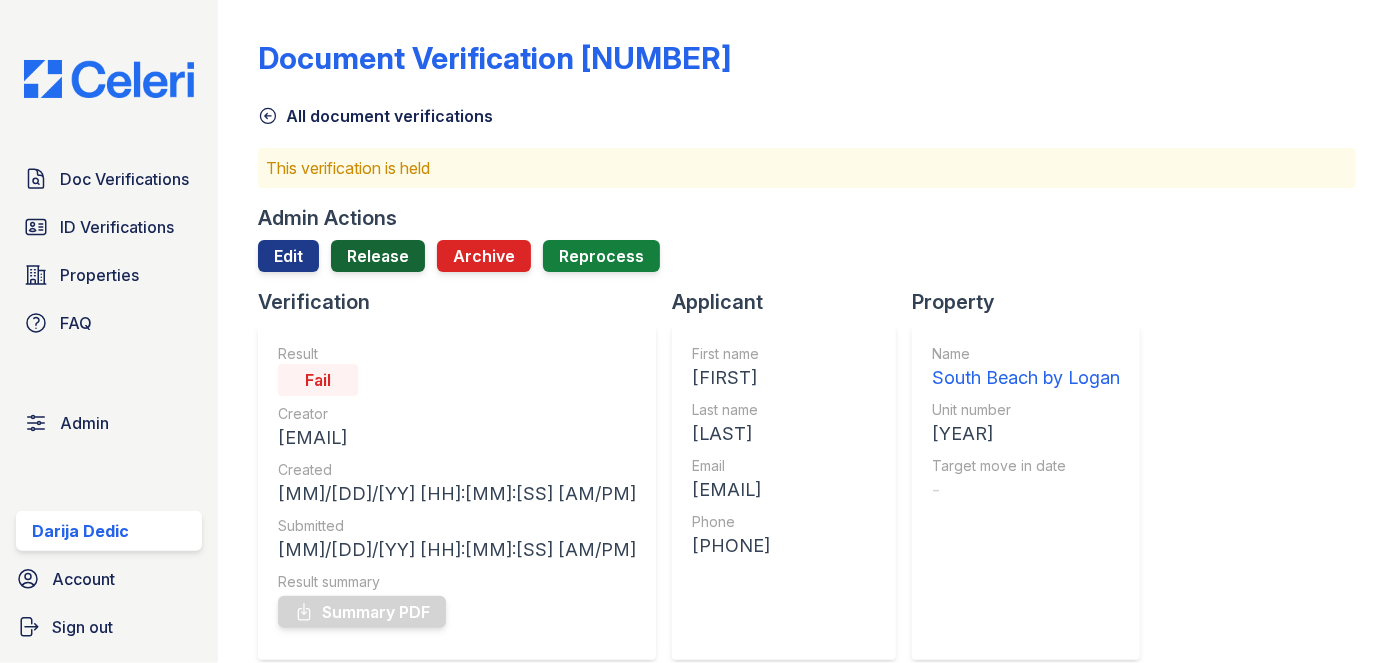 click on "Release" at bounding box center [378, 256] 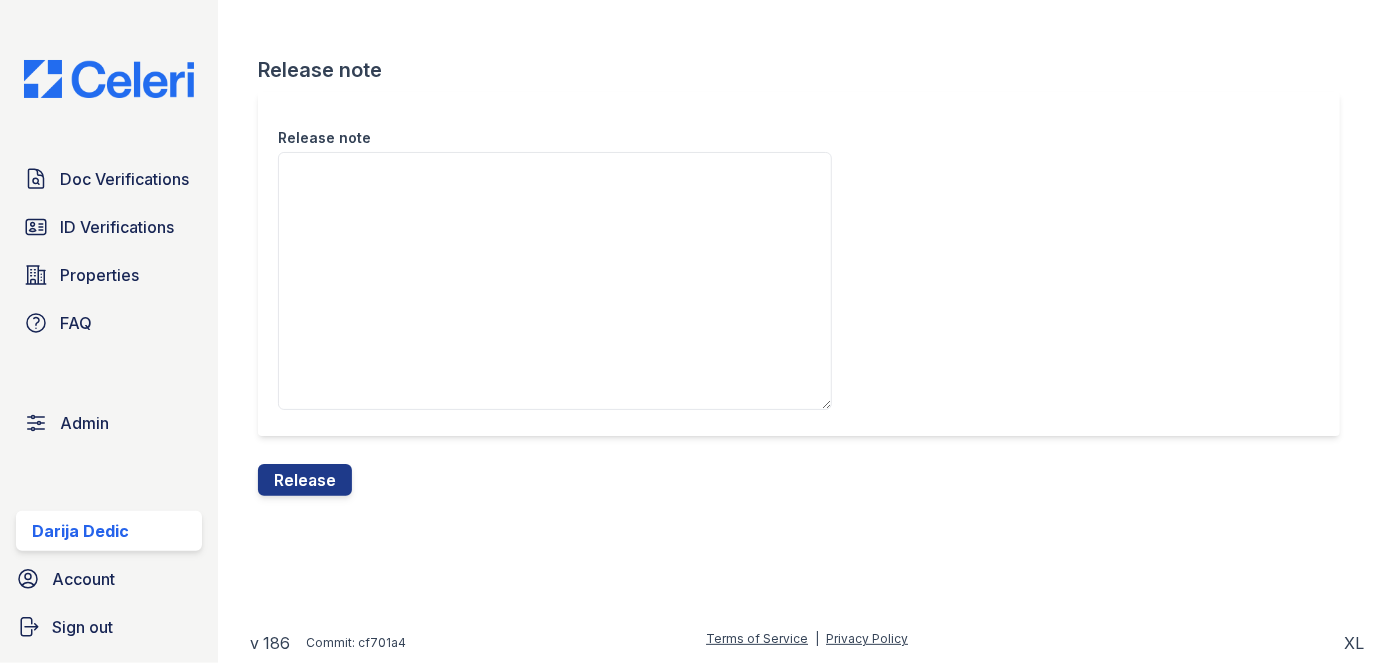 click on "Release" at bounding box center (305, 480) 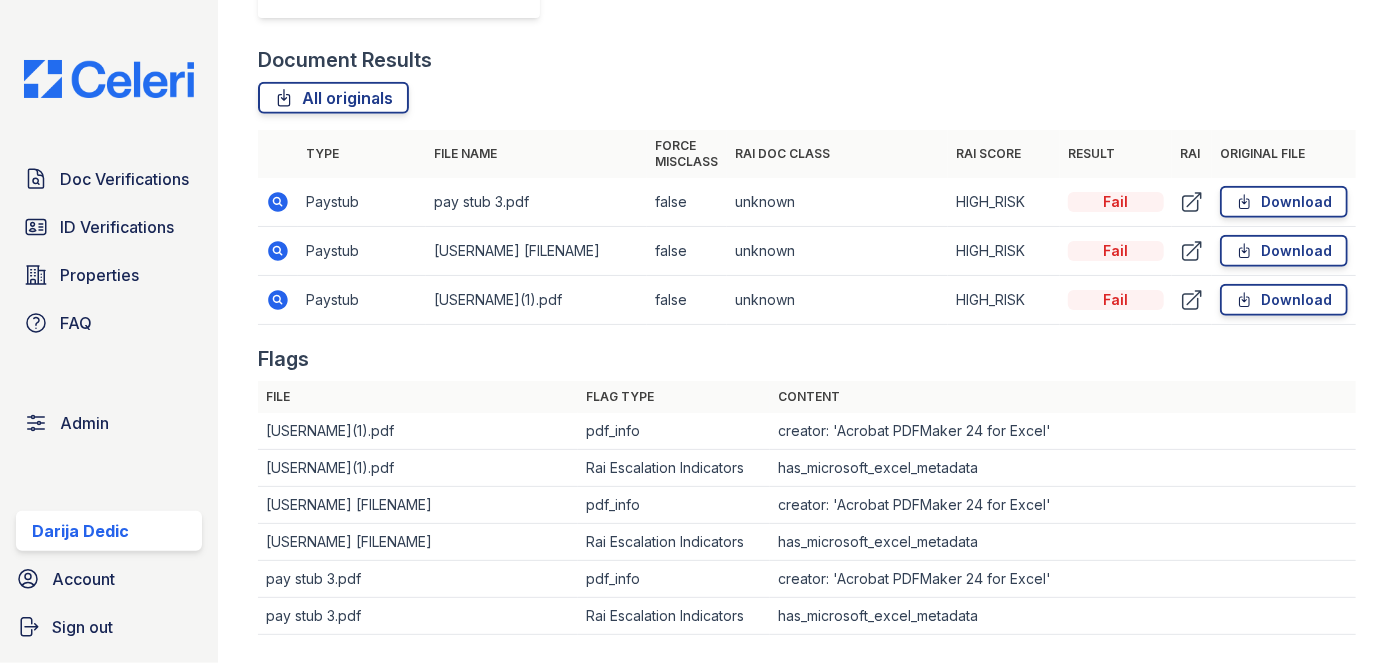 scroll, scrollTop: 1090, scrollLeft: 0, axis: vertical 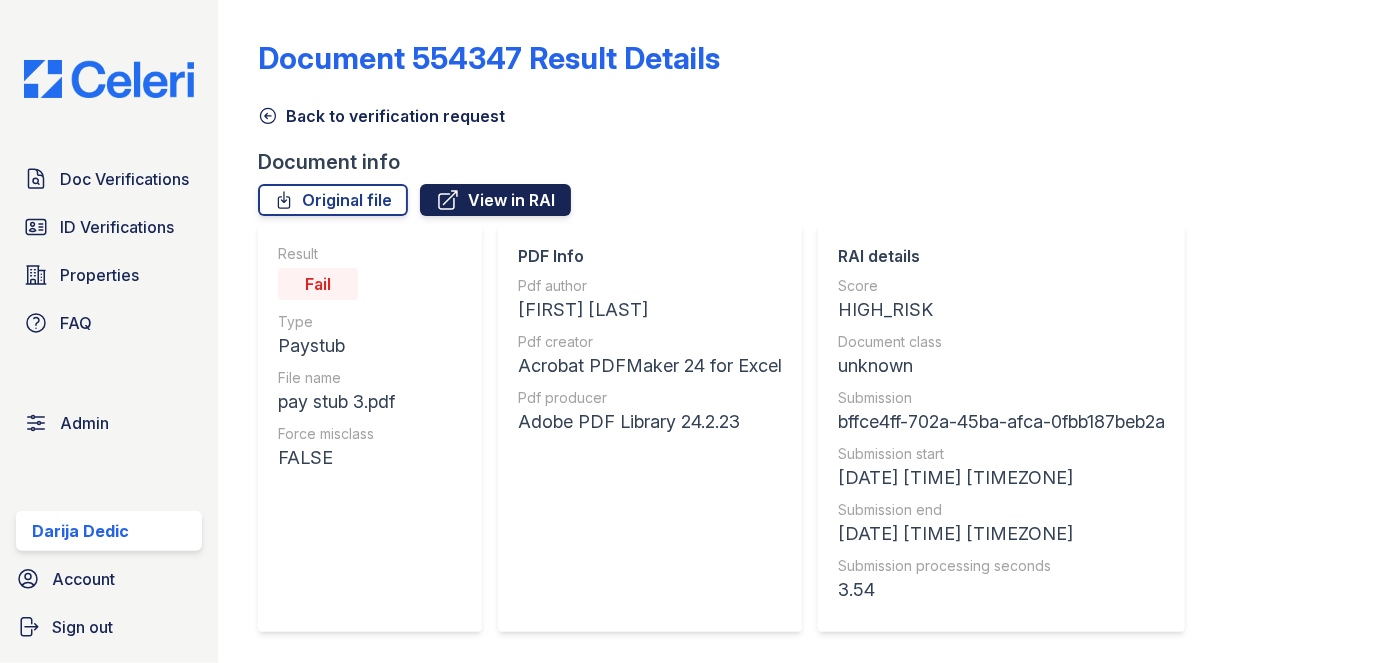 click on "View in RAI" at bounding box center (495, 200) 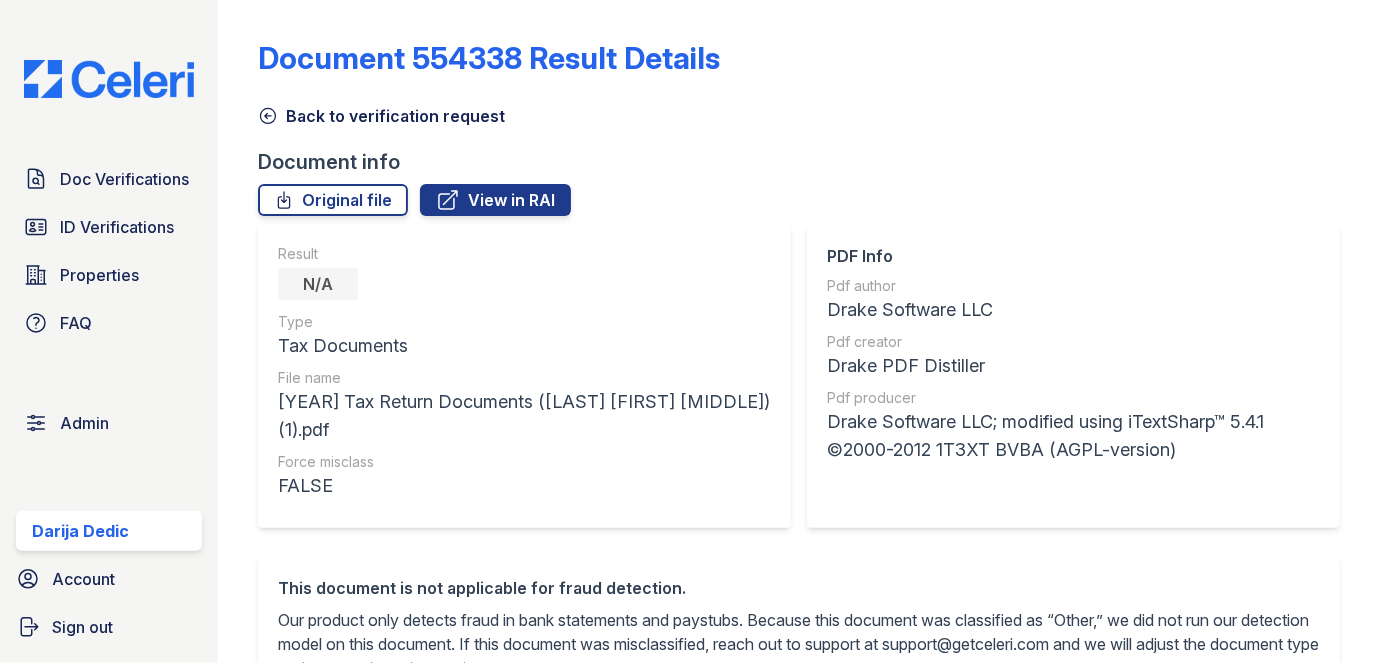 scroll, scrollTop: 0, scrollLeft: 0, axis: both 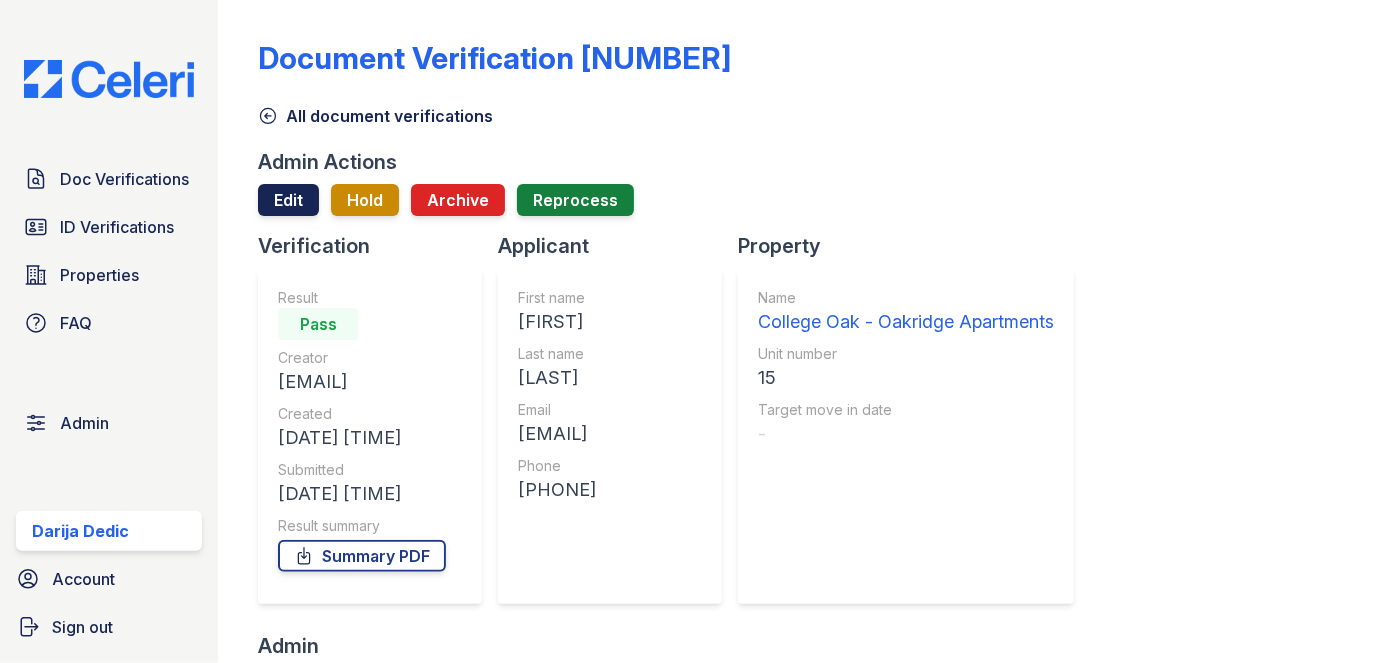 click on "Edit" at bounding box center [288, 200] 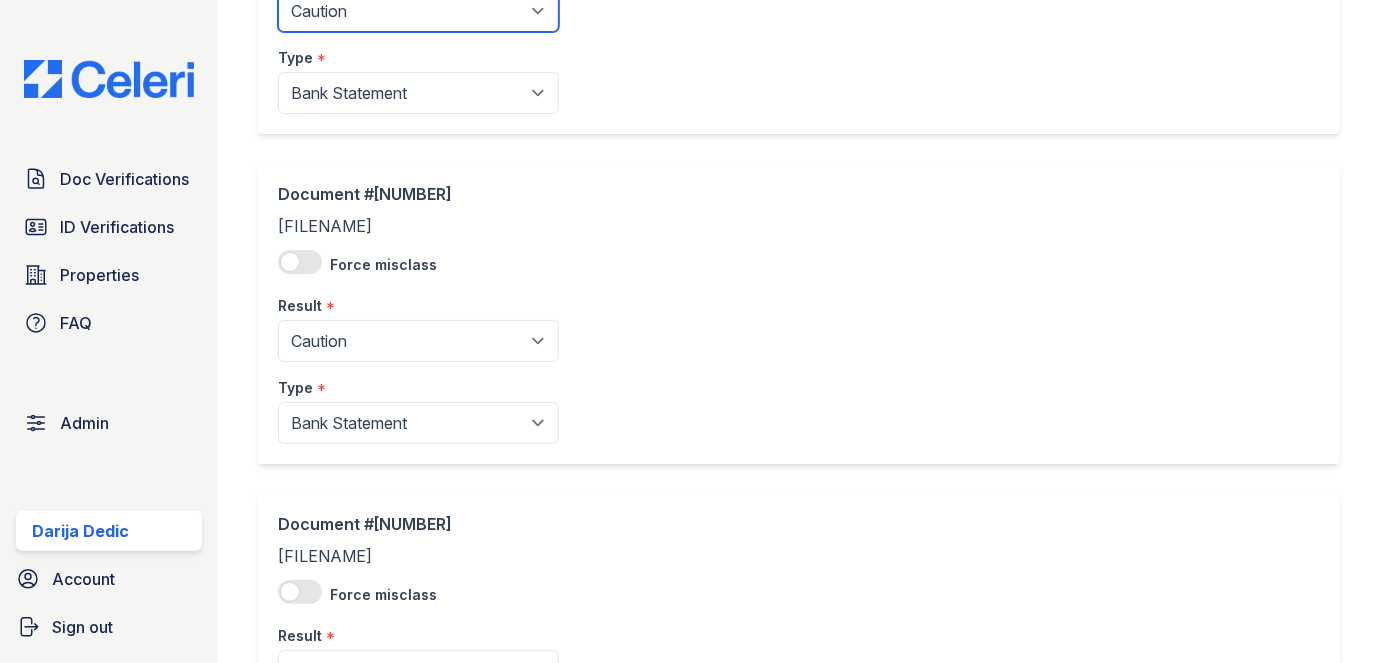 click on "Pending
Sent
Started
Processing
Pass
Fail
Caution
Error
N/A" at bounding box center (418, 11) 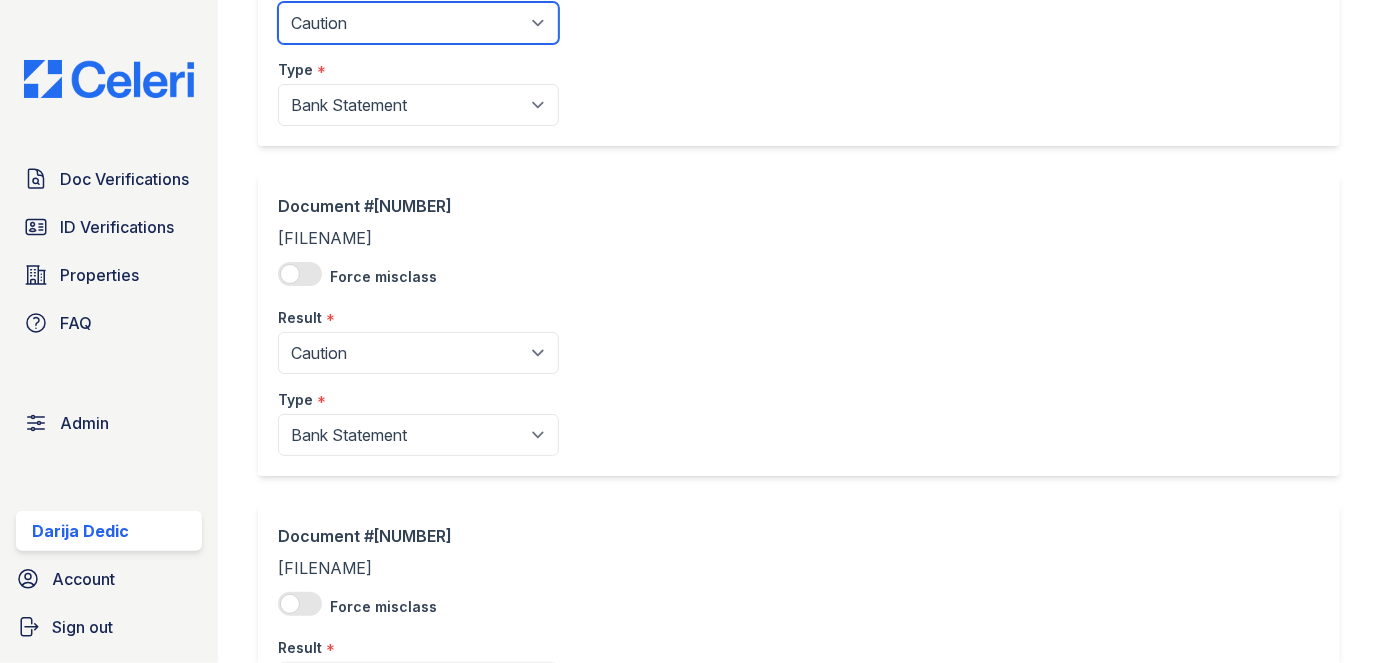 select on "pass" 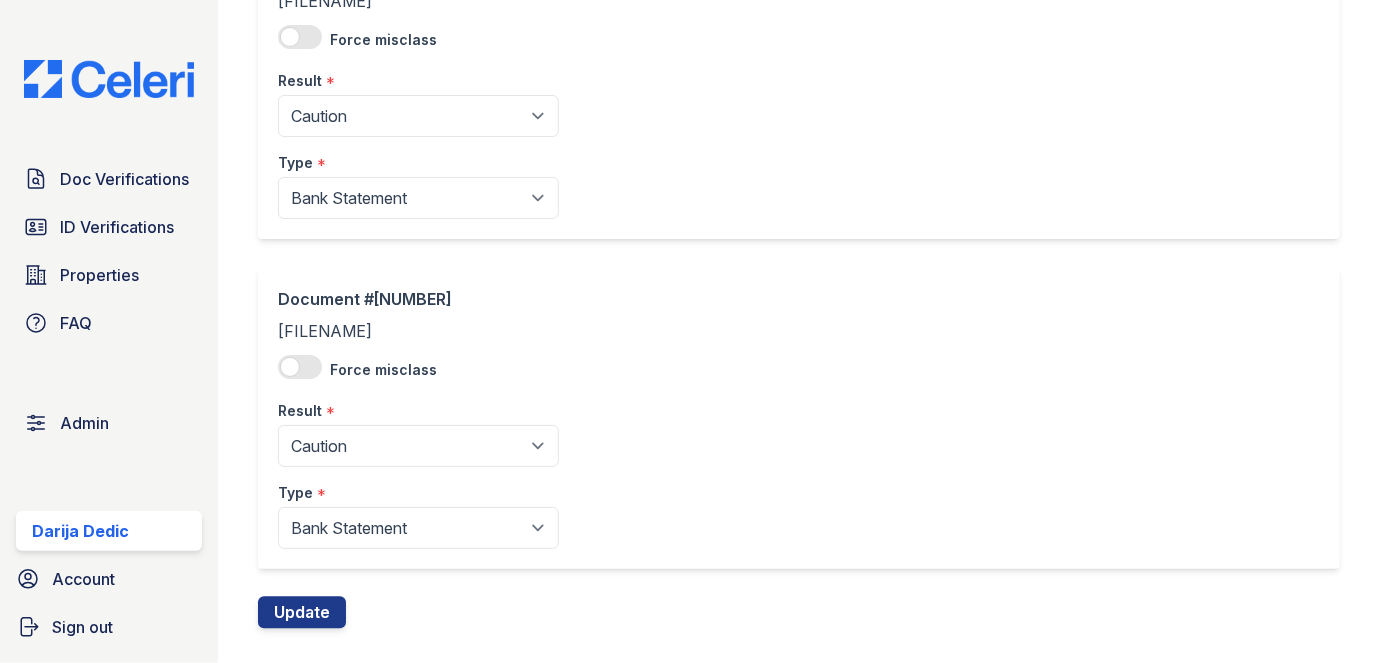scroll, scrollTop: 1890, scrollLeft: 0, axis: vertical 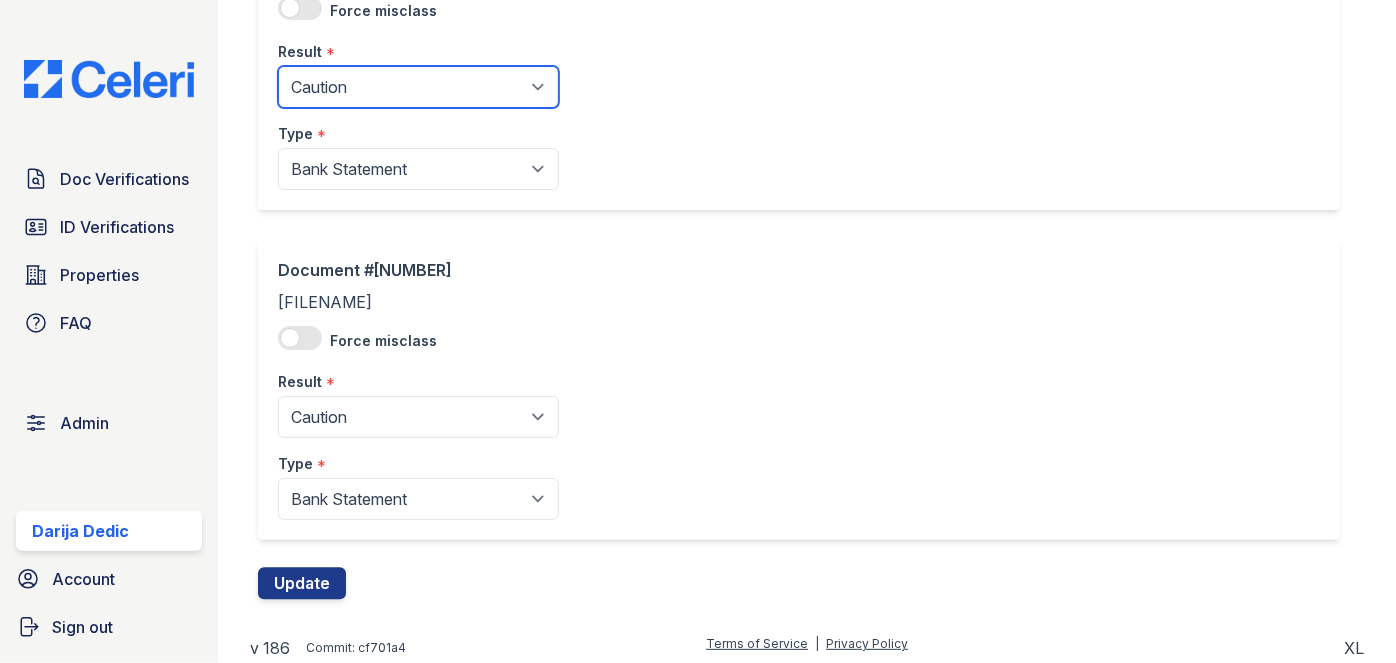 click on "Pending
Sent
Started
Processing
Pass
Fail
Caution
Error
N/A" at bounding box center [418, 87] 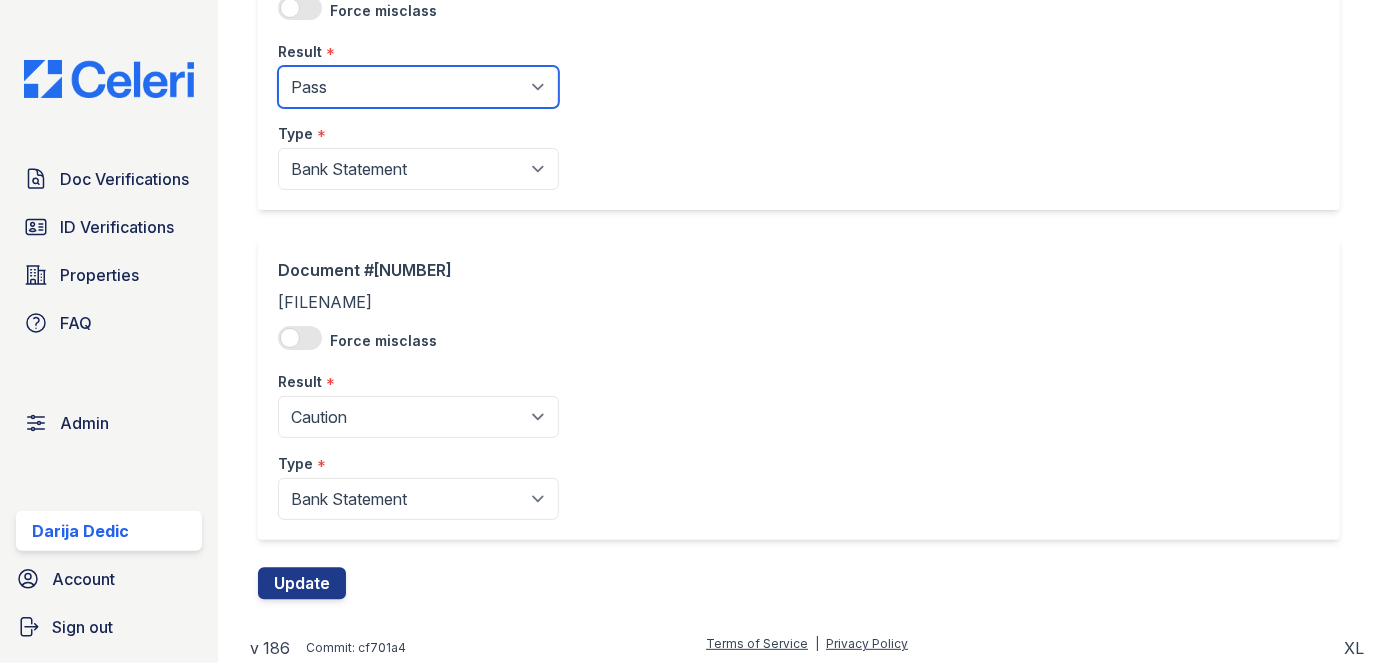 click on "Pending
Sent
Started
Processing
Pass
Fail
Caution
Error
N/A" at bounding box center (418, 87) 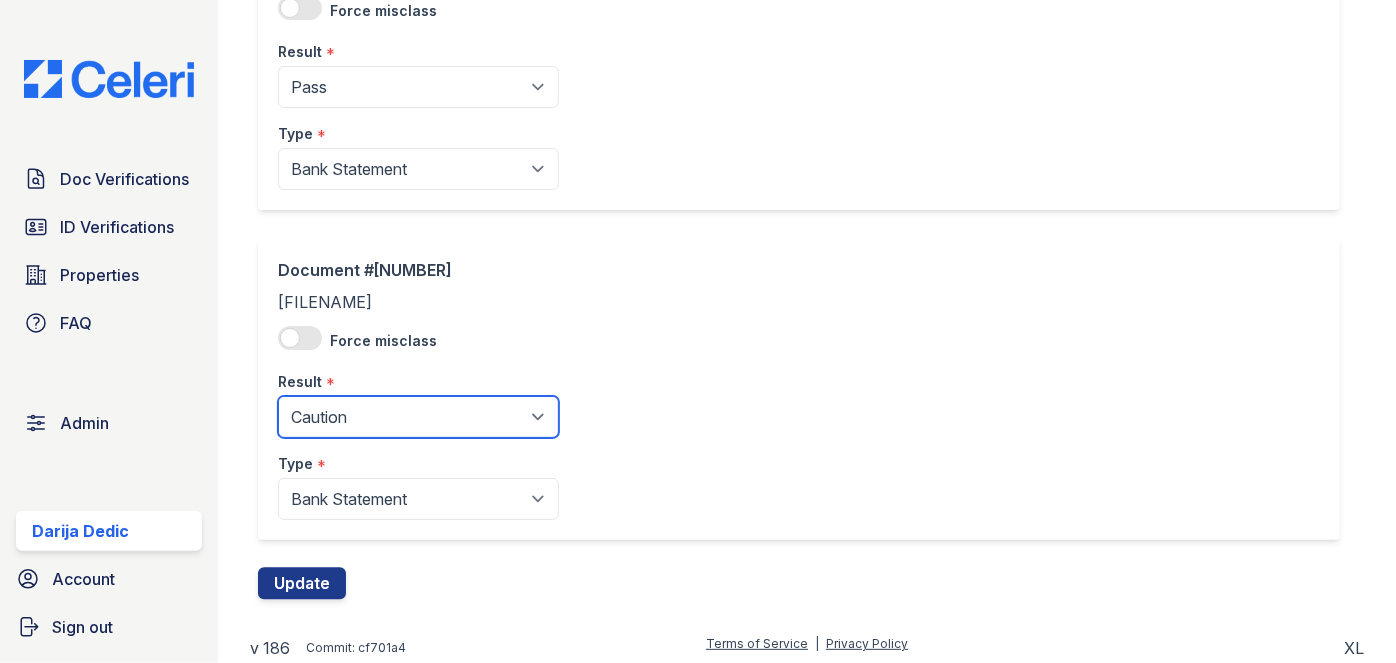 click on "Pending
Sent
Started
Processing
Pass
Fail
Caution
Error
N/A" at bounding box center (418, 417) 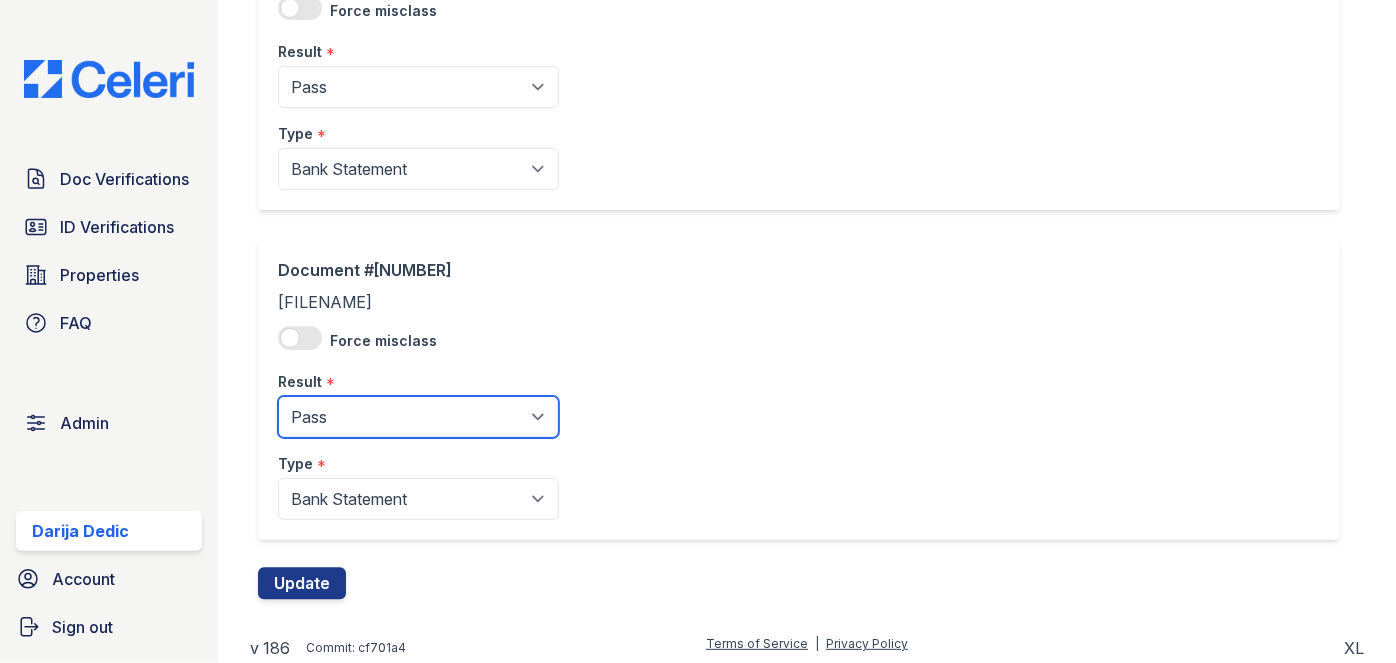 click on "Pending
Sent
Started
Processing
Pass
Fail
Caution
Error
N/A" at bounding box center [418, 417] 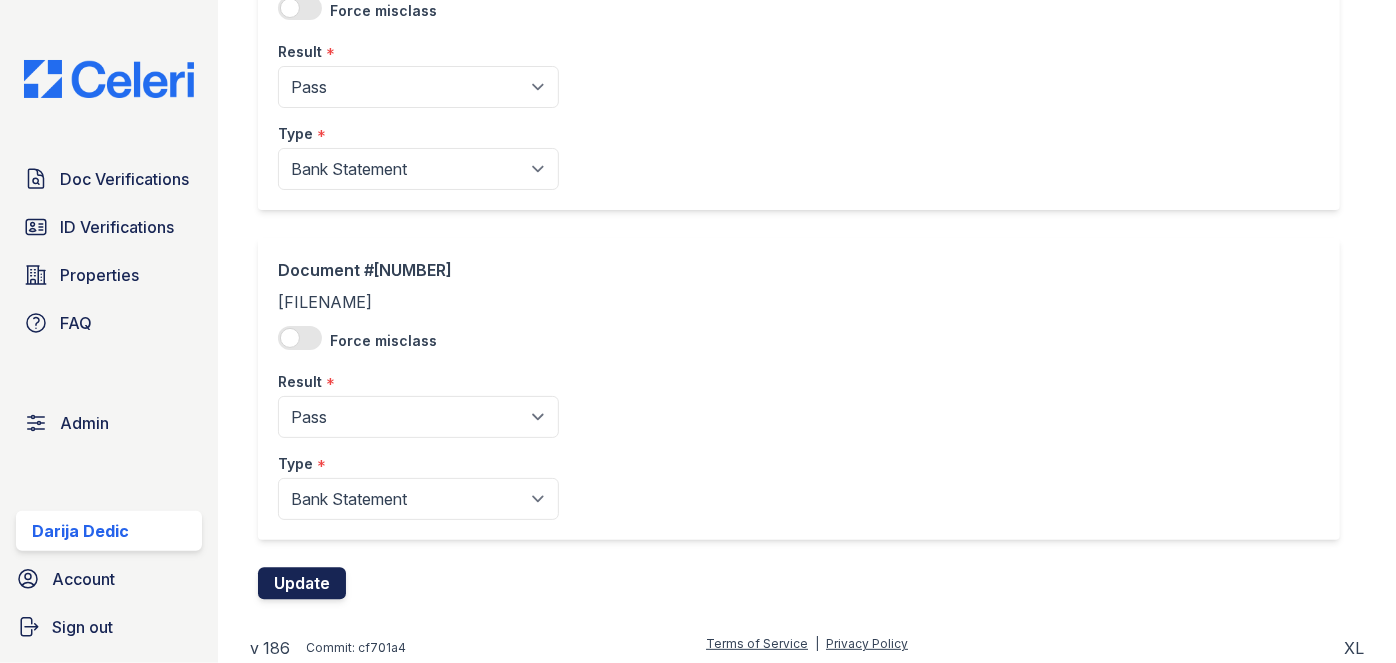 click on "Update" at bounding box center (302, 584) 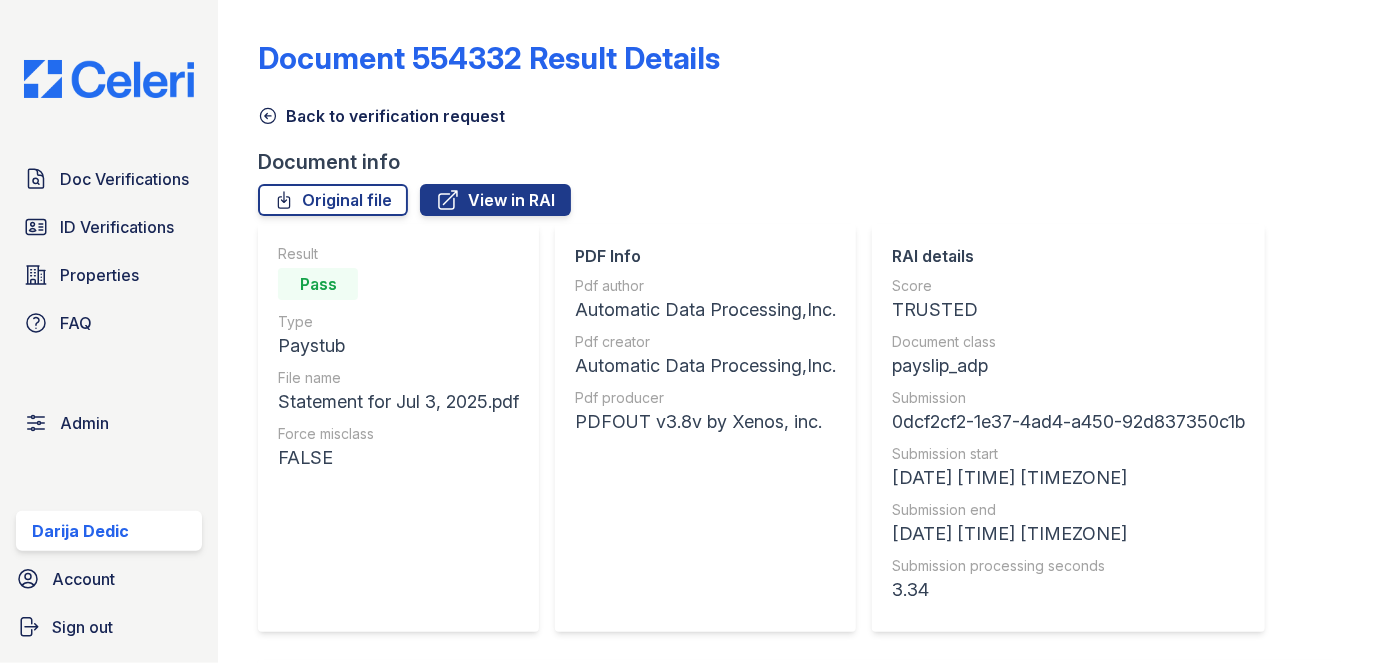 scroll, scrollTop: 0, scrollLeft: 0, axis: both 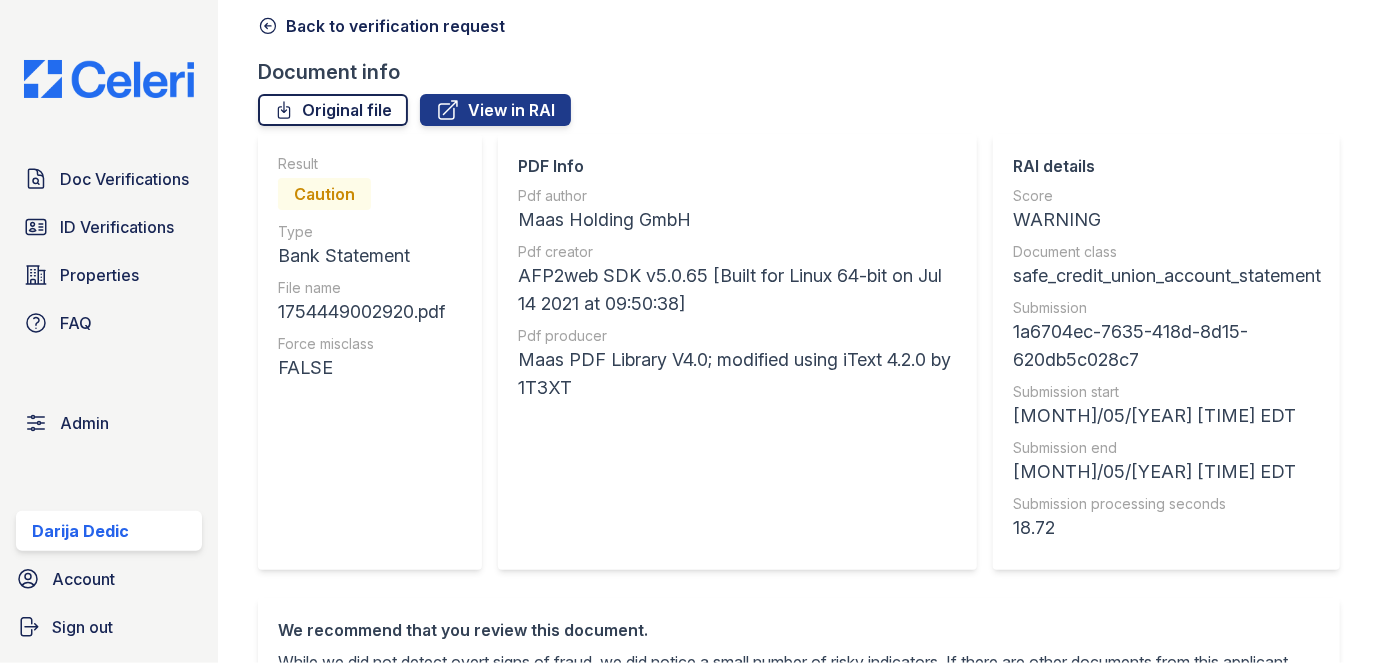 click on "Original file" at bounding box center (333, 110) 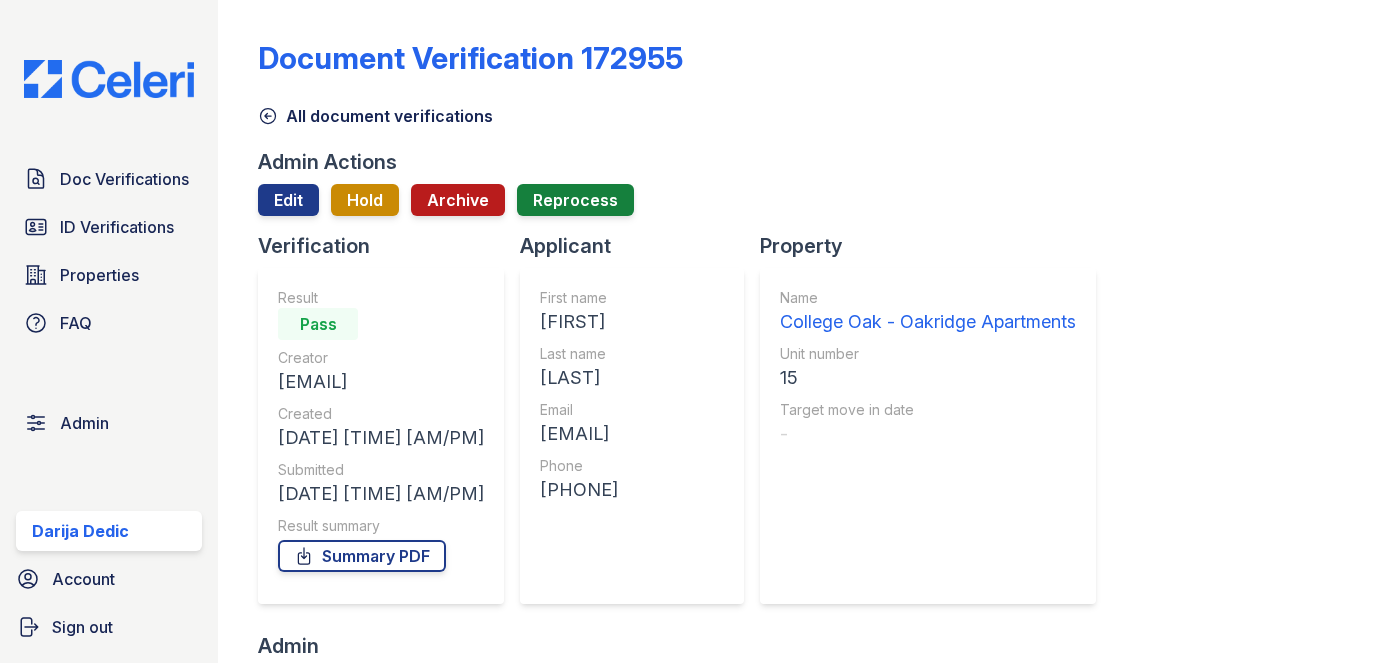 scroll, scrollTop: 0, scrollLeft: 0, axis: both 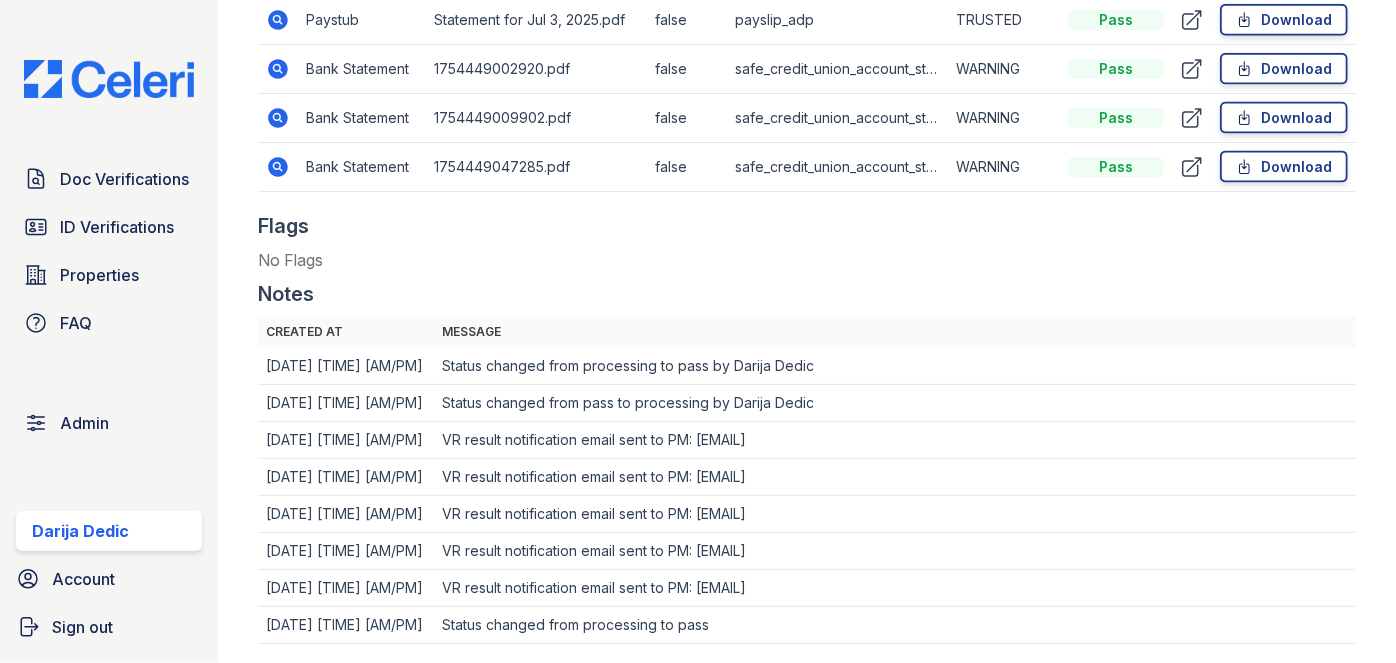 click 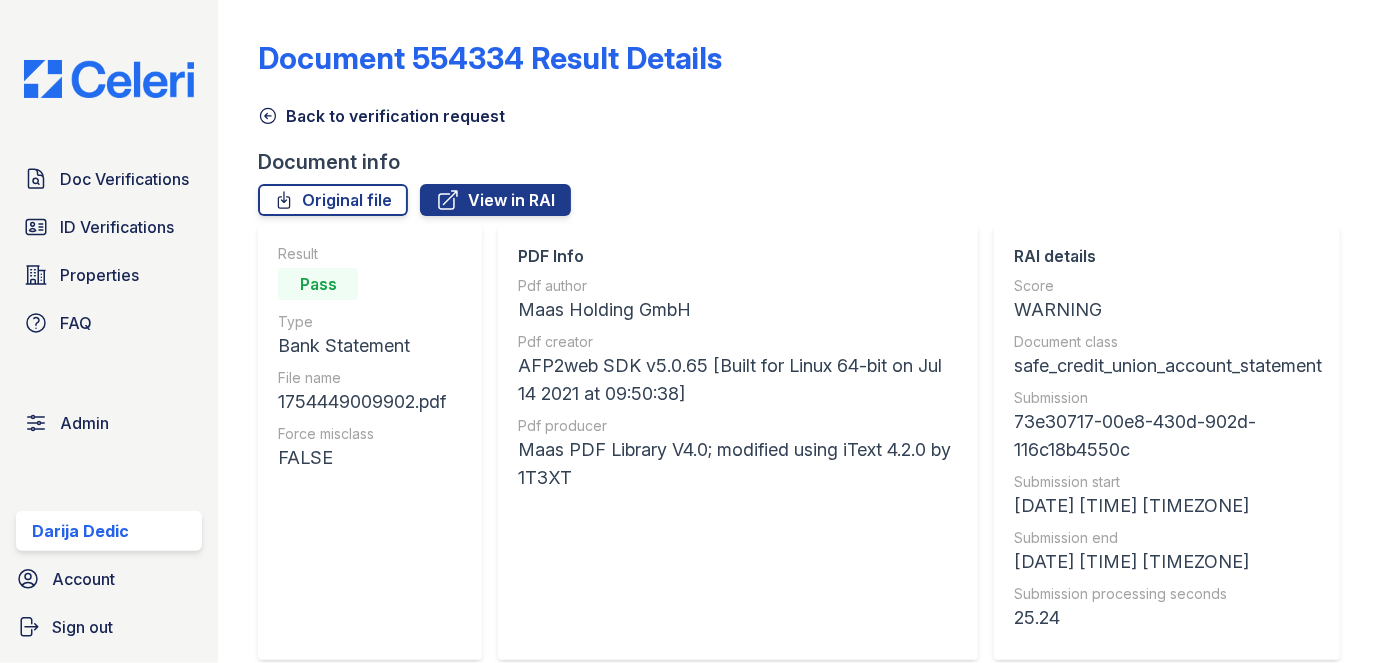 scroll, scrollTop: 0, scrollLeft: 0, axis: both 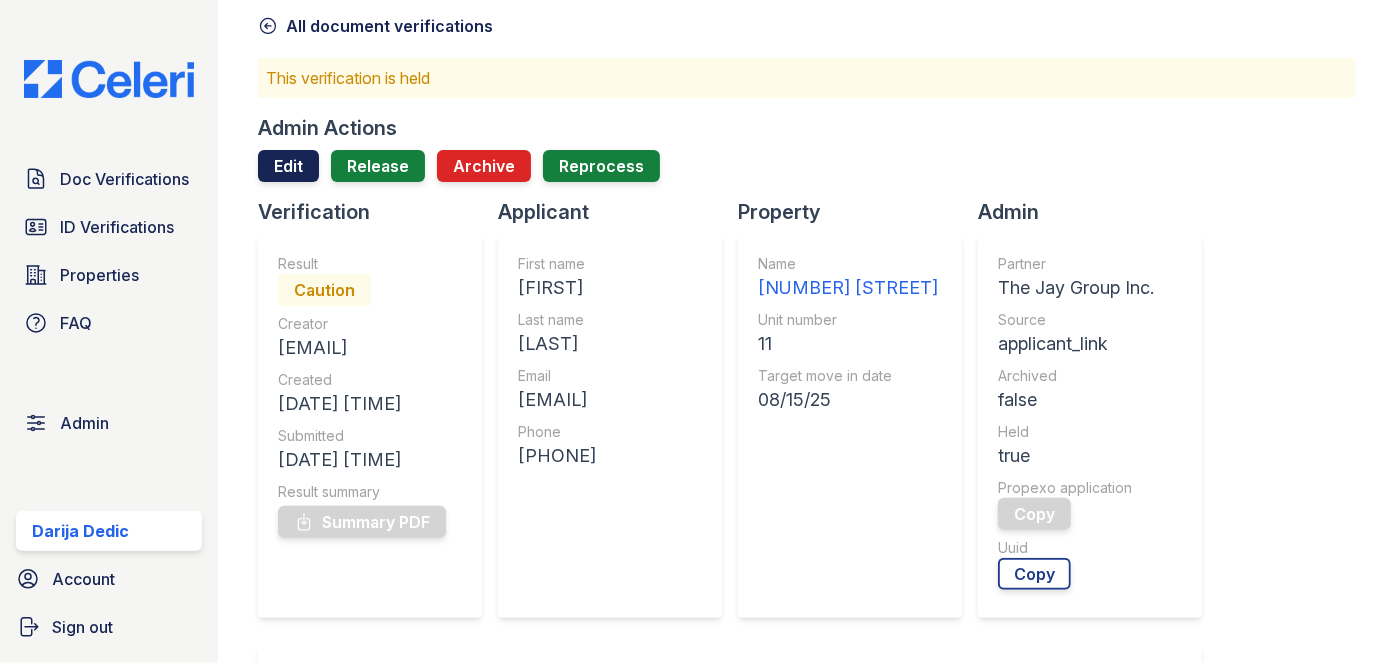 click on "Edit" at bounding box center [288, 166] 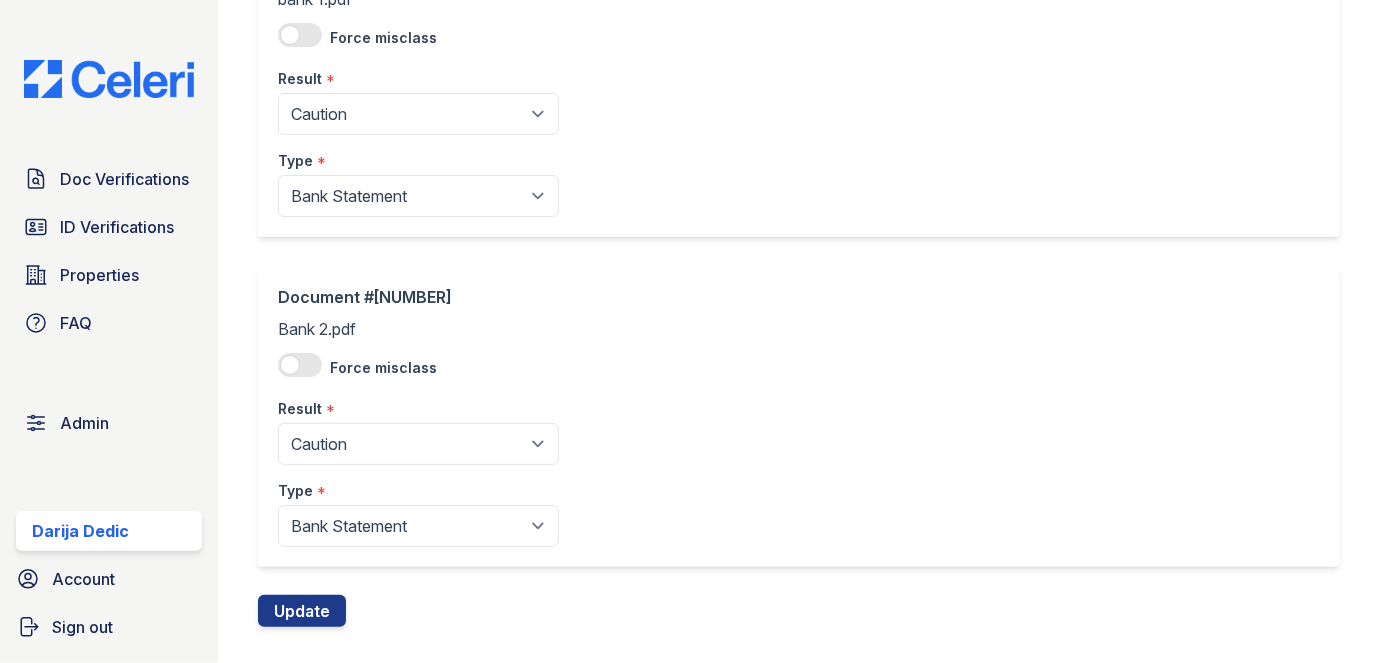 scroll, scrollTop: 243, scrollLeft: 0, axis: vertical 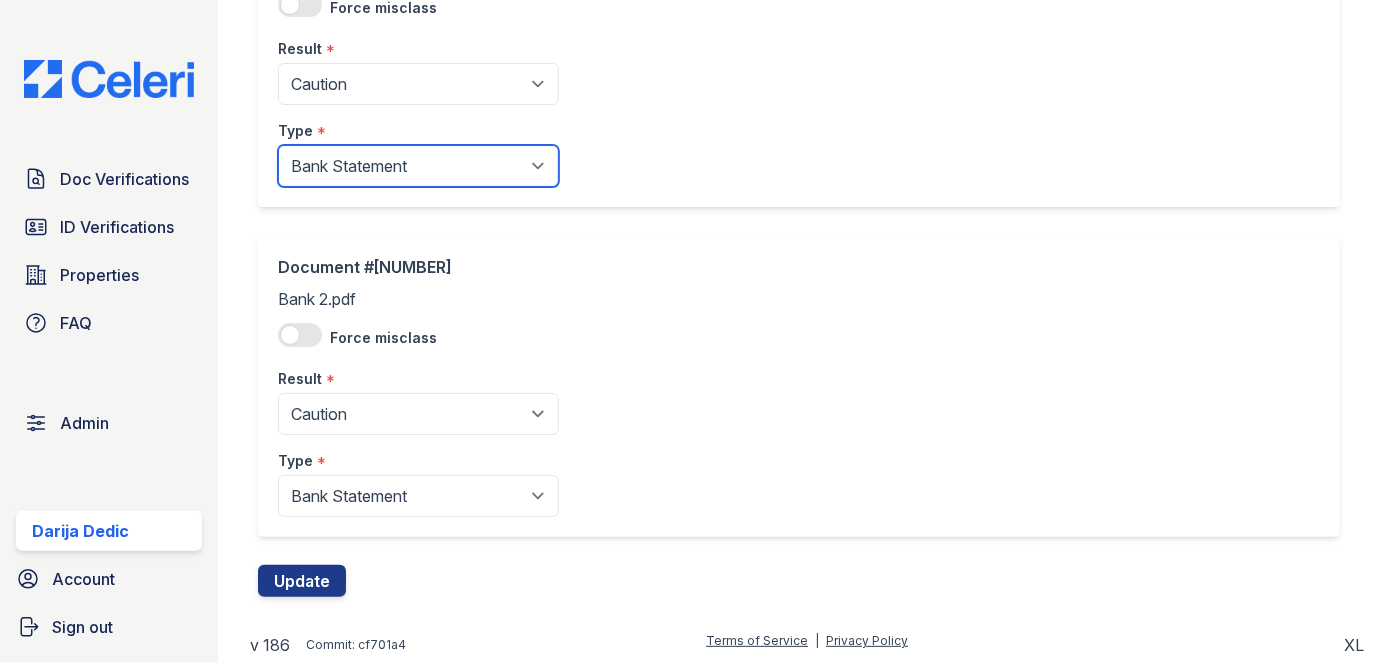 click on "Paystub
Bank Statement
Offer Letter
Tax Documents
Benefit Award Letter
Investment Account Statement
Other" at bounding box center [418, 166] 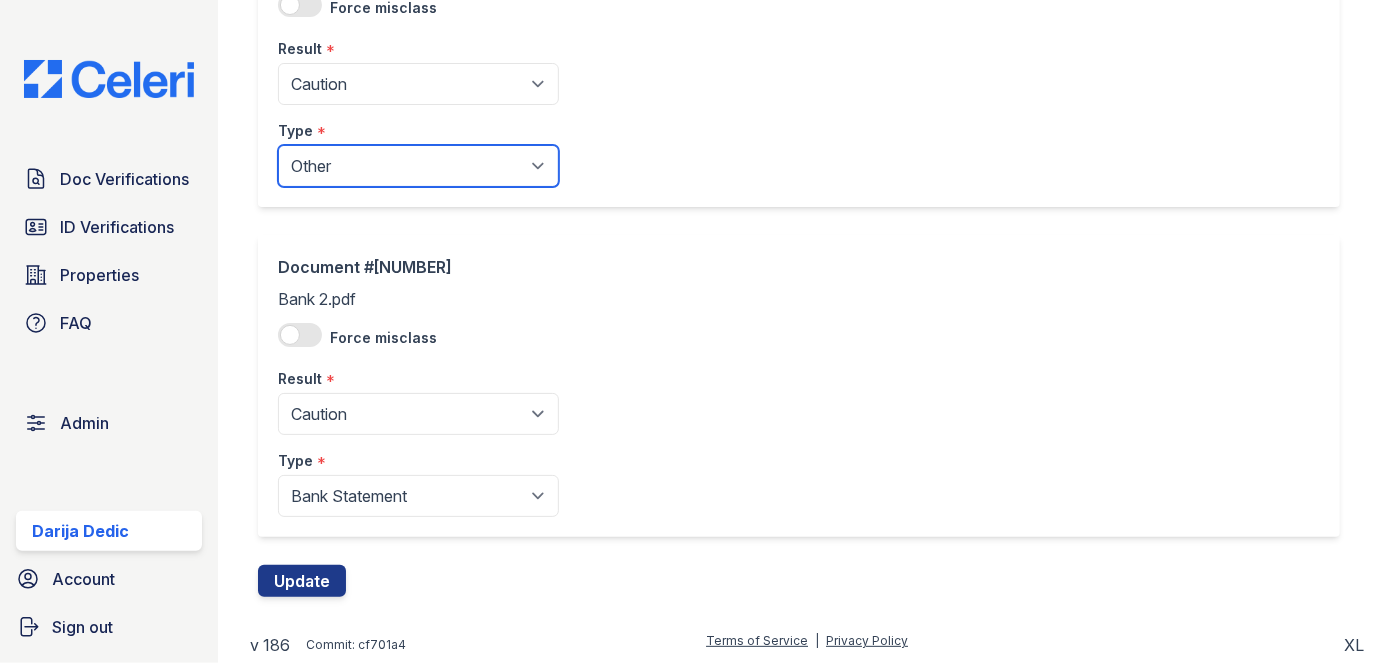 click on "Paystub
Bank Statement
Offer Letter
Tax Documents
Benefit Award Letter
Investment Account Statement
Other" at bounding box center [418, 166] 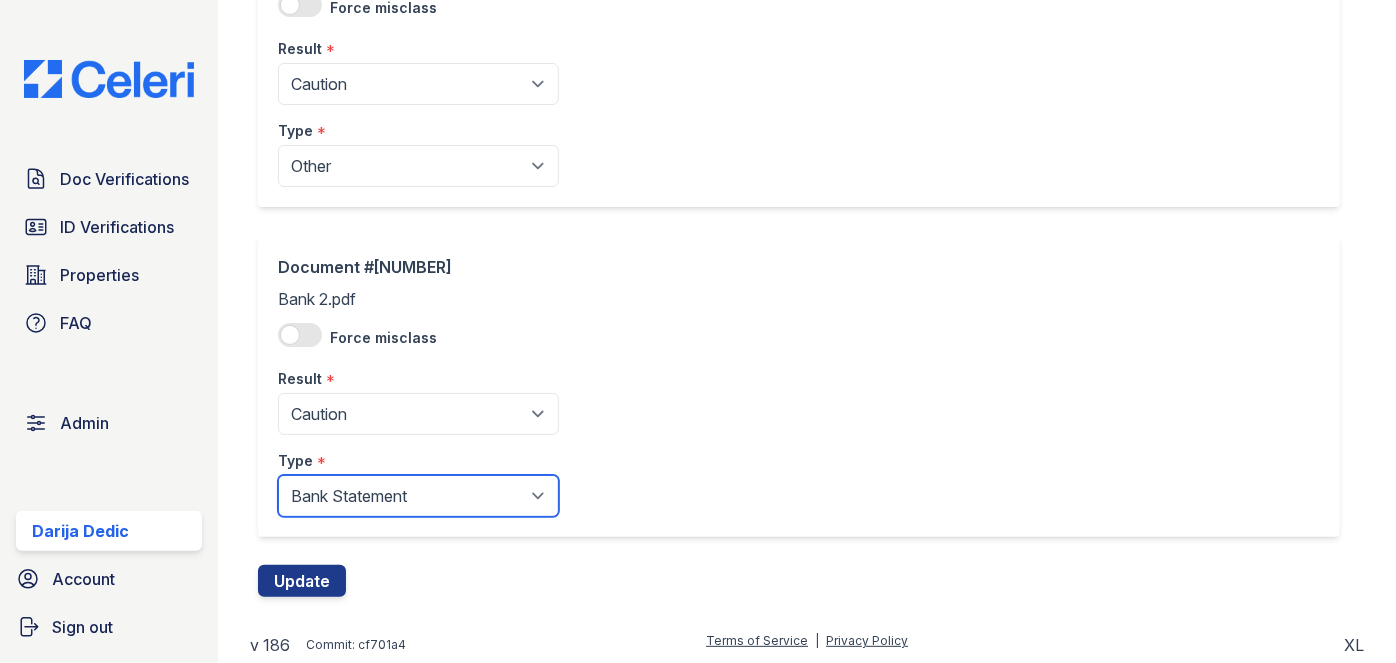 click on "Paystub
Bank Statement
Offer Letter
Tax Documents
Benefit Award Letter
Investment Account Statement
Other" at bounding box center (418, 496) 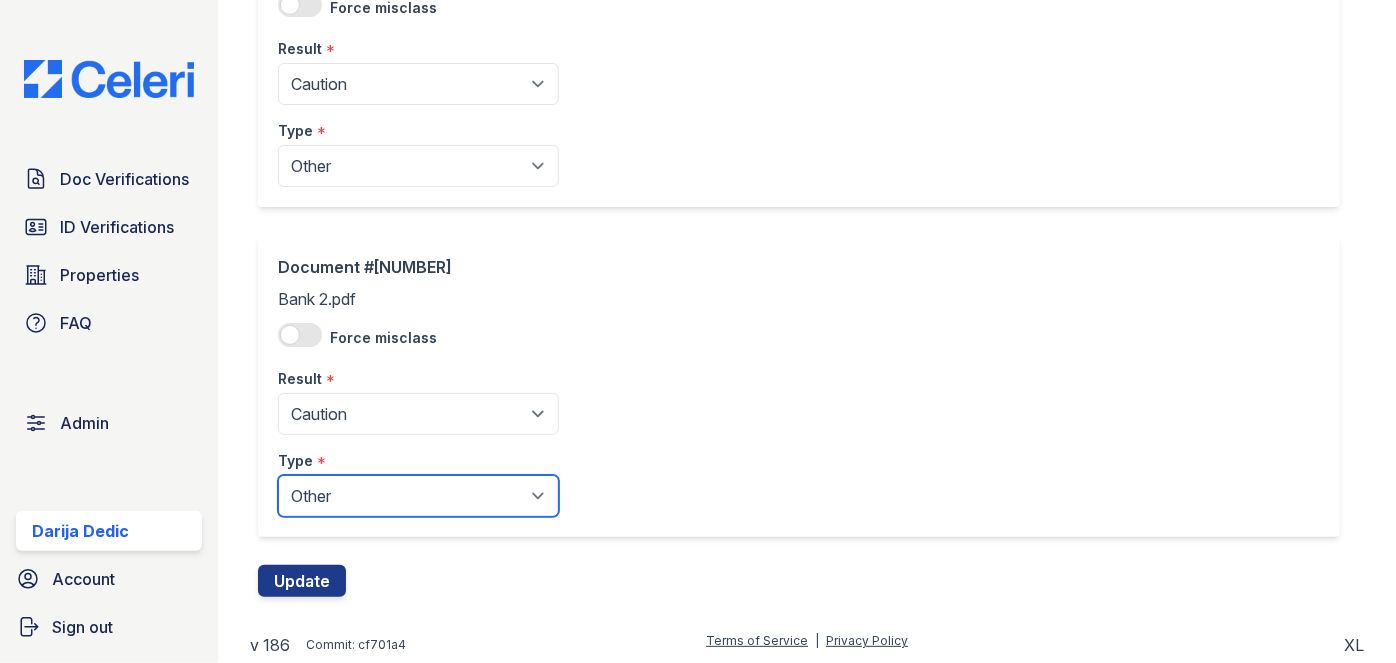 click on "Paystub
Bank Statement
Offer Letter
Tax Documents
Benefit Award Letter
Investment Account Statement
Other" at bounding box center (418, 496) 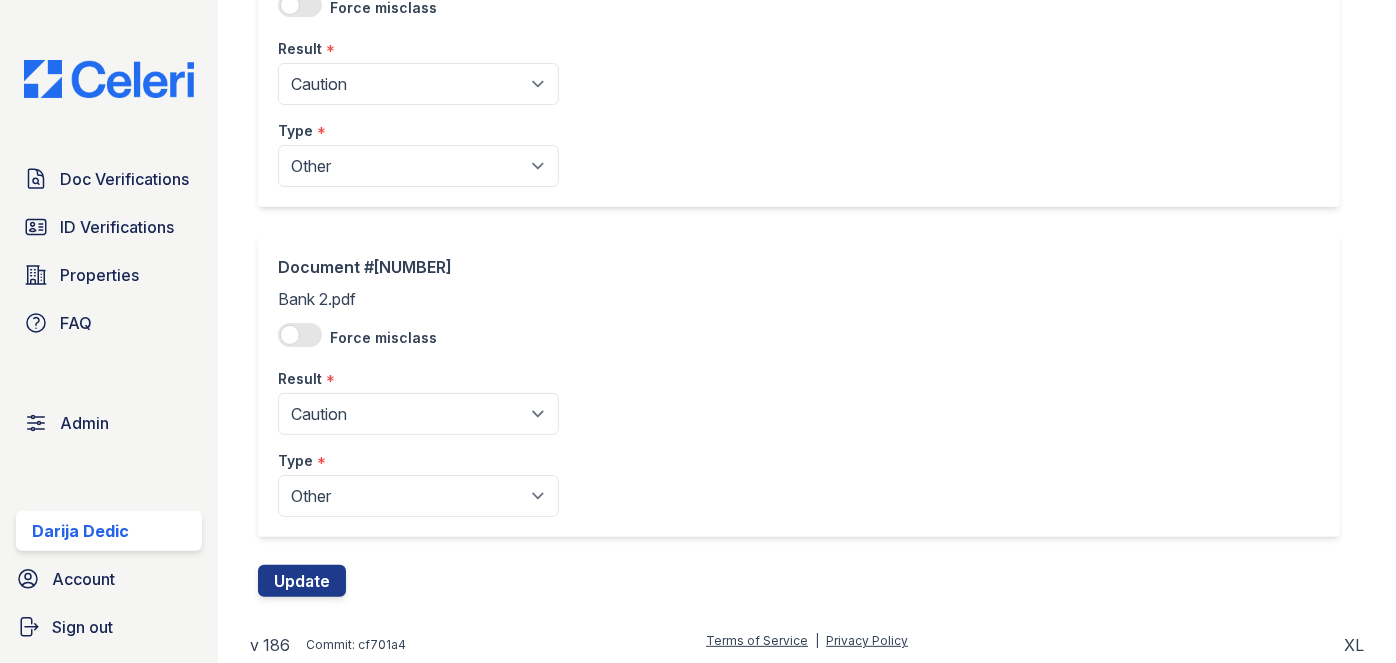 click on "Type
*" at bounding box center (418, 125) 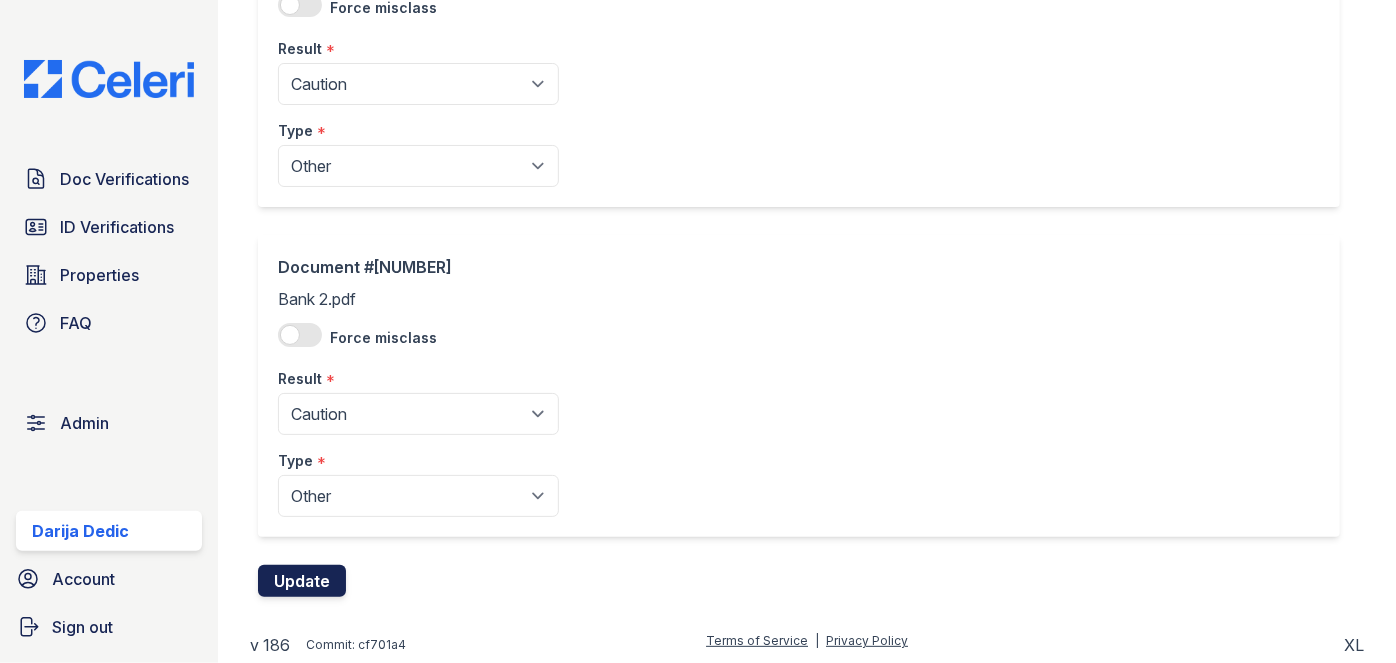 click on "Update" at bounding box center (302, 581) 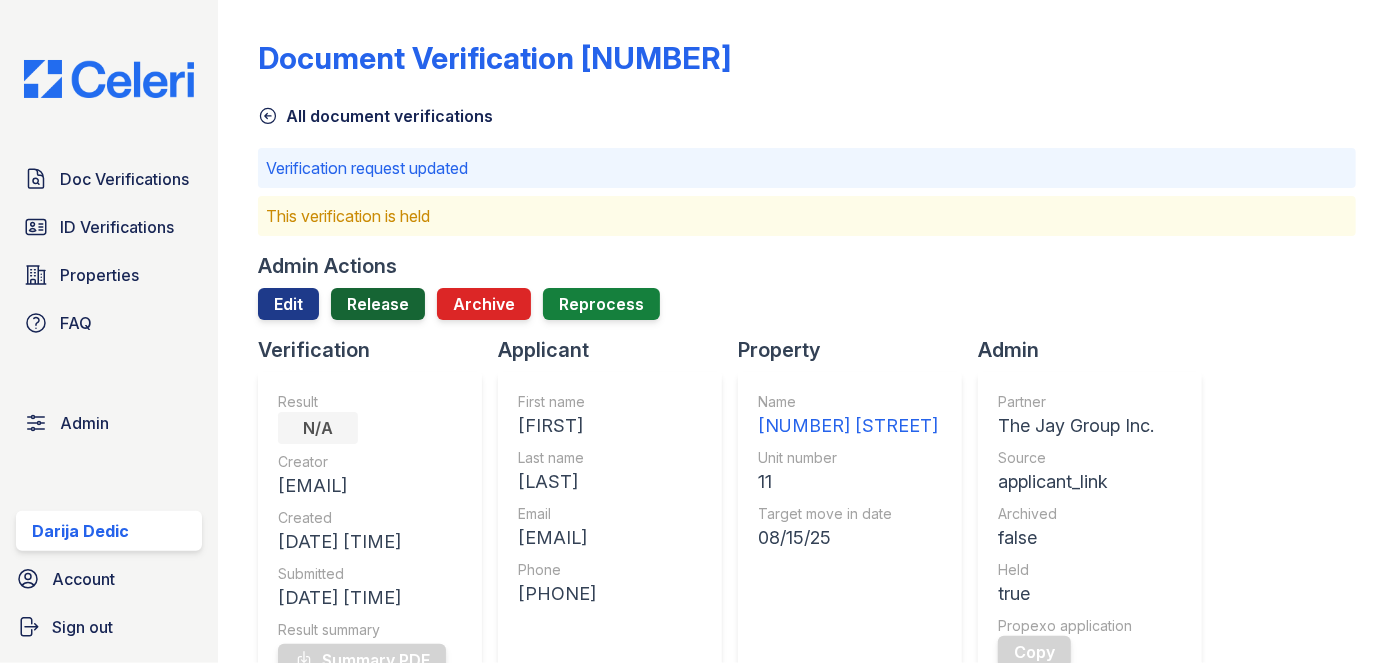 click on "Release" at bounding box center (378, 304) 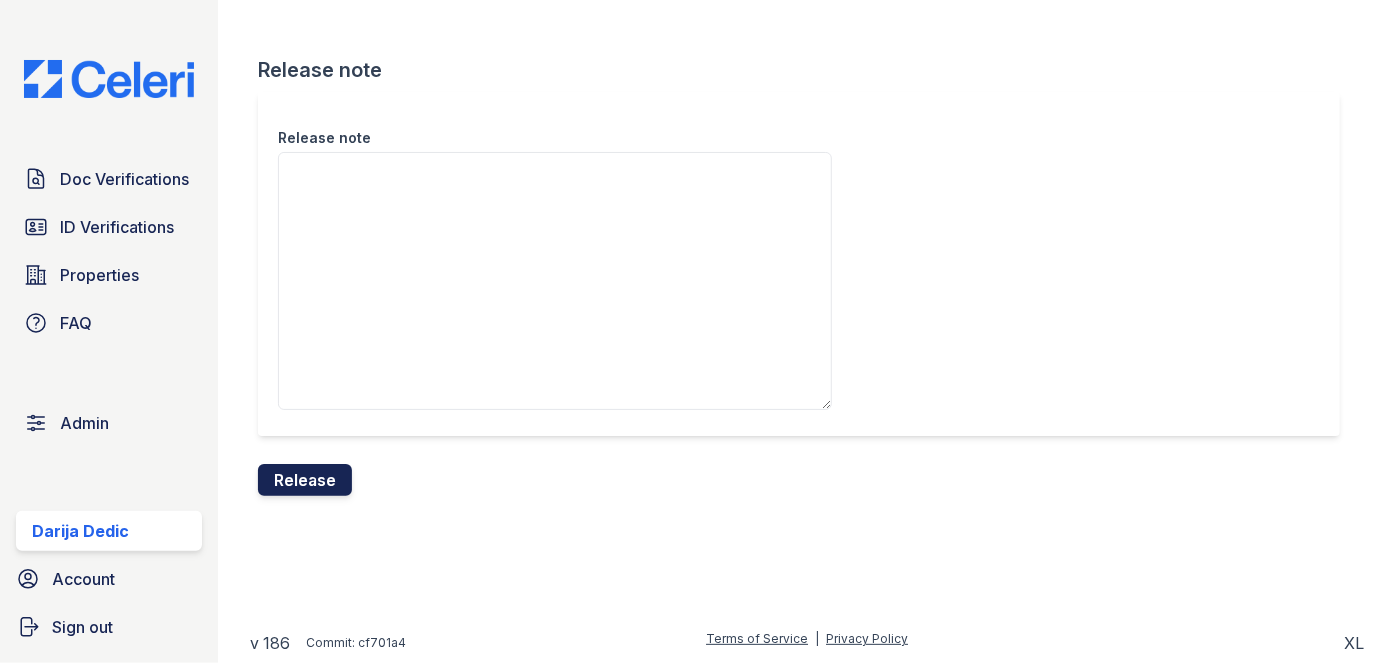 click on "Release note
Release note
Release" at bounding box center [807, 264] 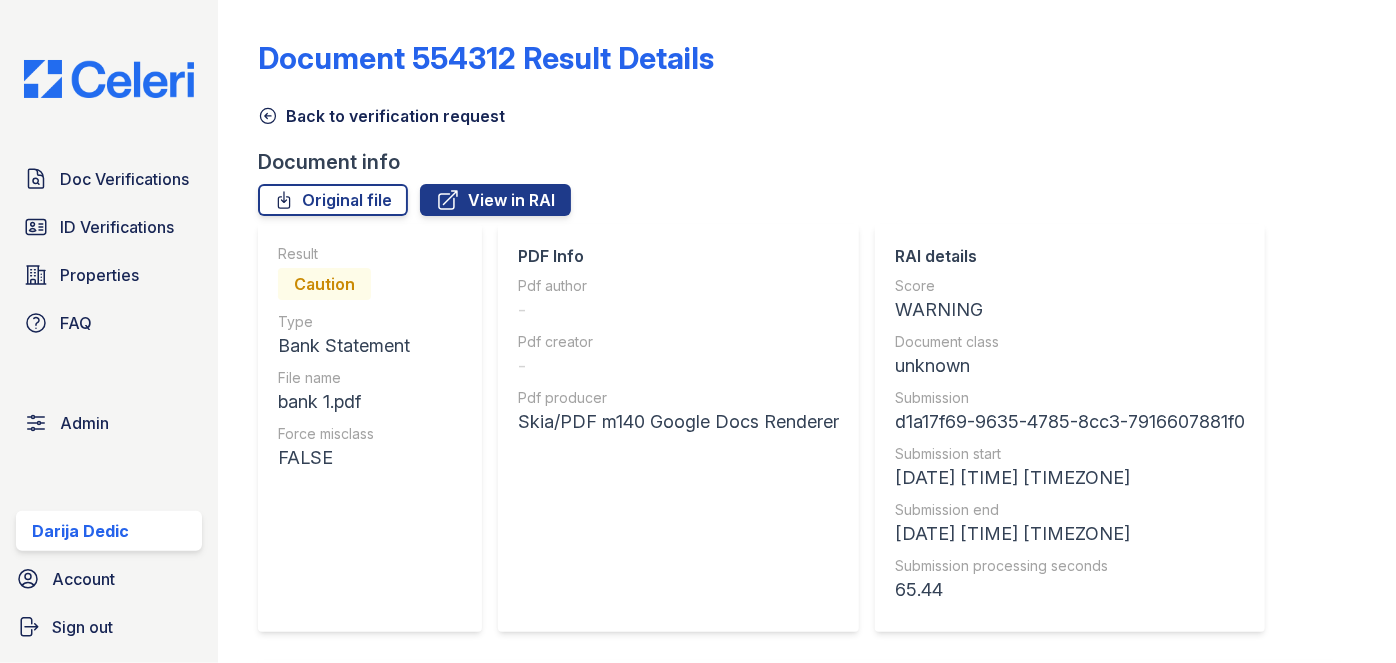 scroll, scrollTop: 0, scrollLeft: 0, axis: both 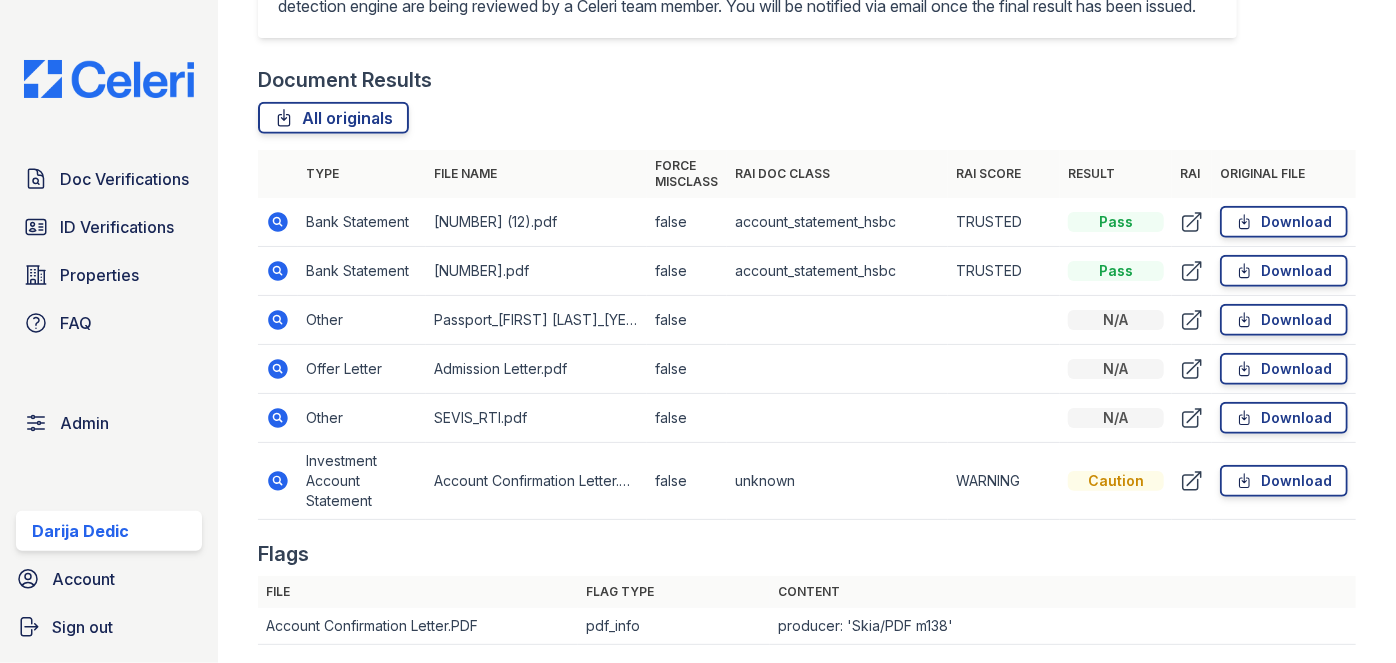 click on "Offer Letter" at bounding box center [362, 369] 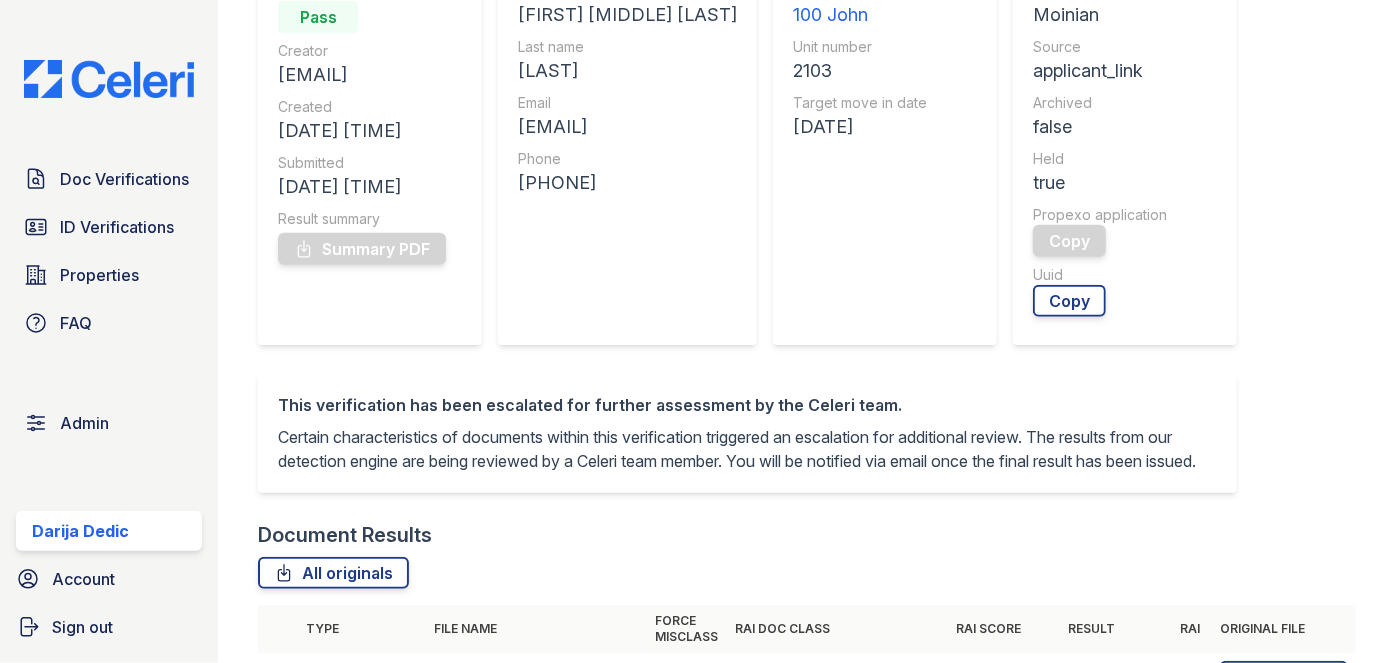 scroll, scrollTop: 90, scrollLeft: 0, axis: vertical 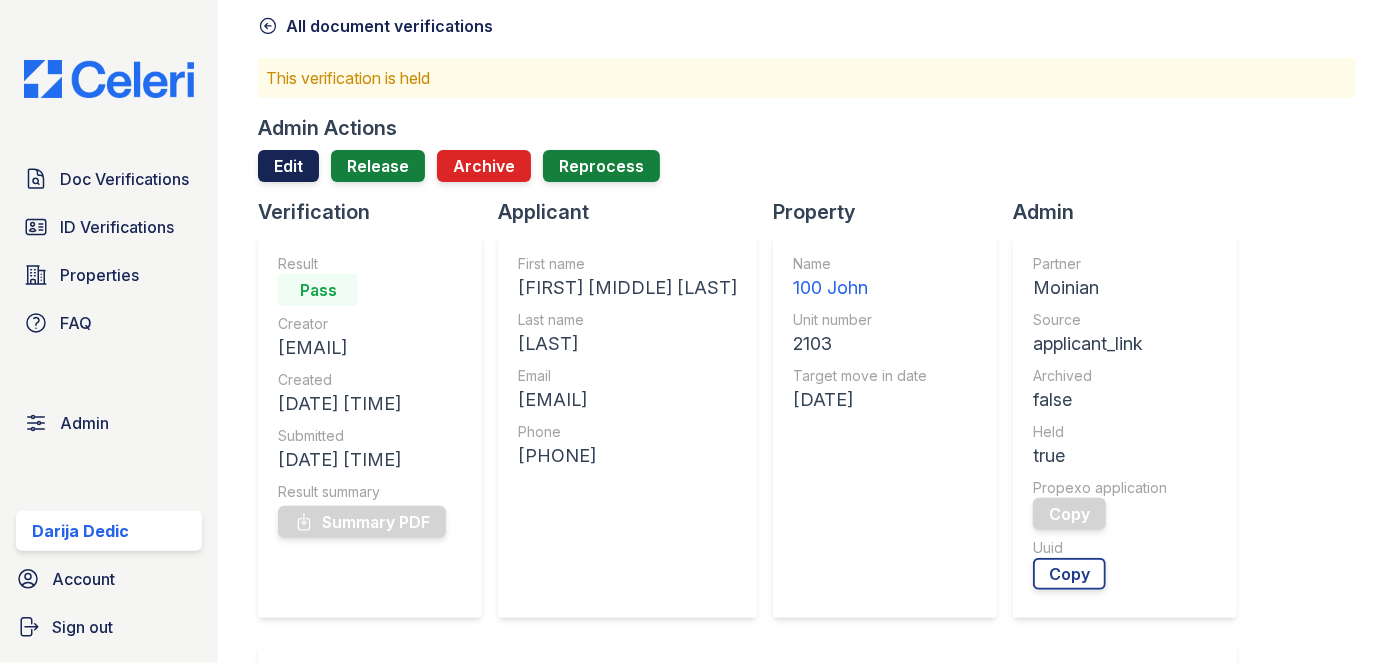 click on "Edit" at bounding box center (288, 166) 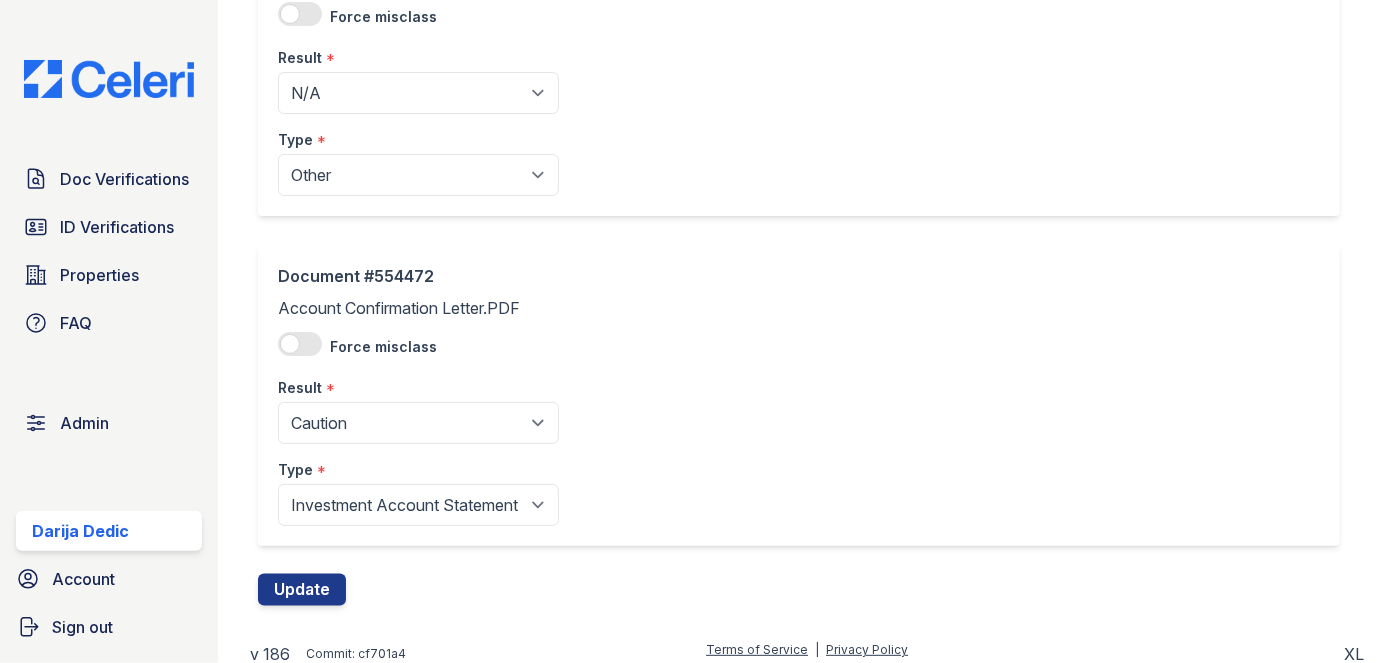 scroll, scrollTop: 1561, scrollLeft: 0, axis: vertical 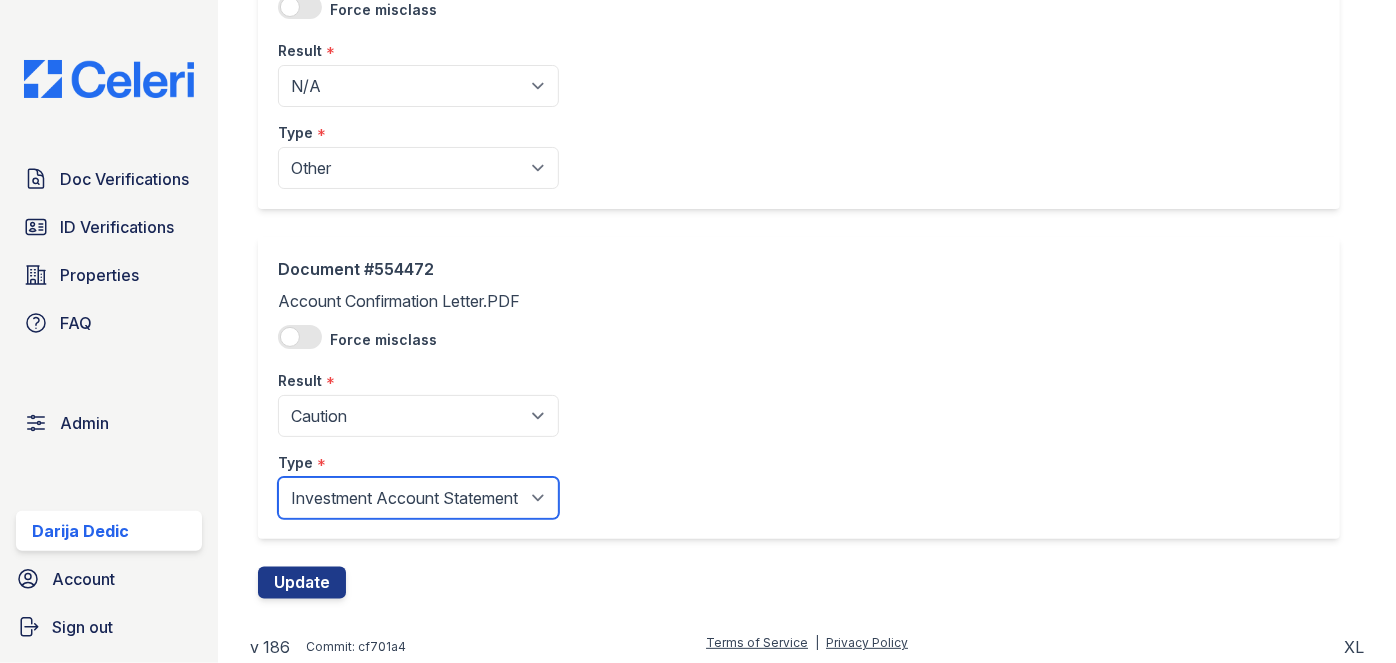click on "Paystub
Bank Statement
Offer Letter
Tax Documents
Benefit Award Letter
Investment Account Statement
Other" at bounding box center (418, 498) 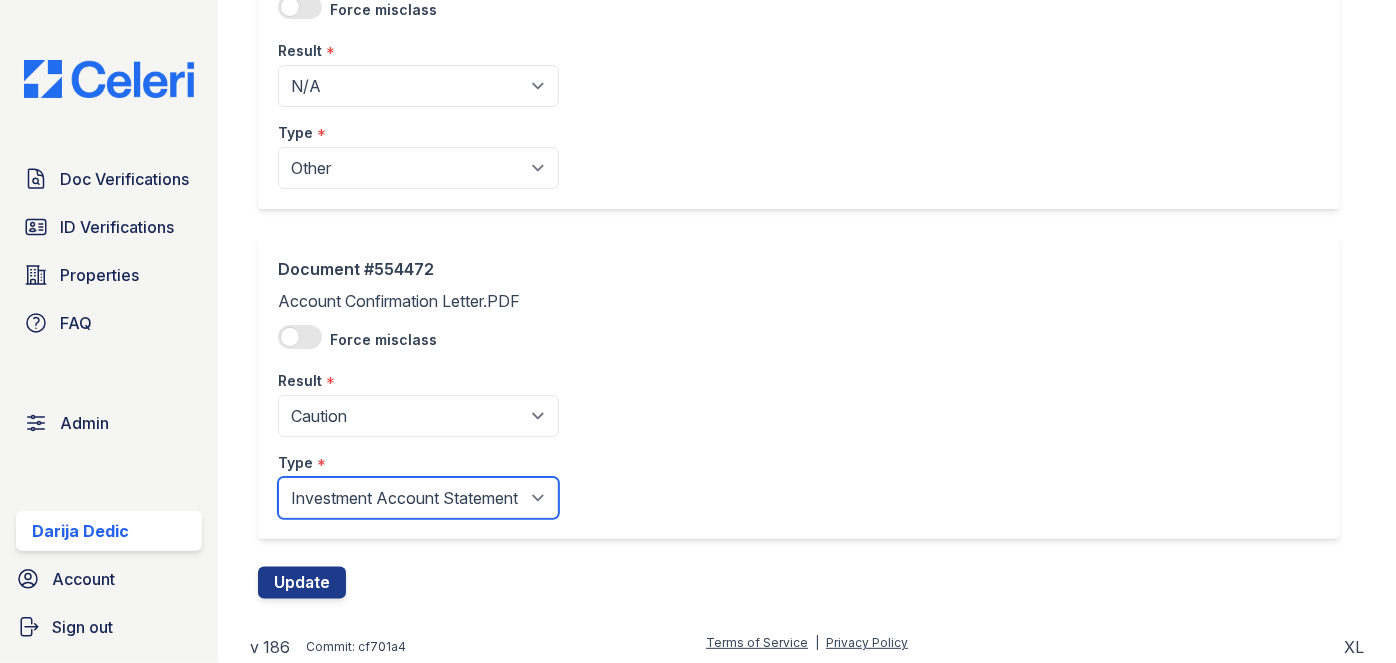 select on "other" 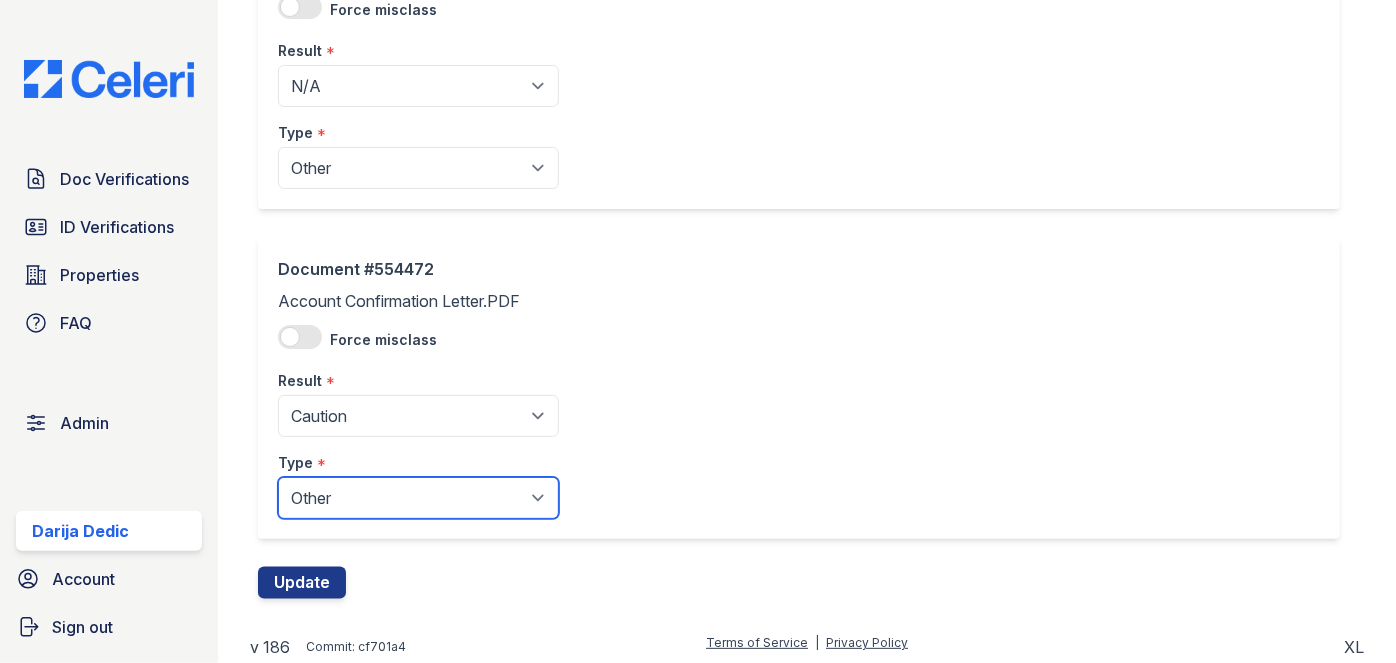 click on "Paystub
Bank Statement
Offer Letter
Tax Documents
Benefit Award Letter
Investment Account Statement
Other" at bounding box center (418, 498) 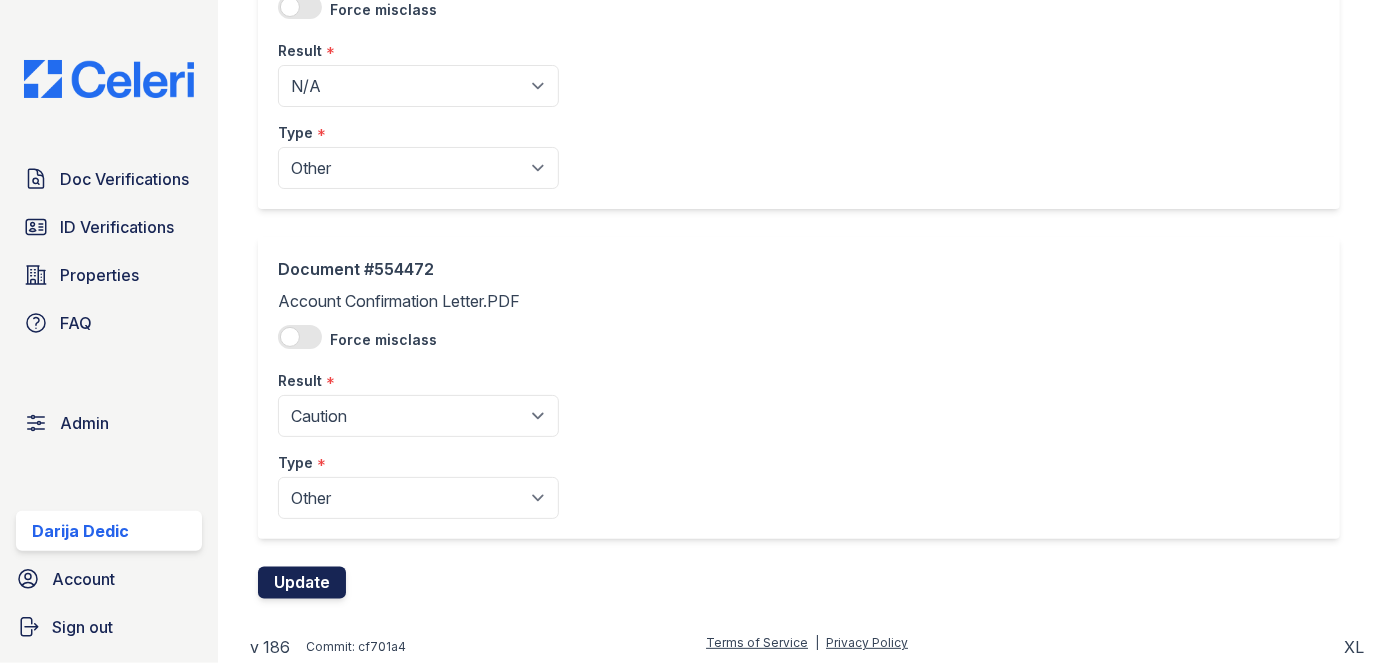 click on "Update" at bounding box center (302, 583) 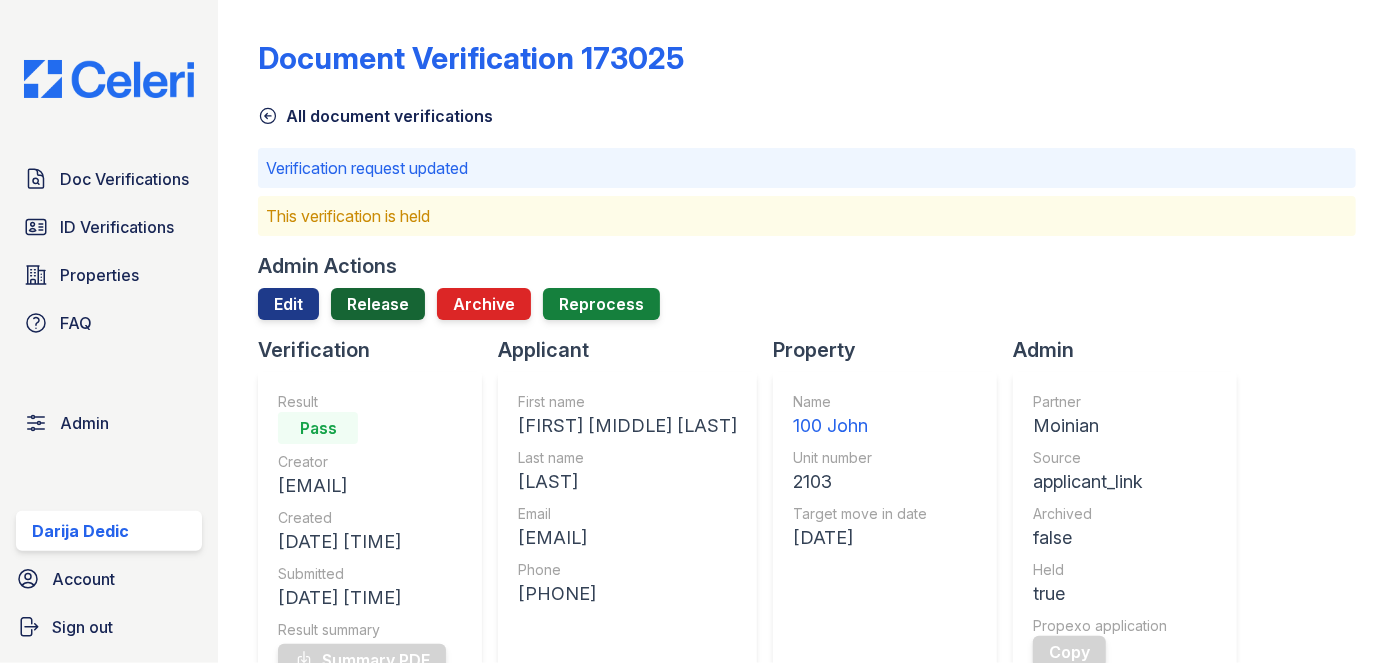 click on "Release" at bounding box center (378, 304) 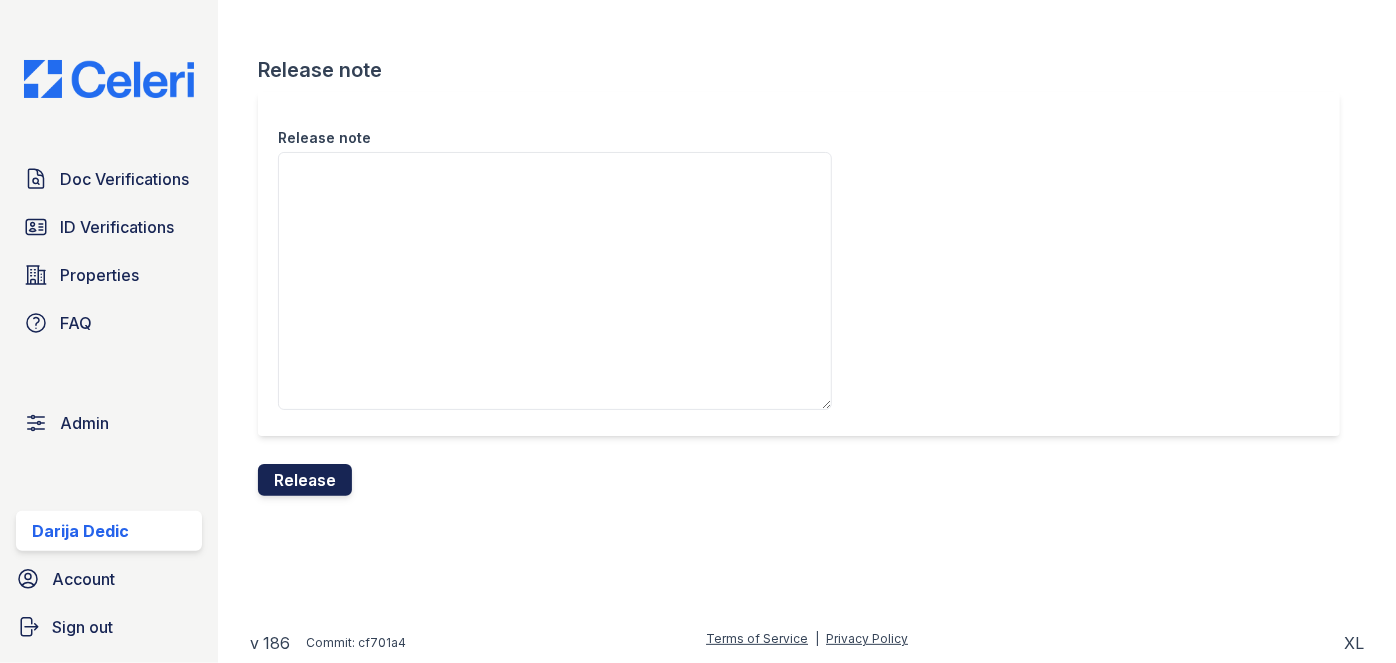 click on "Release" at bounding box center [305, 480] 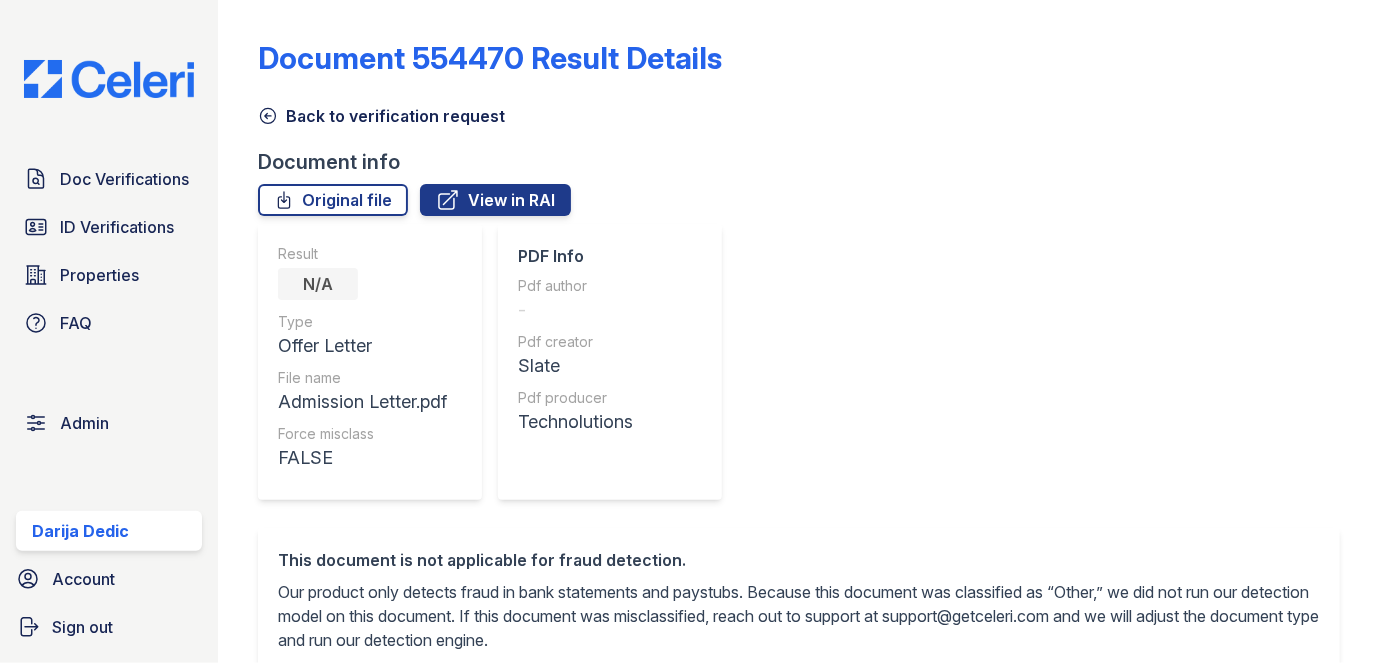 scroll, scrollTop: 0, scrollLeft: 0, axis: both 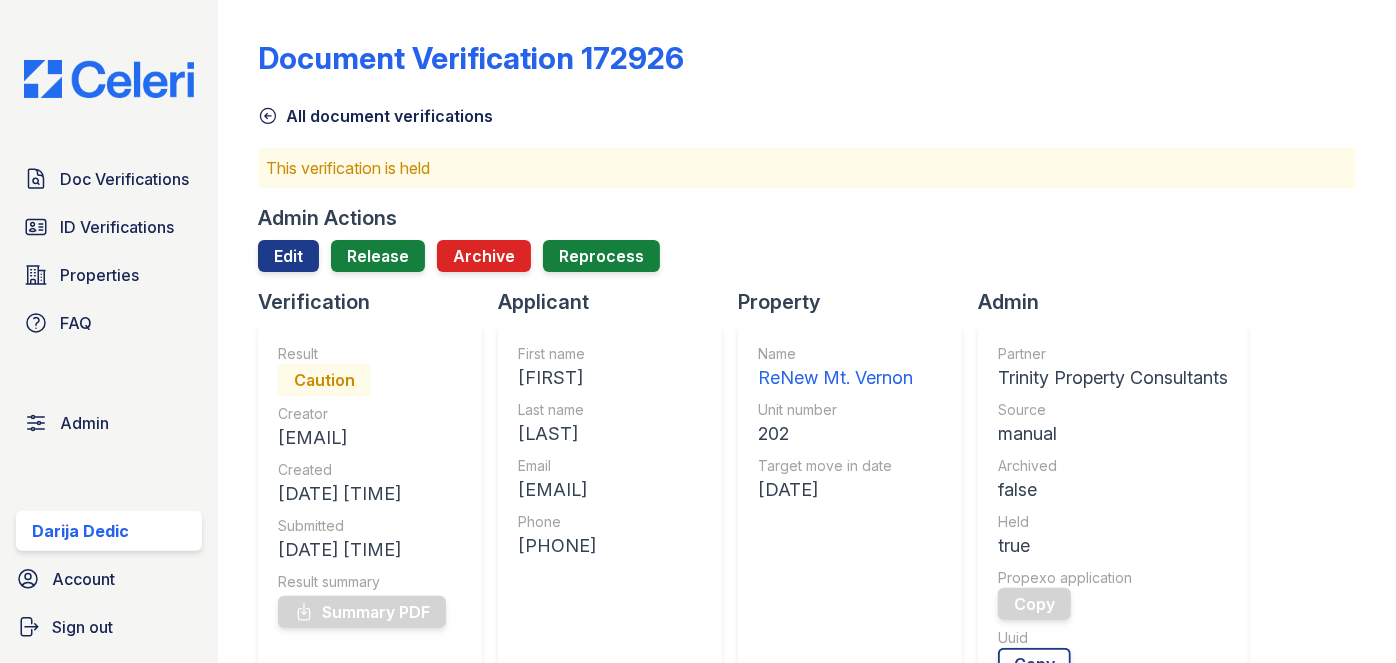 click on "Doc Verifications
ID Verifications
Properties
FAQ
Admin
[FIRST] [LAST]
Account
Sign out" at bounding box center [109, 331] 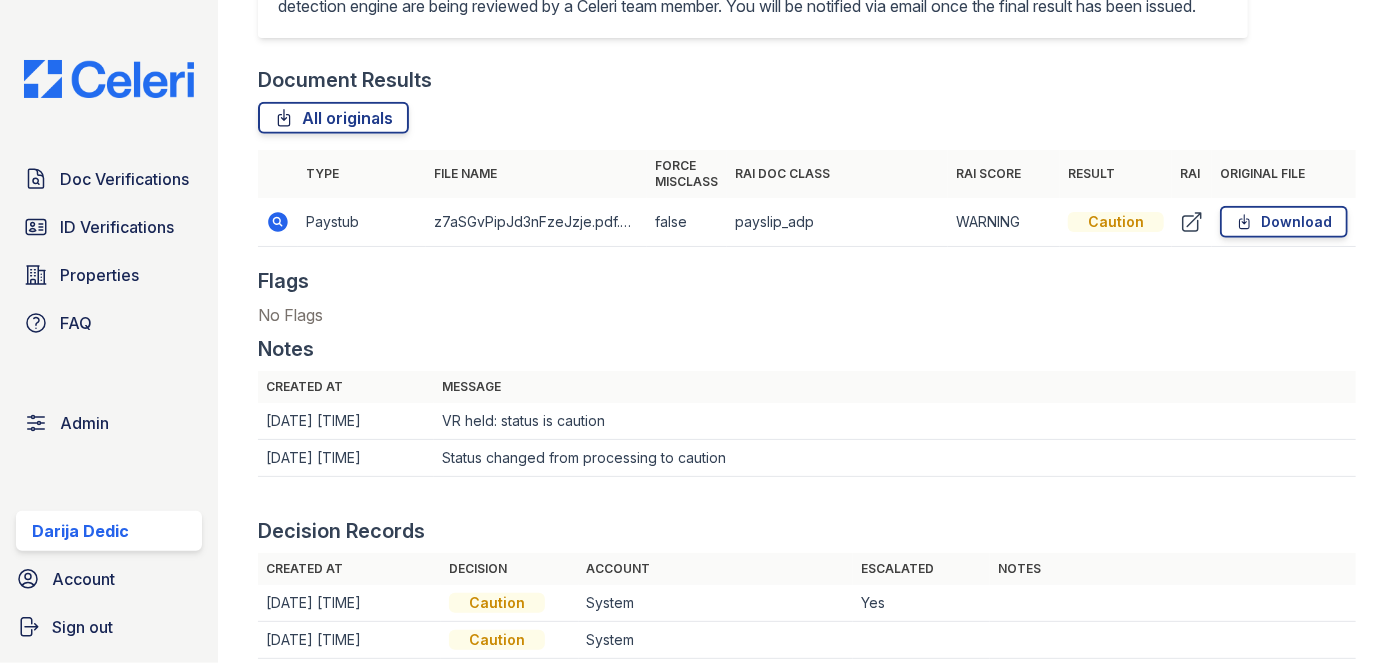 scroll, scrollTop: 1090, scrollLeft: 0, axis: vertical 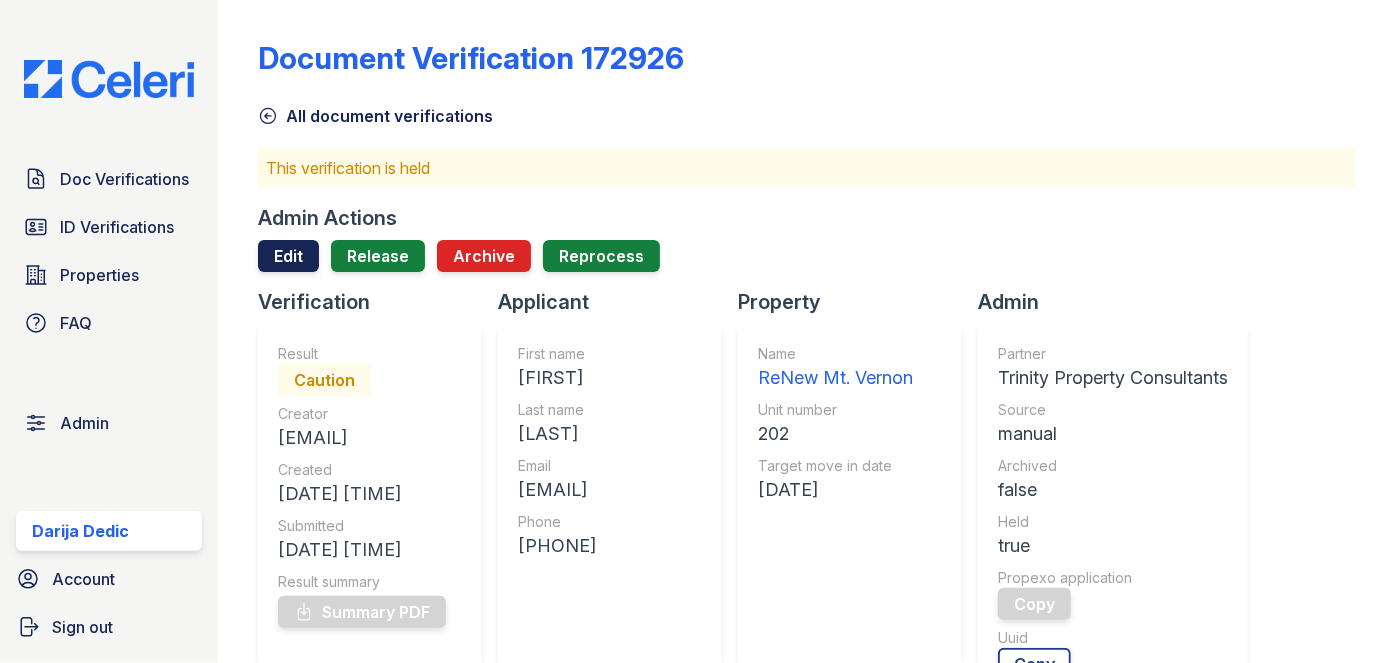 click on "Edit" at bounding box center (288, 256) 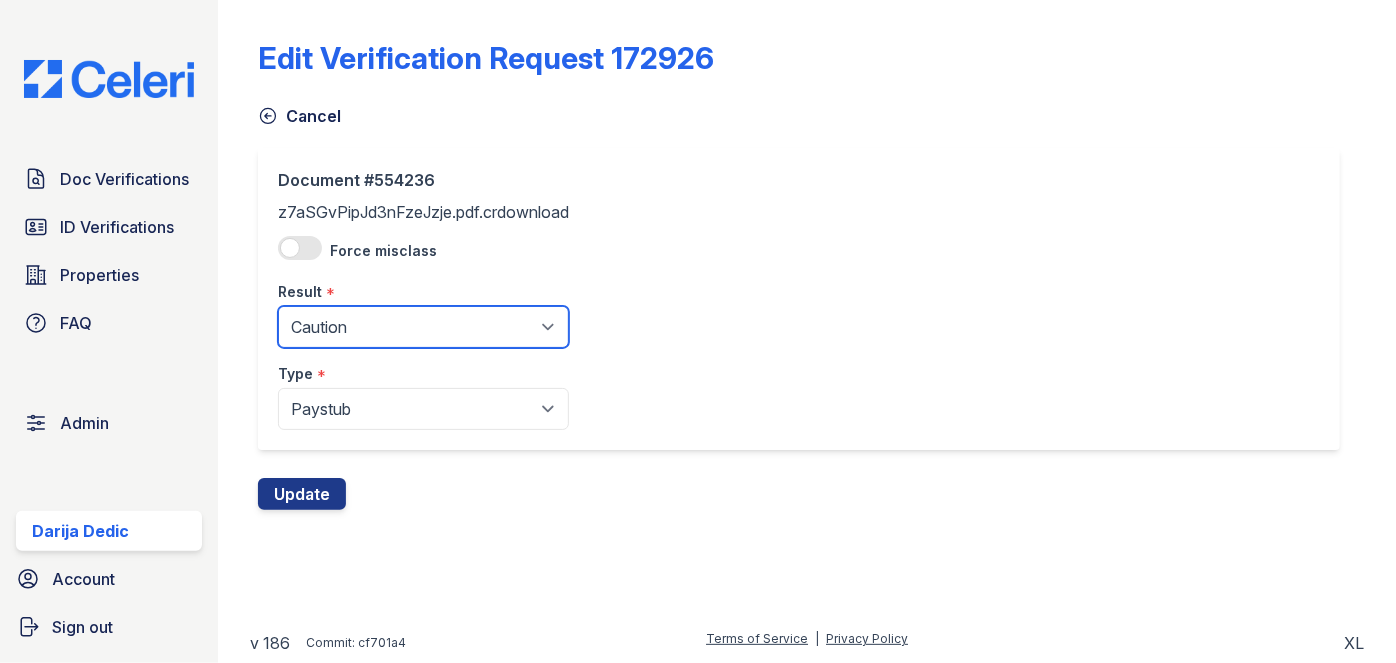 click on "Pending
Sent
Started
Processing
Pass
Fail
Caution
Error
N/A" at bounding box center [423, 327] 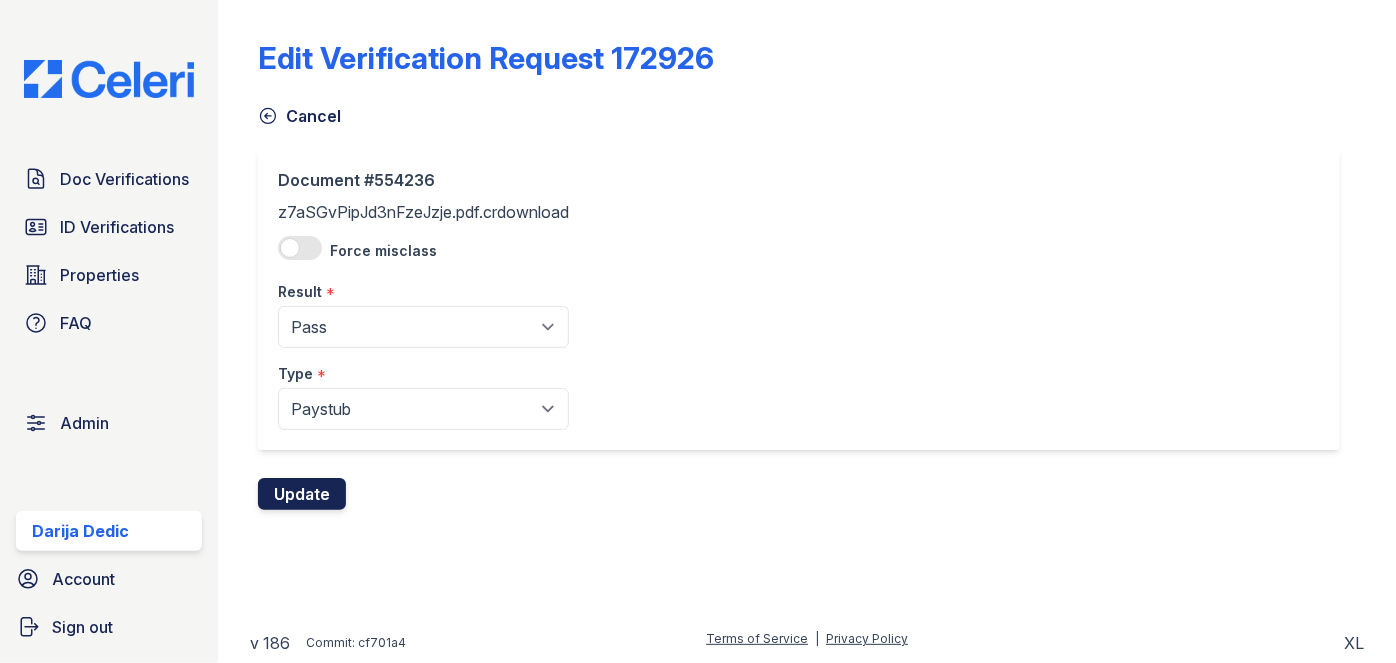 drag, startPoint x: 346, startPoint y: 347, endPoint x: 326, endPoint y: 500, distance: 154.30165 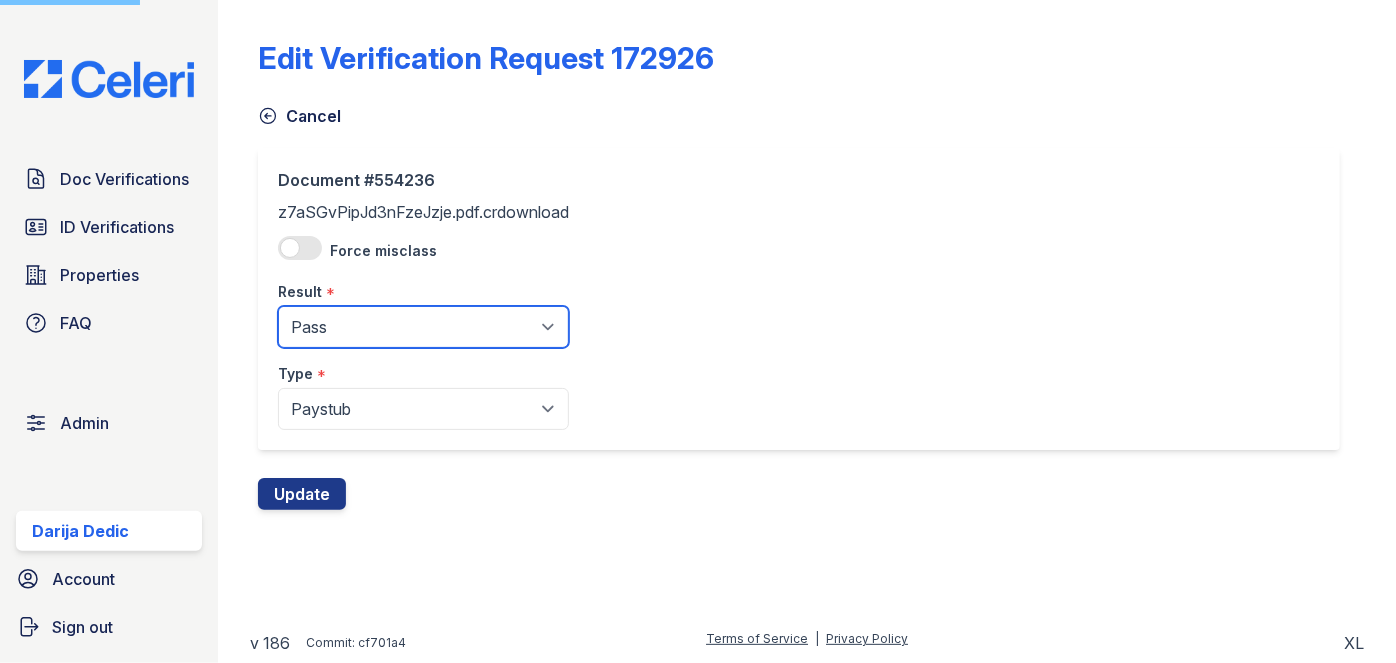 click on "Pending
Sent
Started
Processing
Pass
Fail
Caution
Error
N/A" at bounding box center (423, 327) 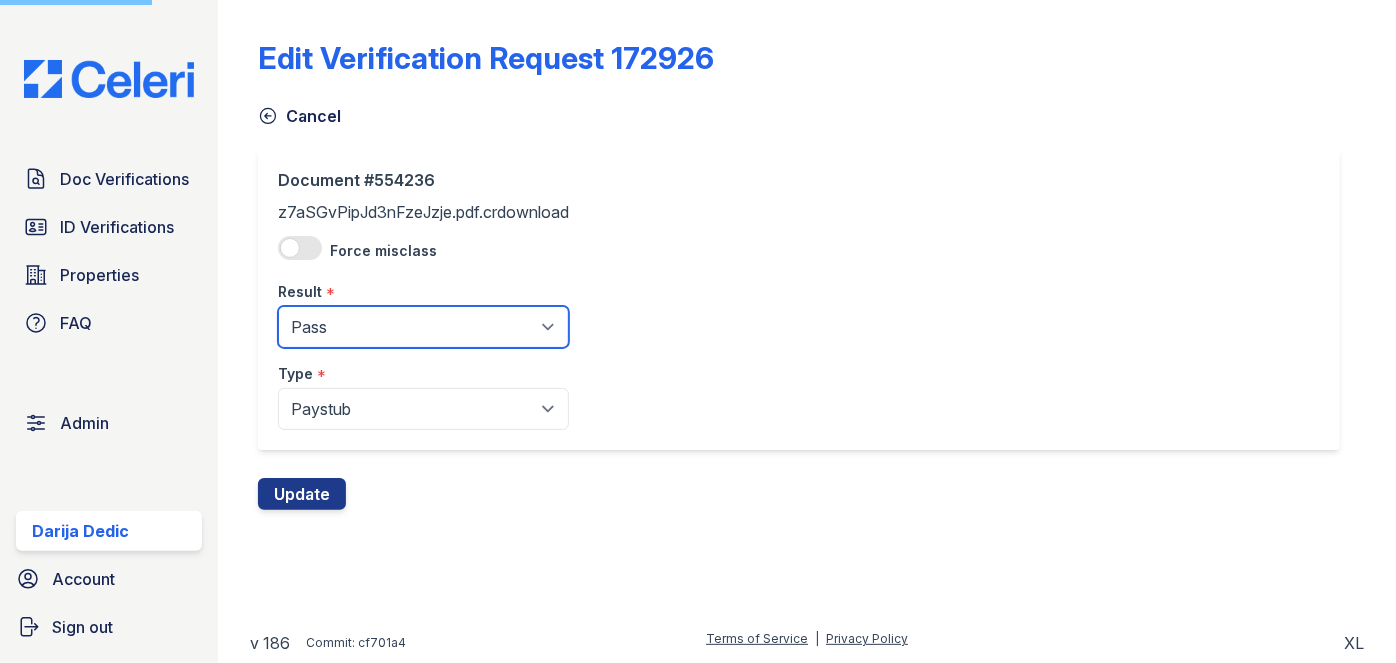 select on "fail" 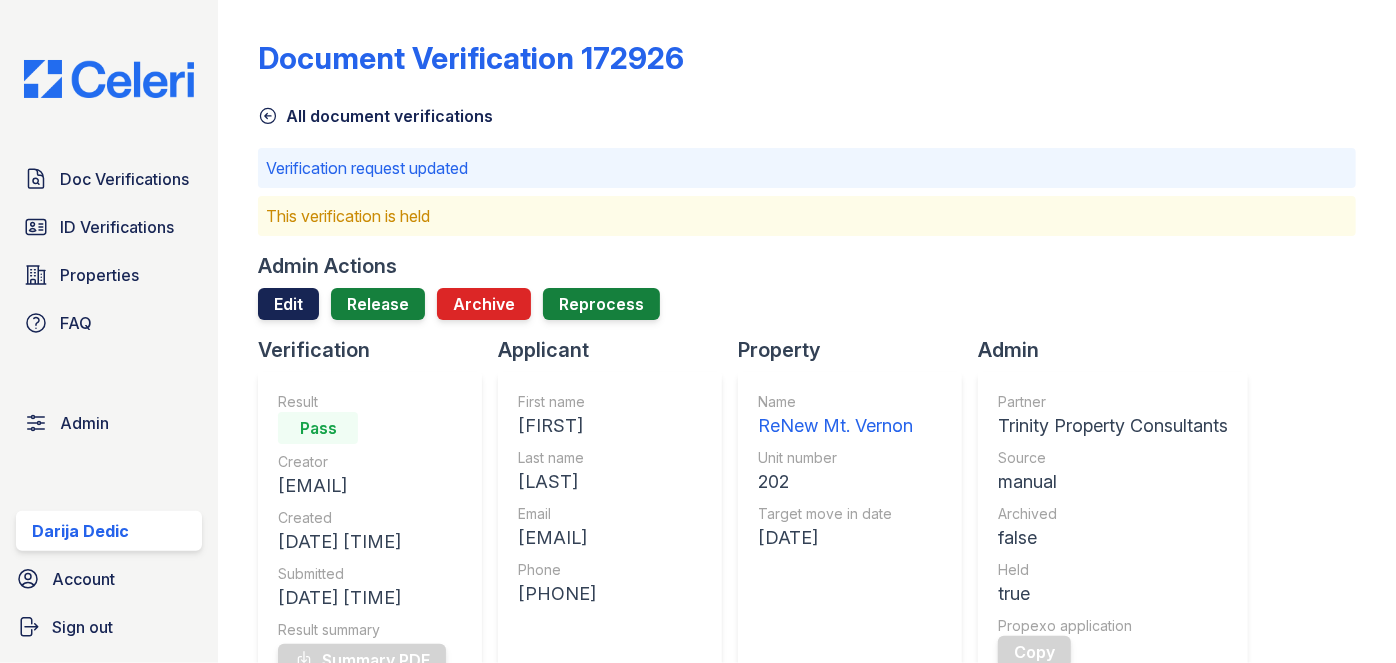 click on "Edit" at bounding box center [288, 304] 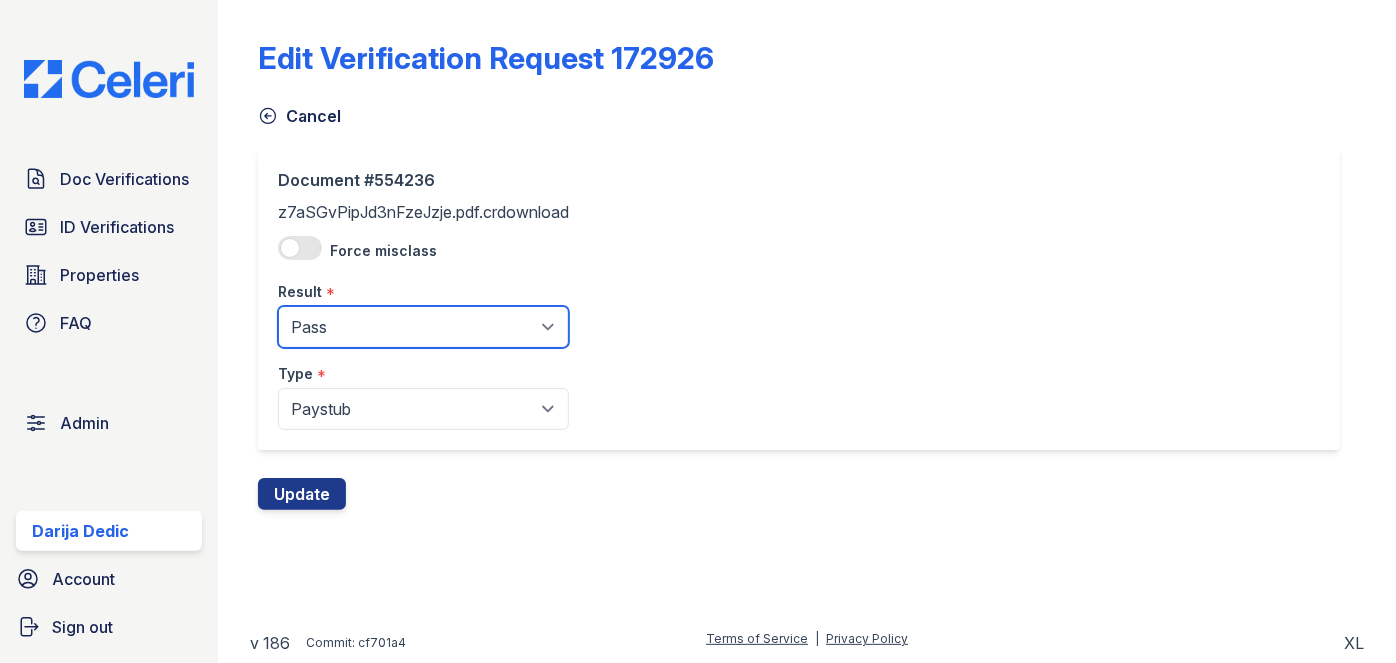 click on "Pending
Sent
Started
Processing
Pass
Fail
Caution
Error
N/A" at bounding box center [423, 327] 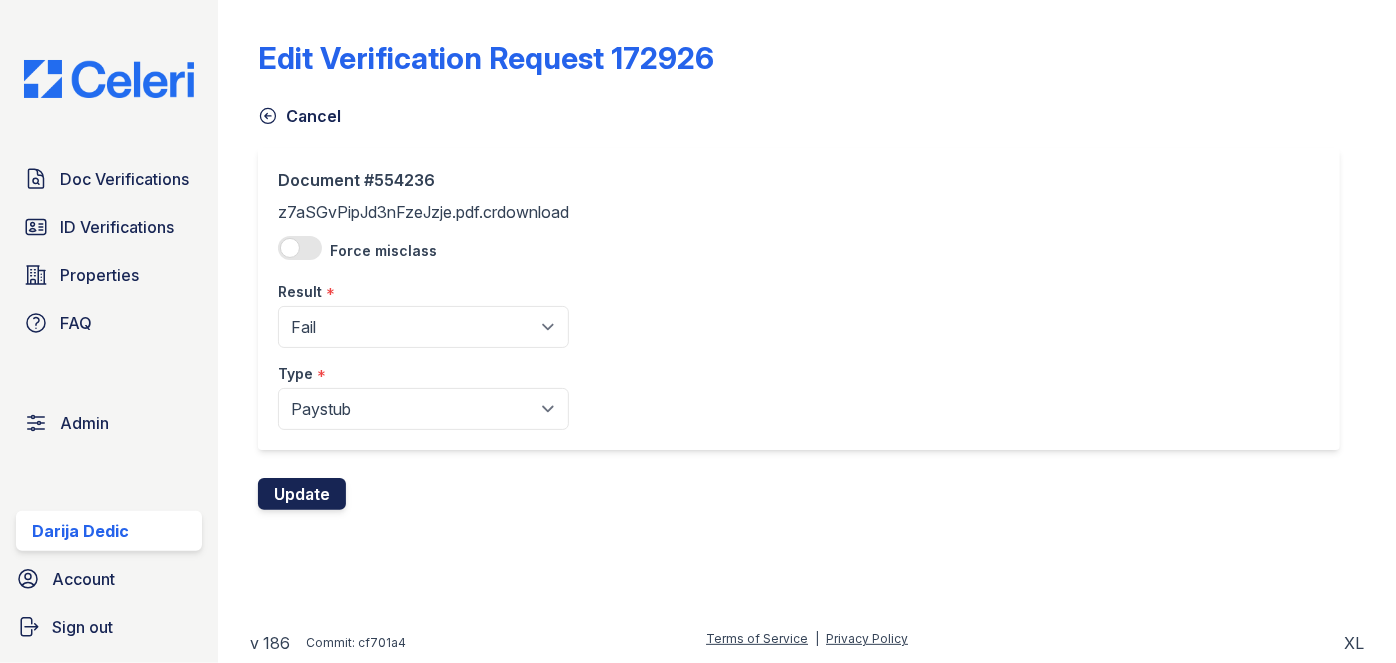 click on "Update" at bounding box center [302, 494] 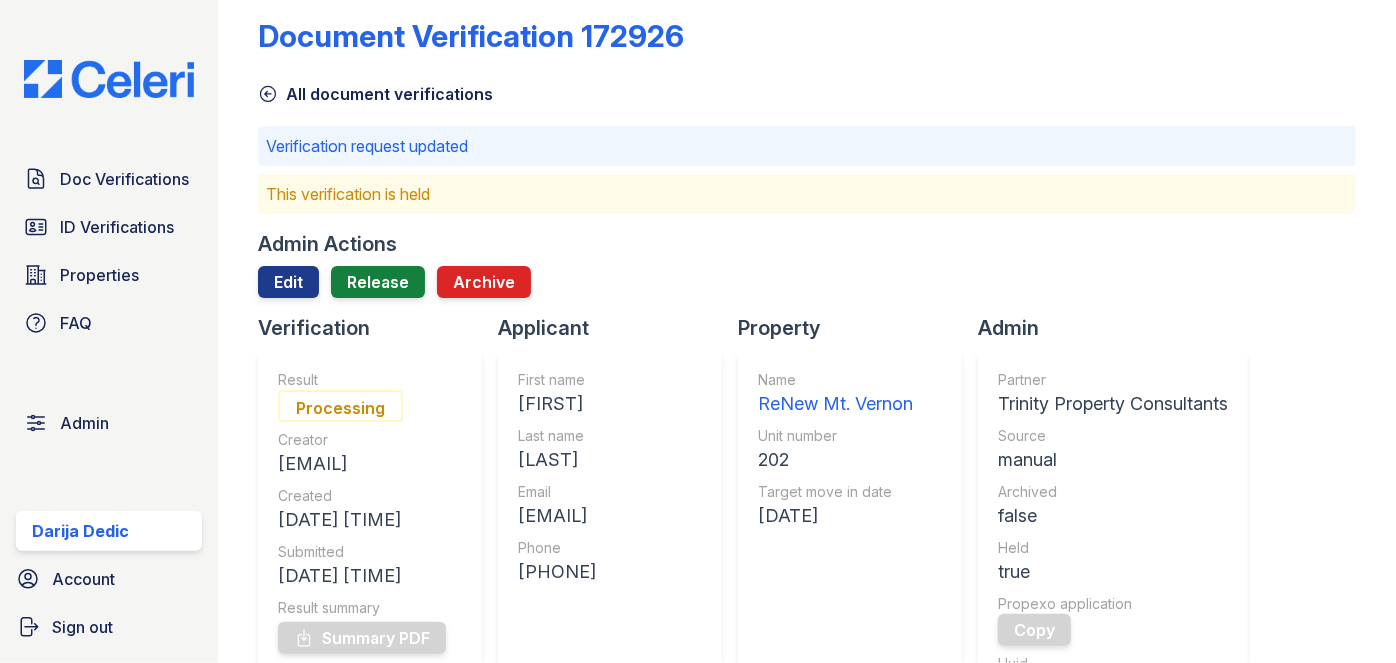 scroll, scrollTop: 0, scrollLeft: 0, axis: both 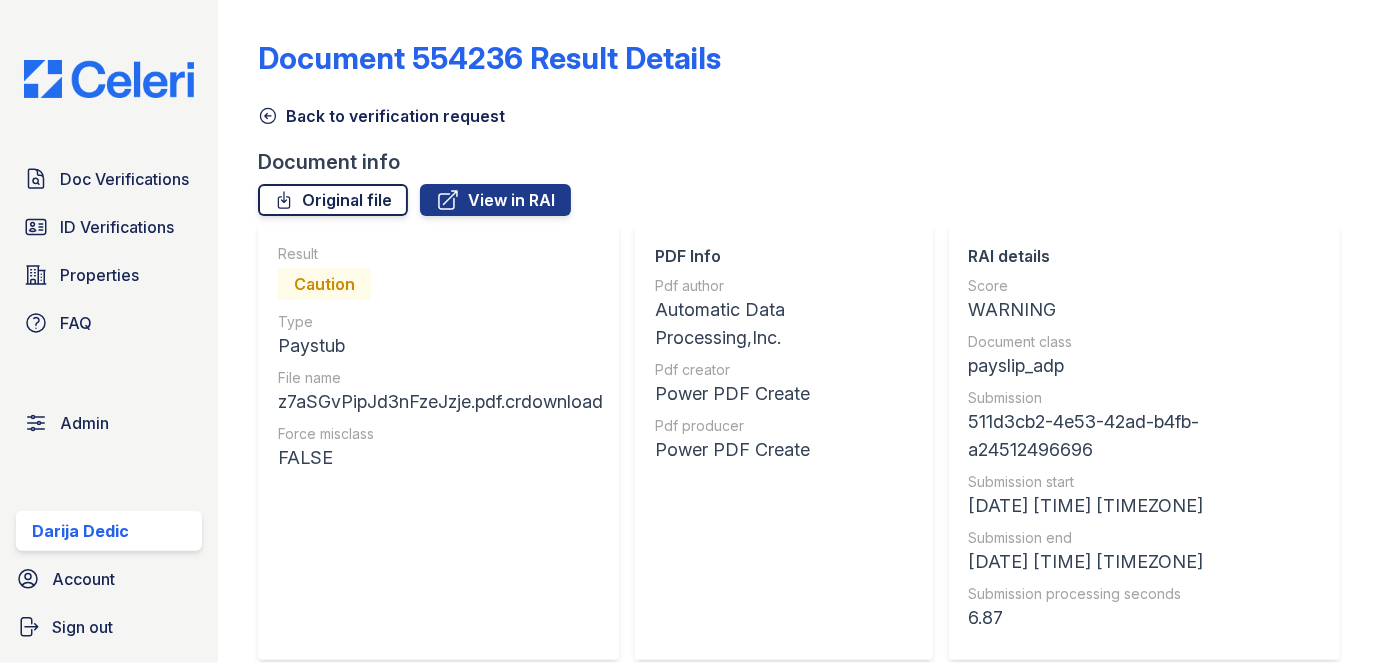 click on "Original file" at bounding box center (333, 200) 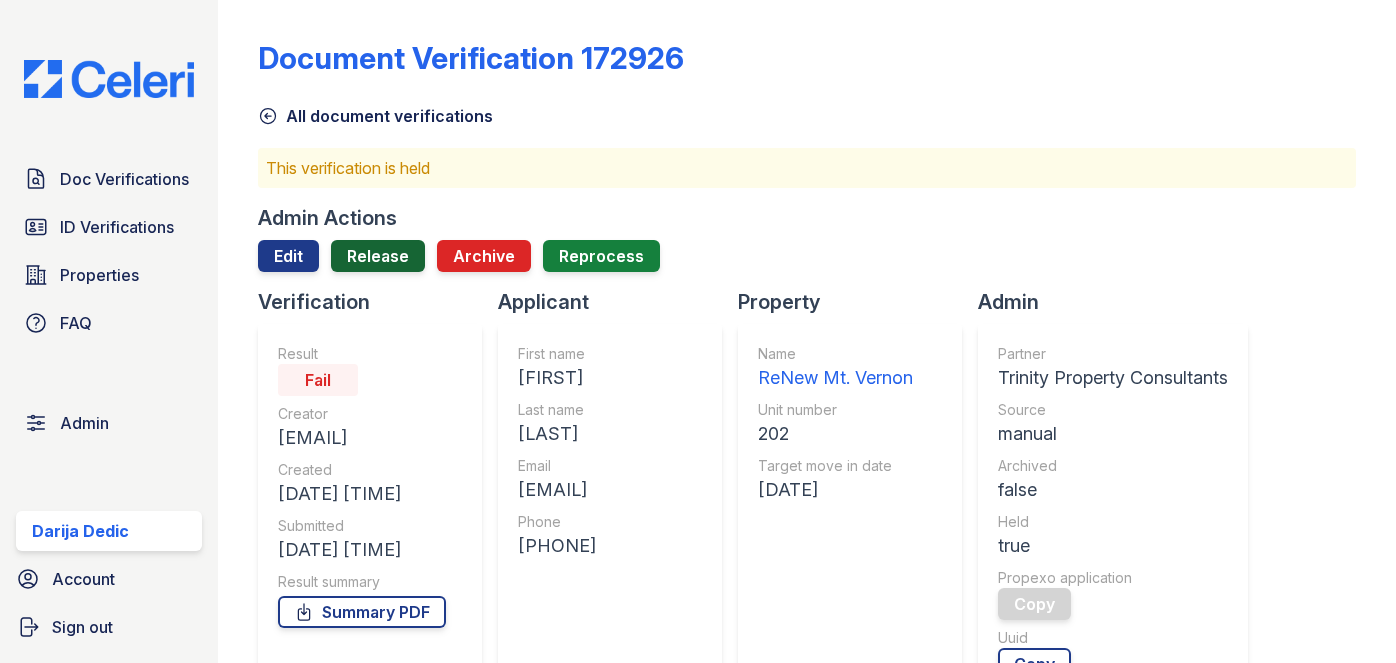 scroll, scrollTop: 0, scrollLeft: 0, axis: both 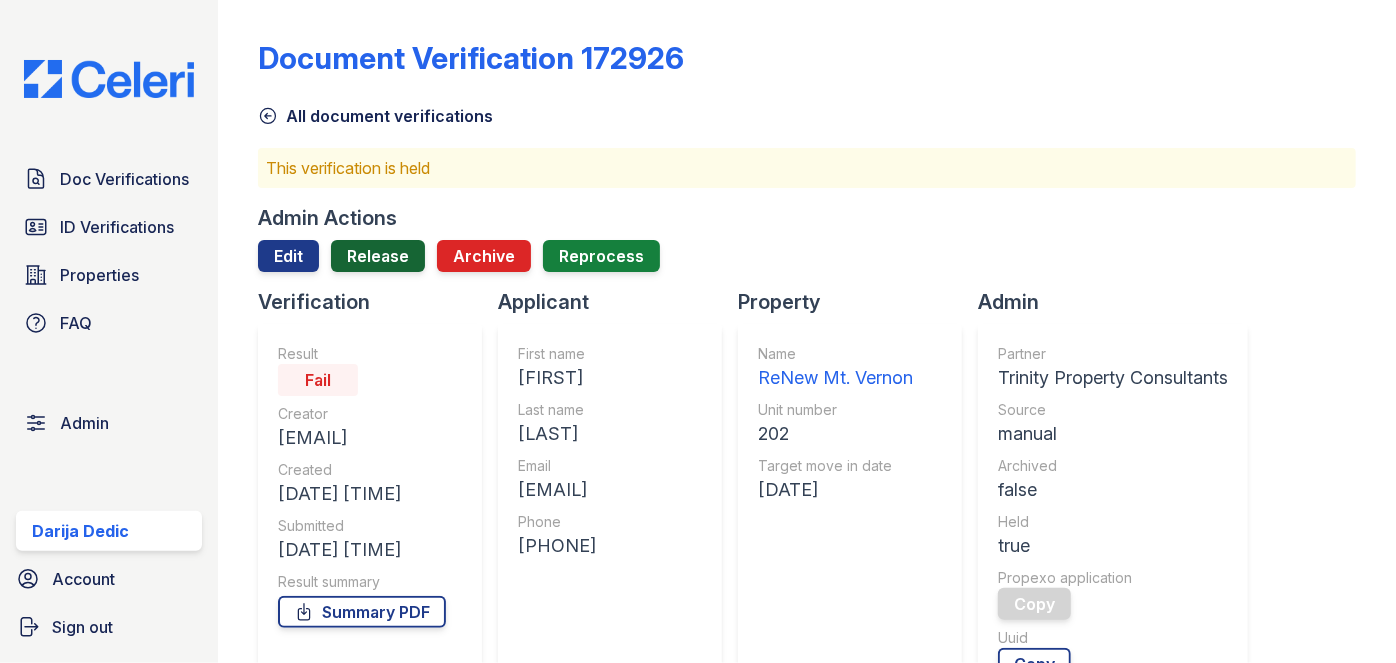 click on "Release" at bounding box center [378, 256] 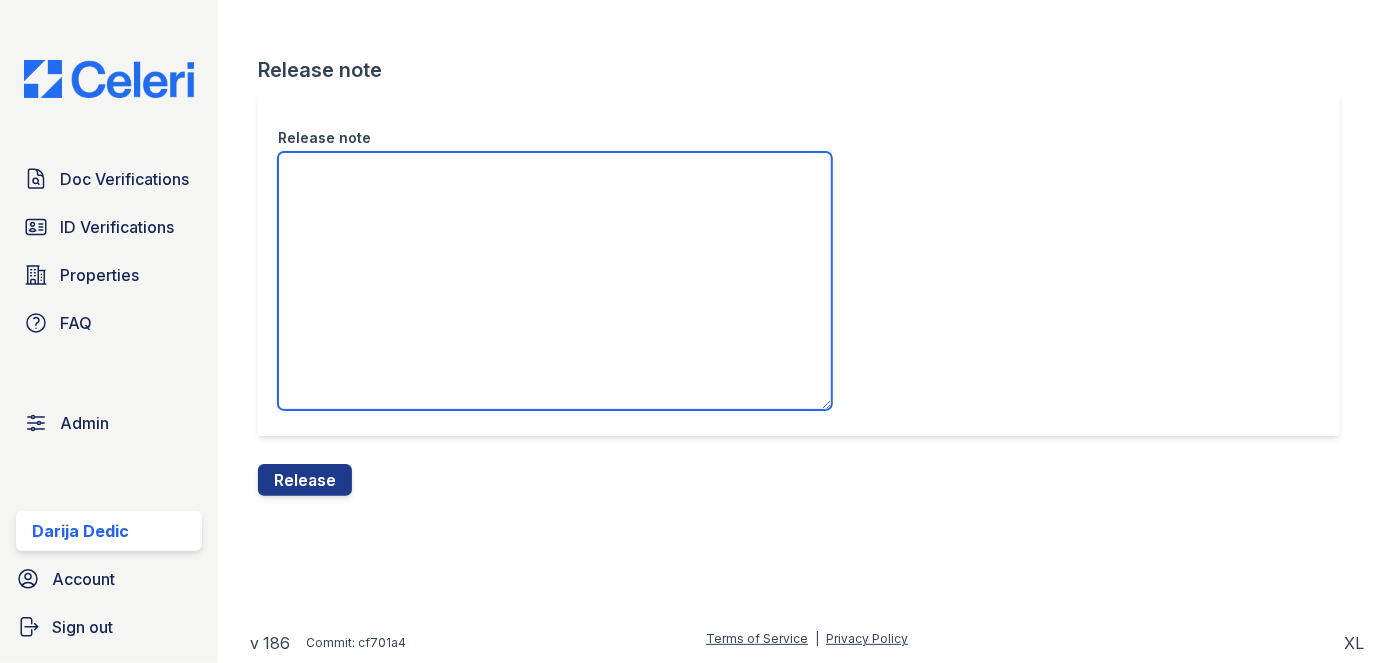 click on "Release note" at bounding box center [555, 281] 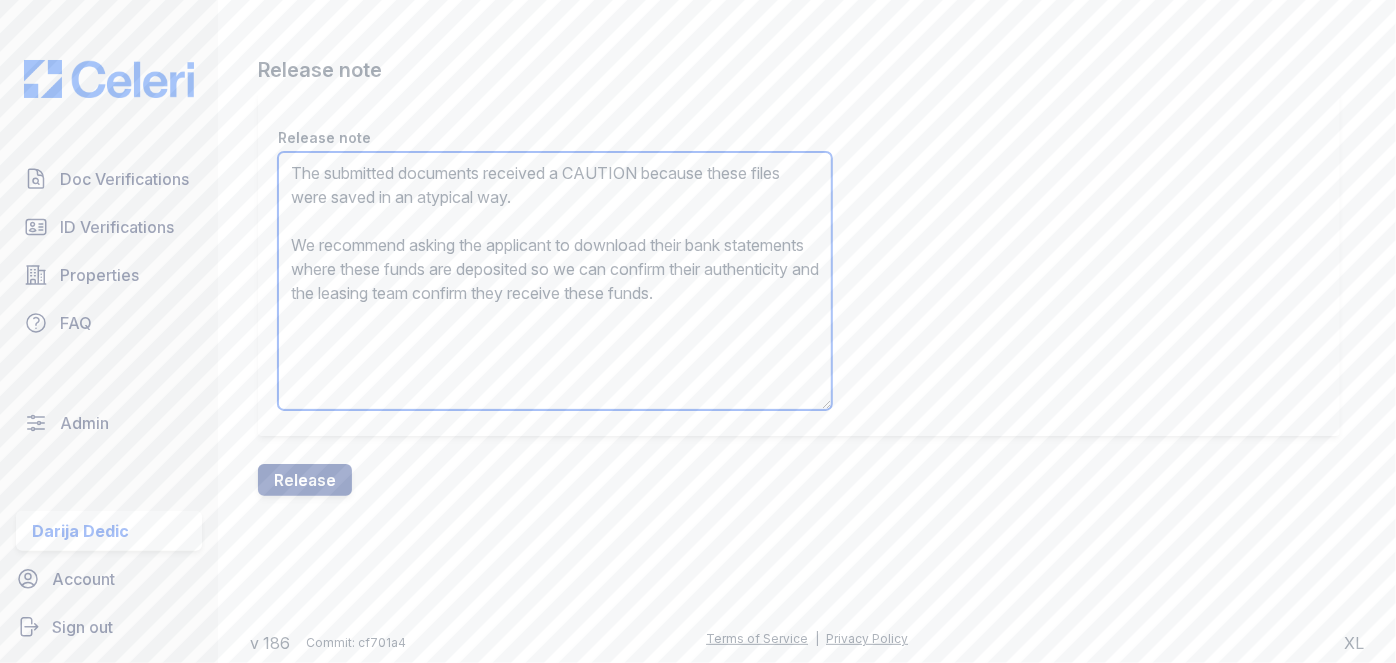 click on "The submitted documents received a CAUTION because these files were saved in an atypical way.
We recommend asking the applicant to download their bank statements where these funds are deposited so we can confirm their authenticity and the leasing team confirm they receive these funds." at bounding box center [555, 281] 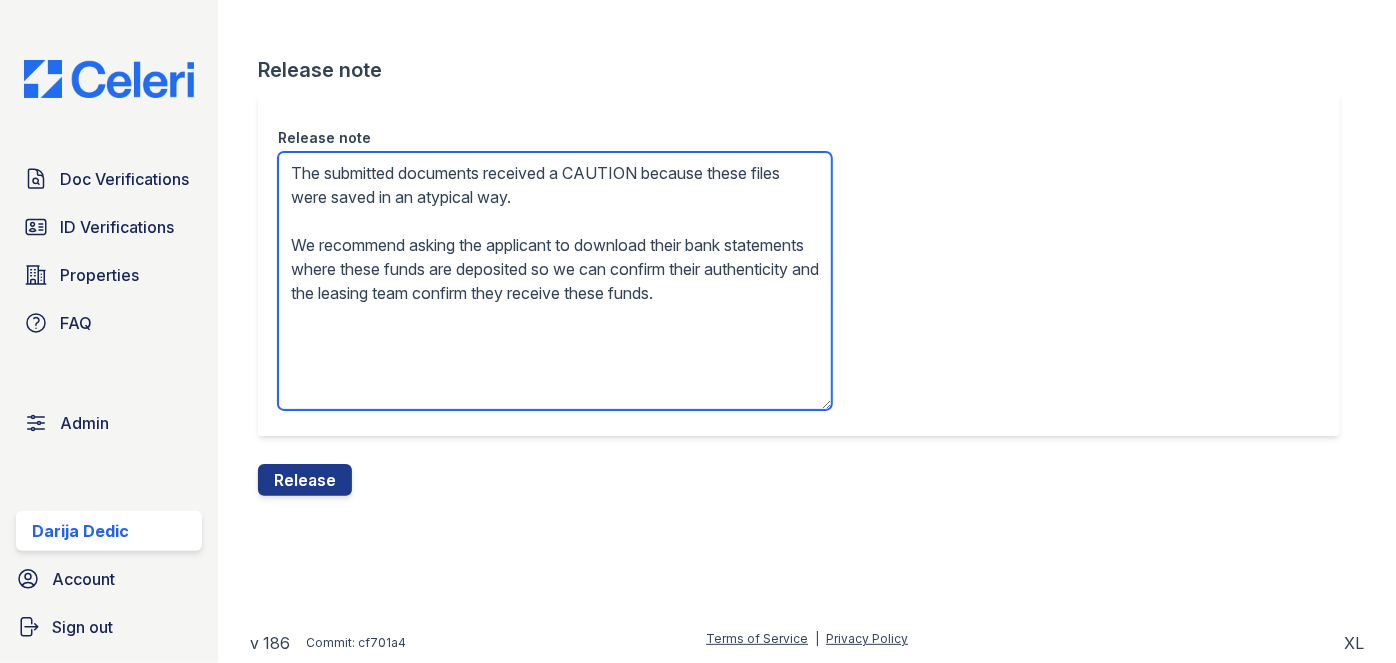 click on "The submitted documents received a CAUTION because these files were saved in an atypical way.
We recommend asking the applicant to download their bank statements where these funds are deposited so we can confirm their authenticity and the leasing team confirm they receive these funds." at bounding box center (555, 281) 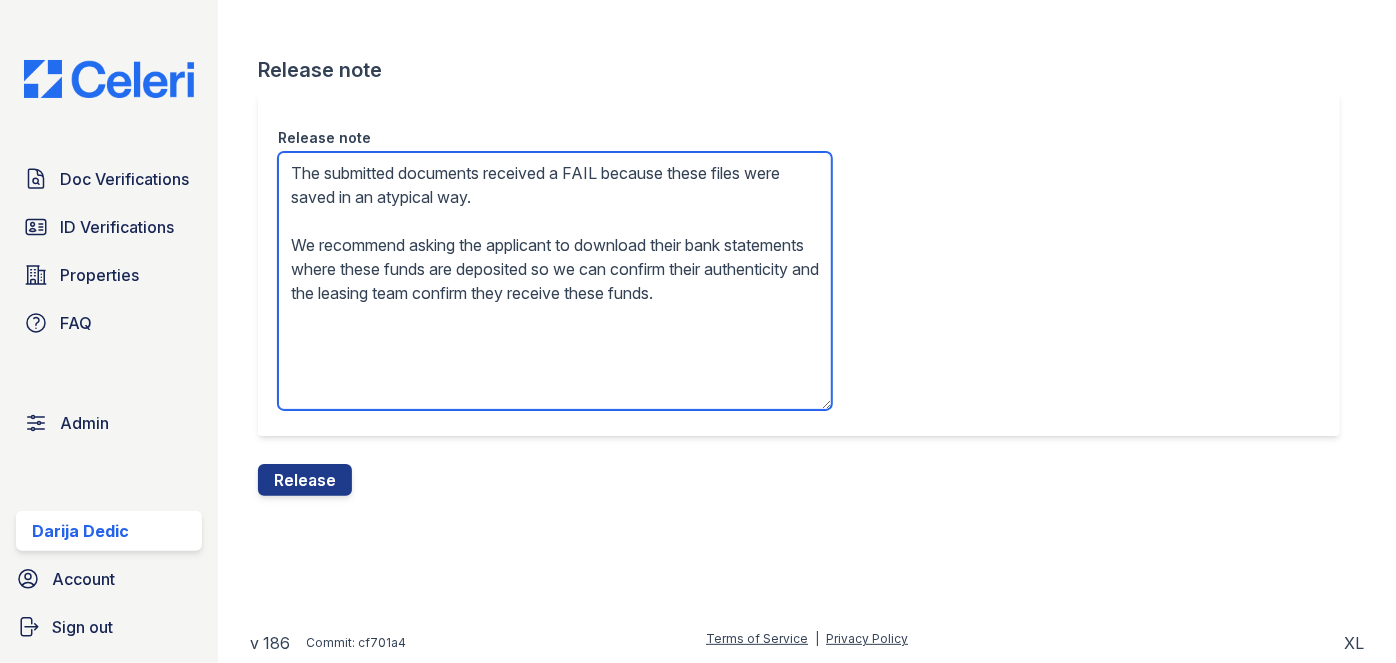 type on "The submitted documents received a FAIL because these files were saved in an atypical way.
We recommend asking the applicant to download their bank statements where these funds are deposited so we can confirm their authenticity and the leasing team confirm they receive these funds." 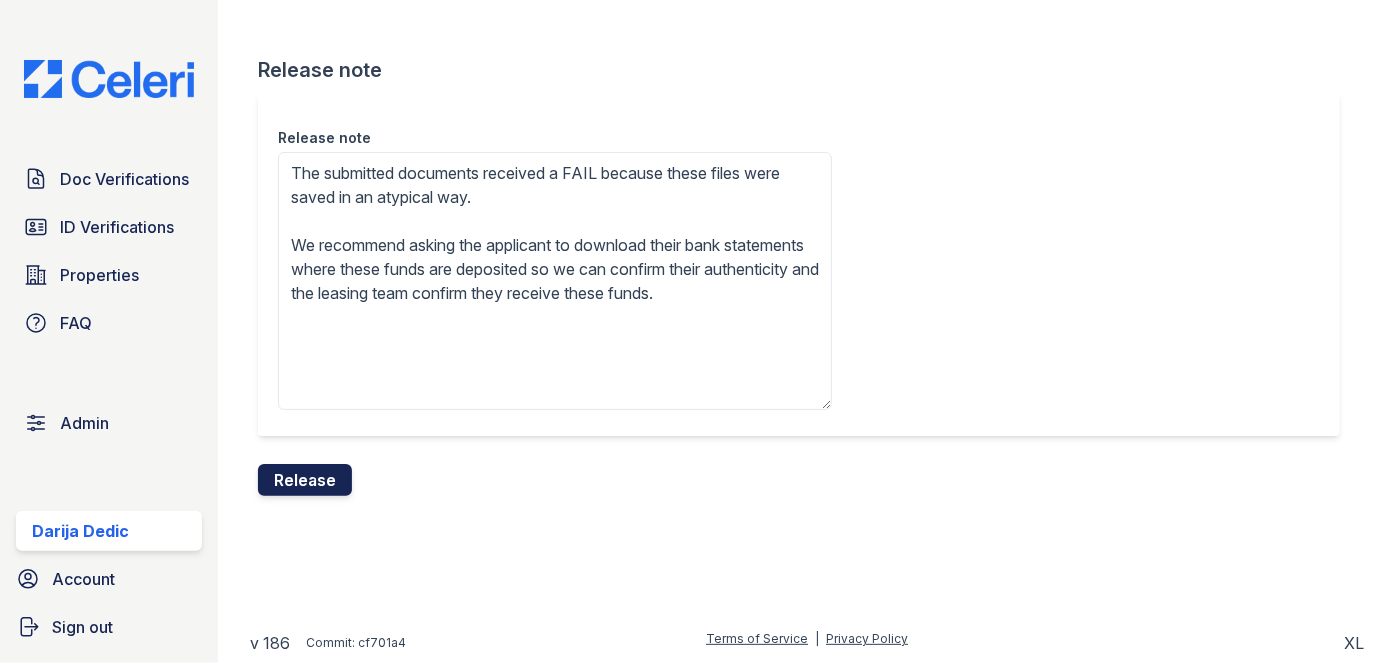 click on "Release" at bounding box center [305, 480] 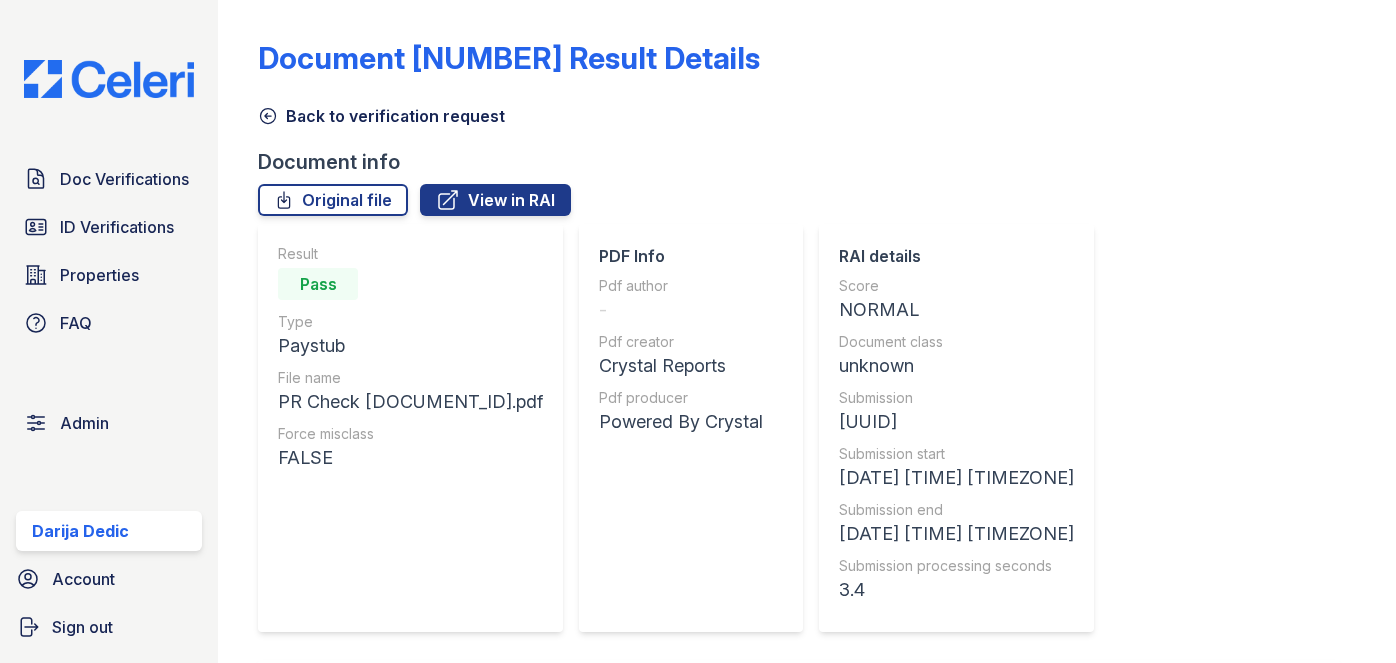 scroll, scrollTop: 0, scrollLeft: 0, axis: both 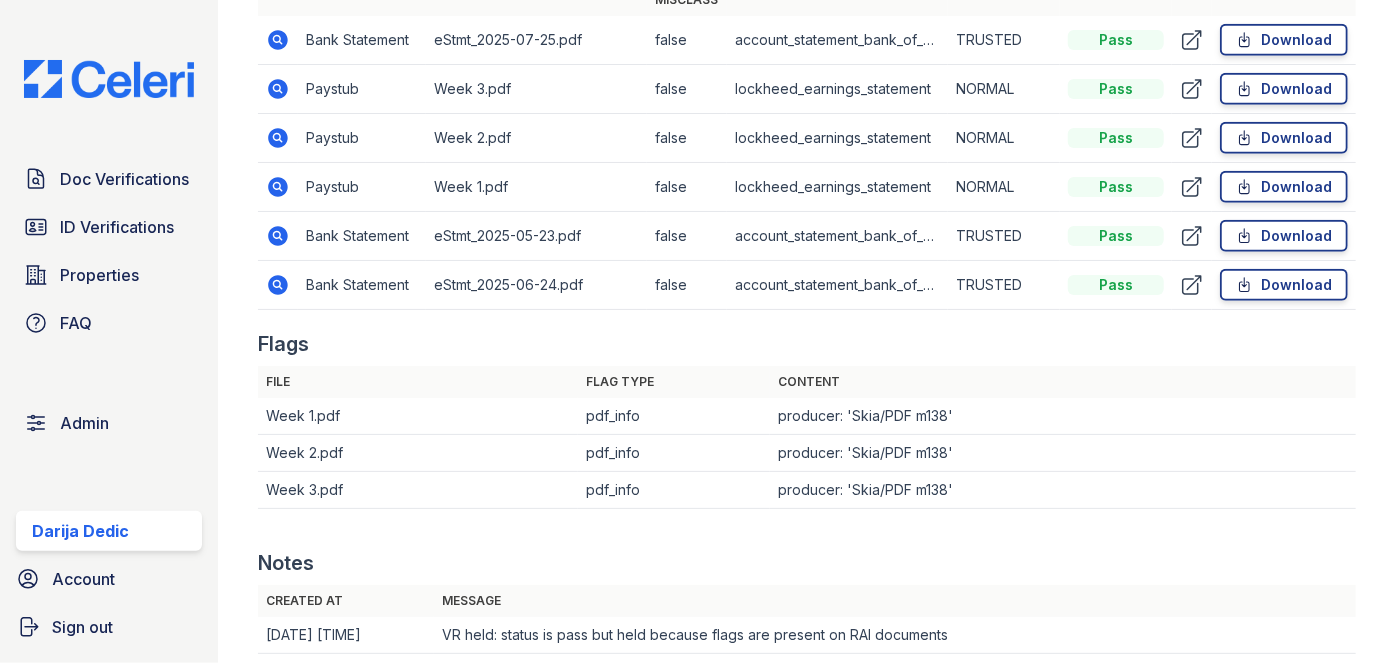 click on "Bank Statement" at bounding box center [362, 236] 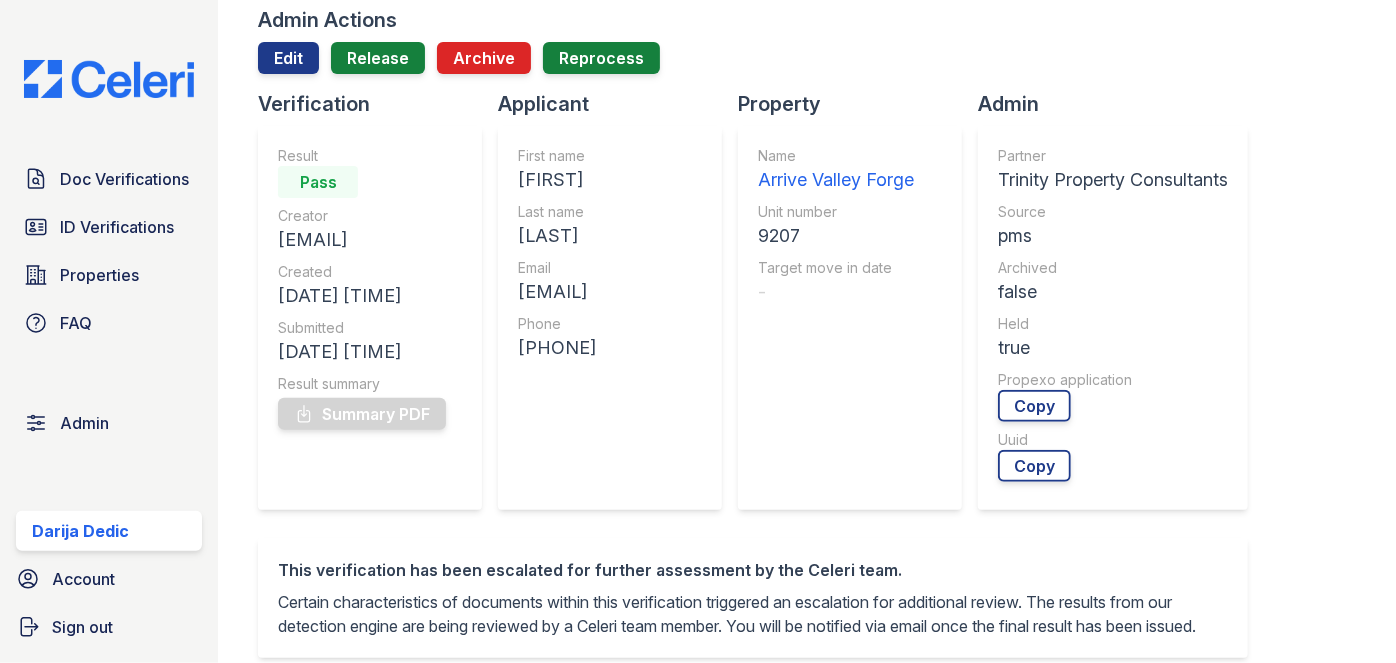 scroll, scrollTop: 0, scrollLeft: 0, axis: both 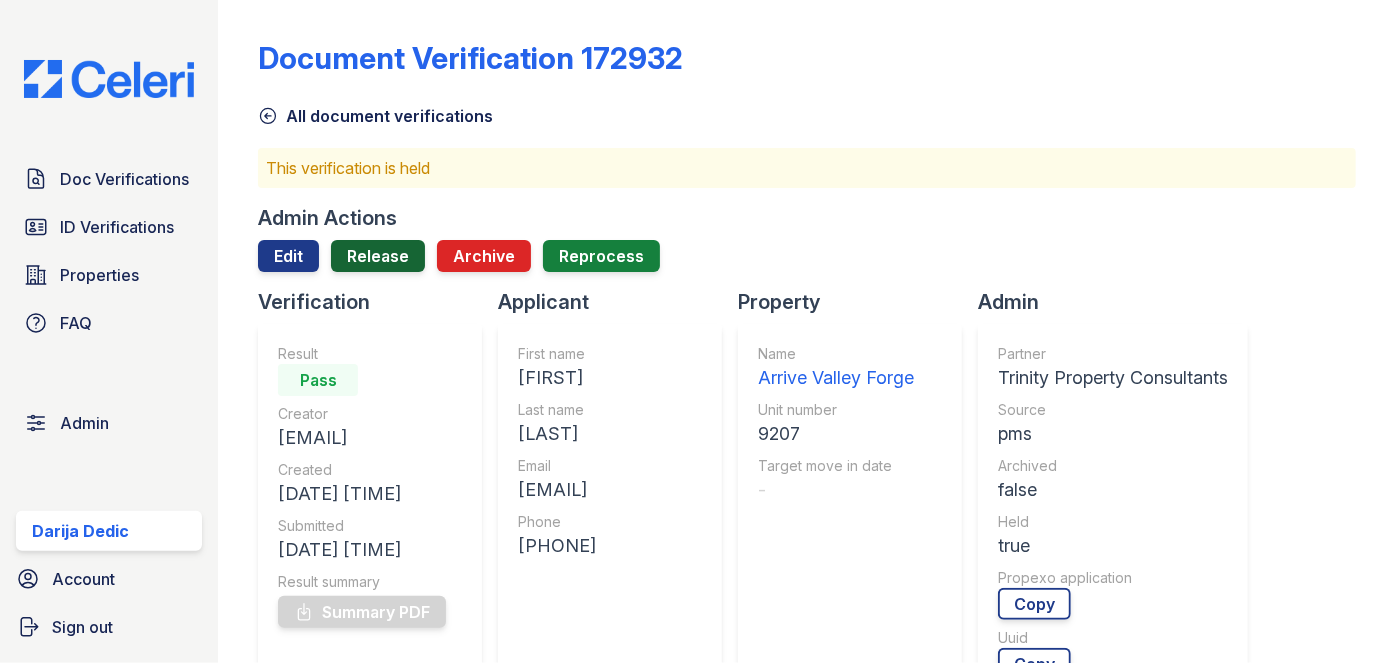 click on "Release" at bounding box center (378, 256) 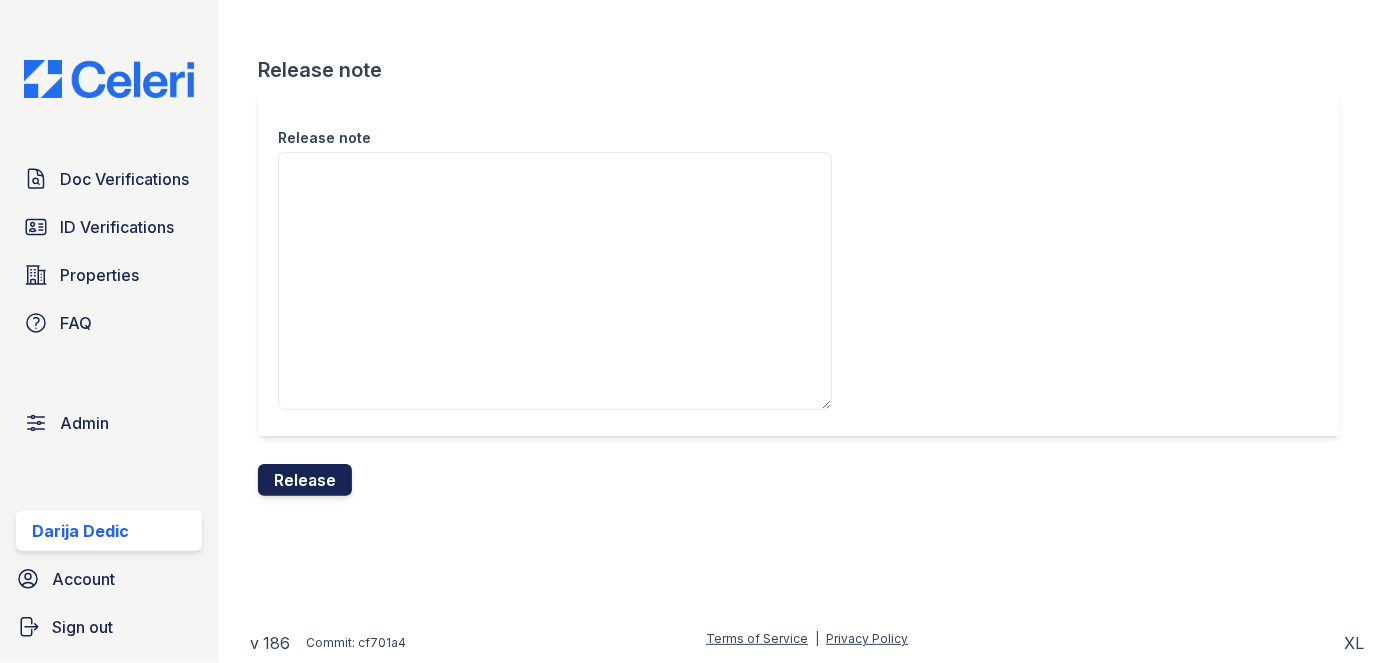 click on "Release" at bounding box center (305, 480) 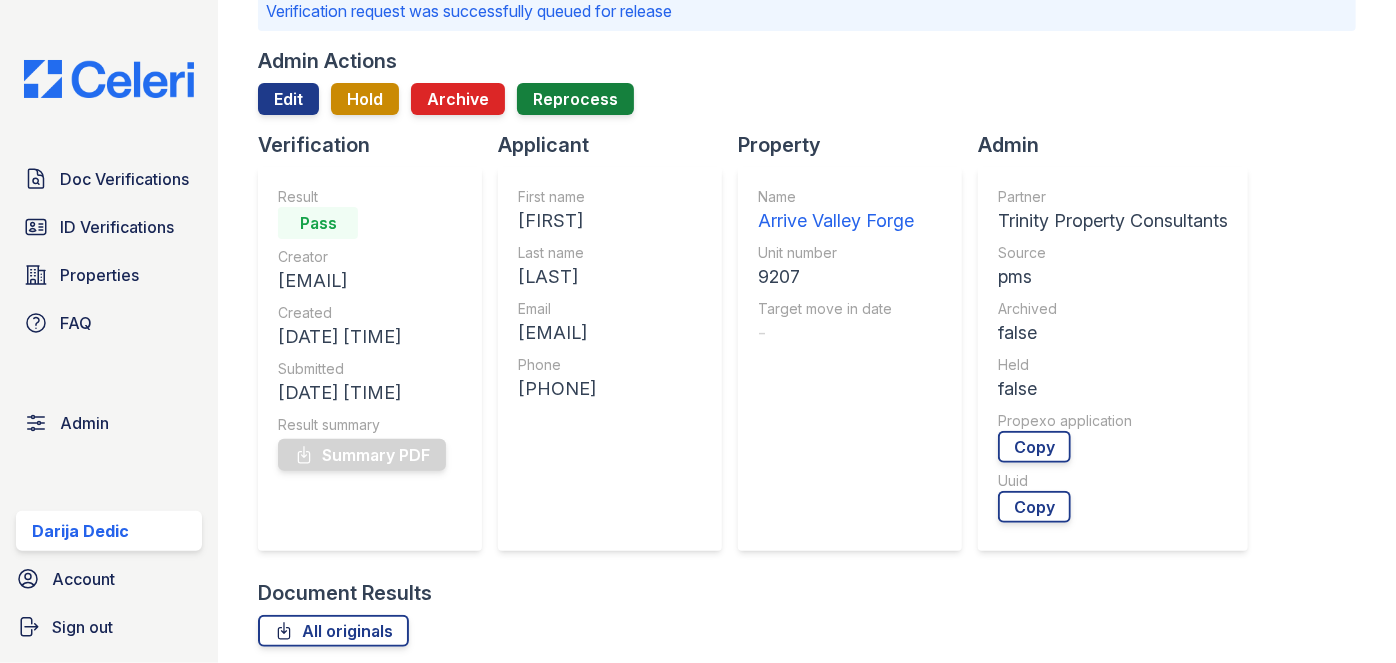 scroll, scrollTop: 0, scrollLeft: 0, axis: both 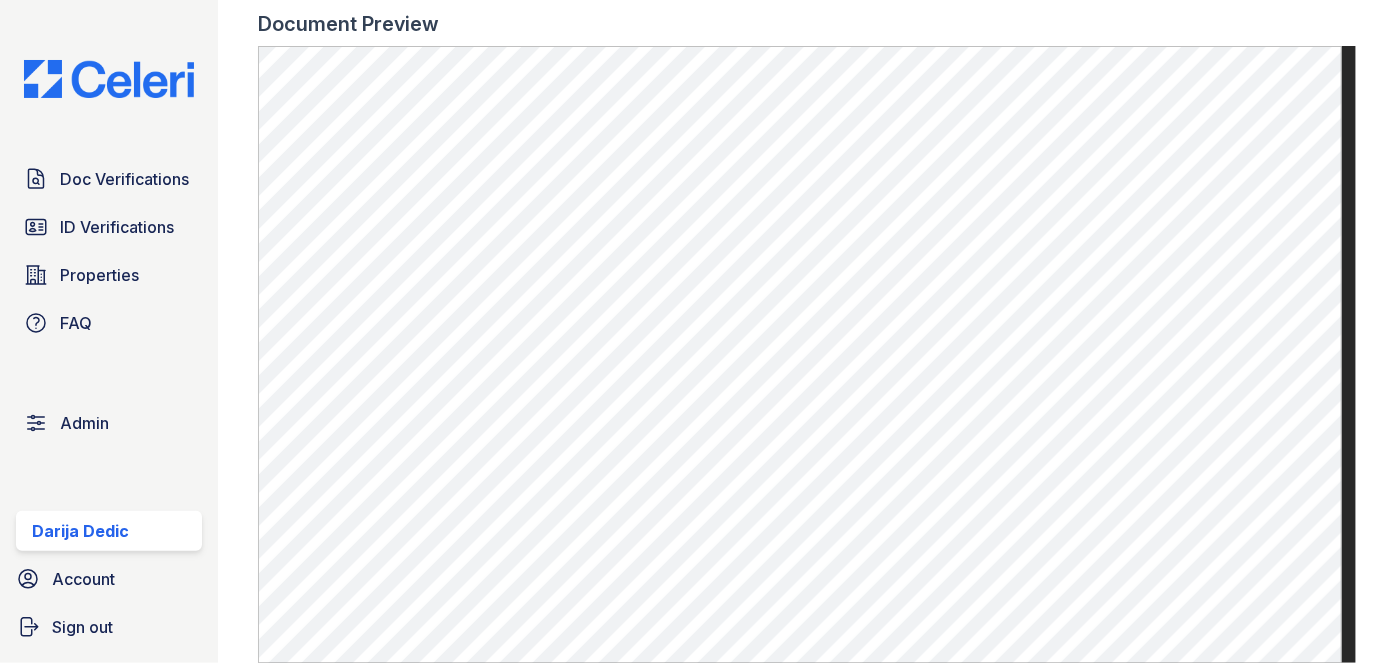 click on "Doc Verifications
ID Verifications
Properties
FAQ
Admin
[FIRST] [LAST]
Account
Sign out" at bounding box center [109, 331] 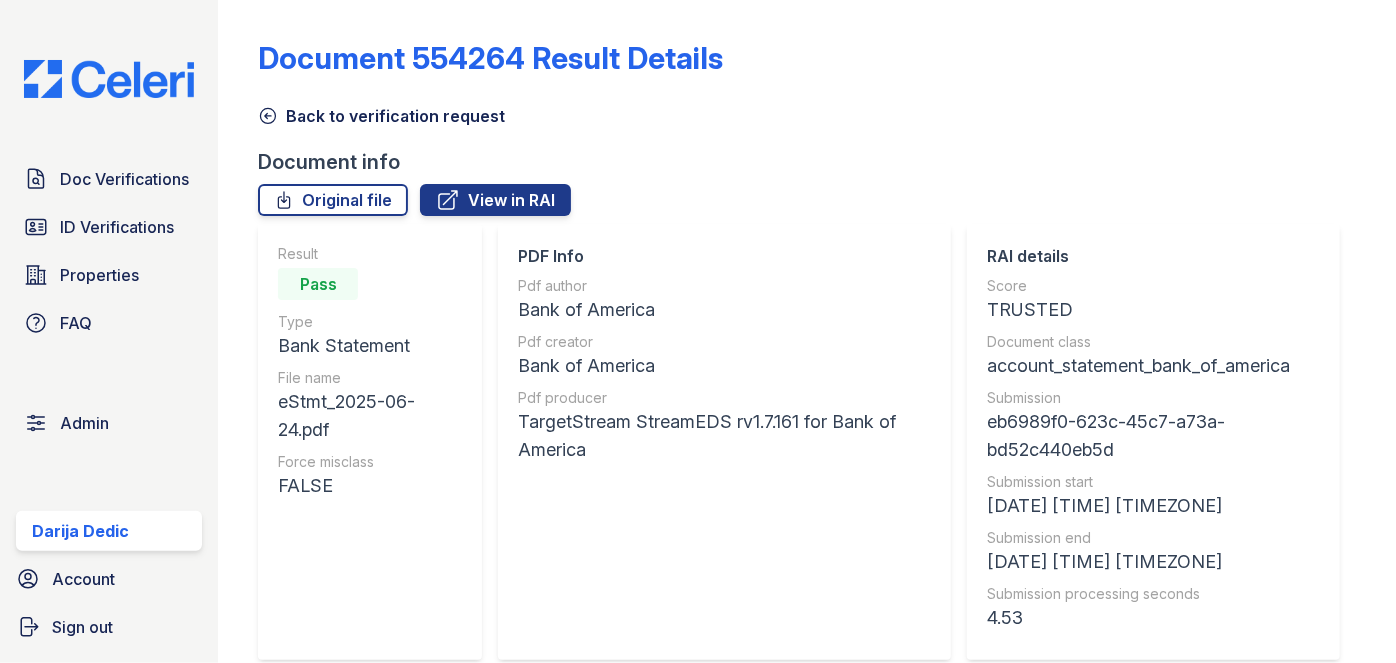 scroll, scrollTop: 0, scrollLeft: 0, axis: both 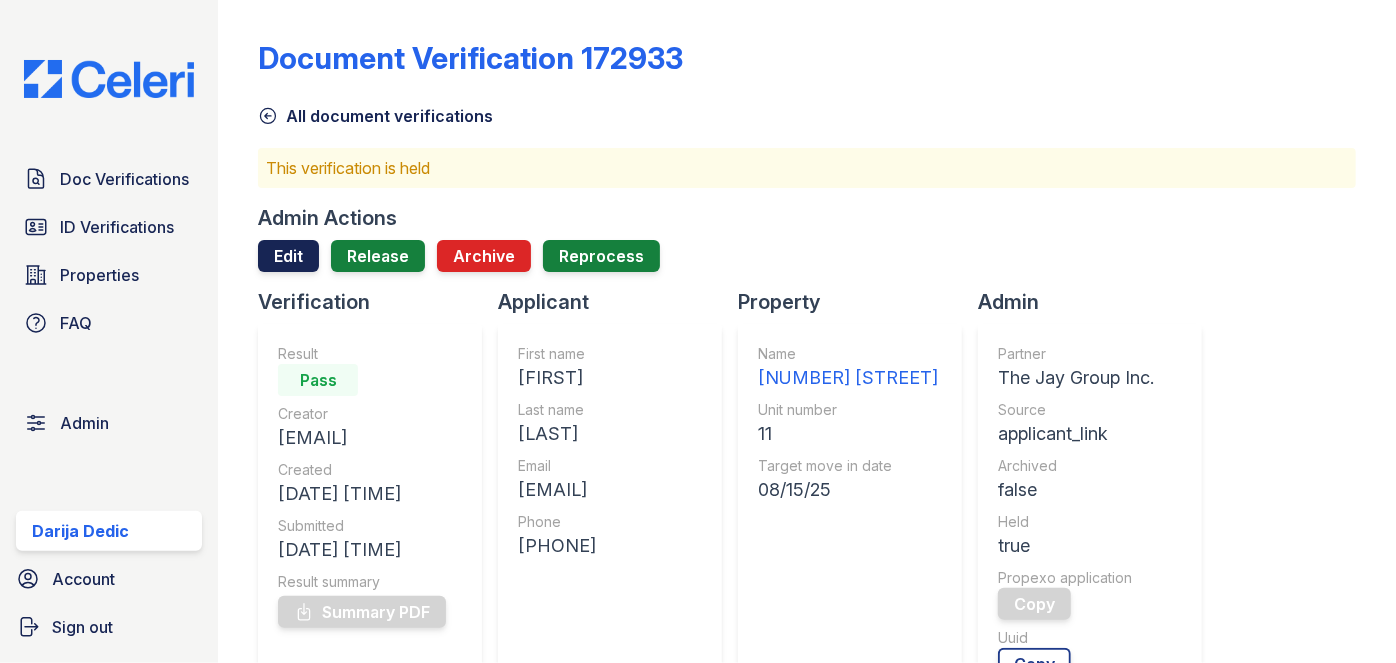 click on "Edit" at bounding box center [288, 256] 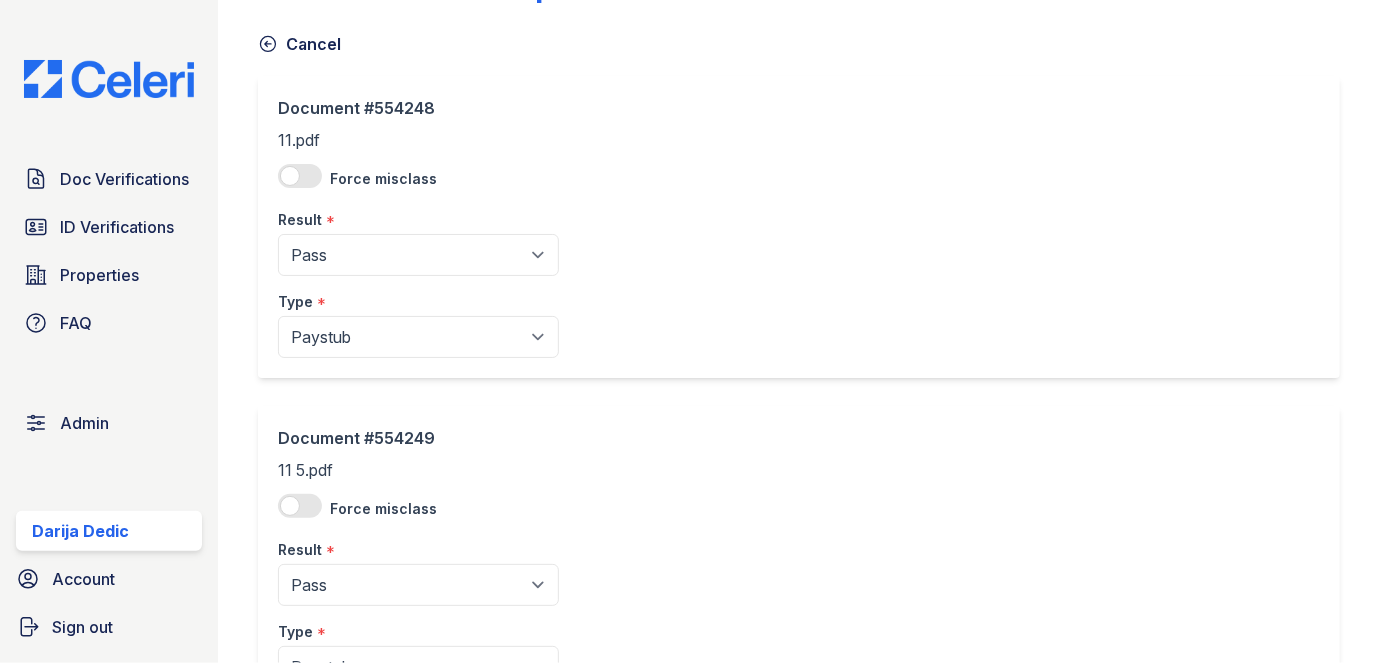 scroll, scrollTop: 181, scrollLeft: 0, axis: vertical 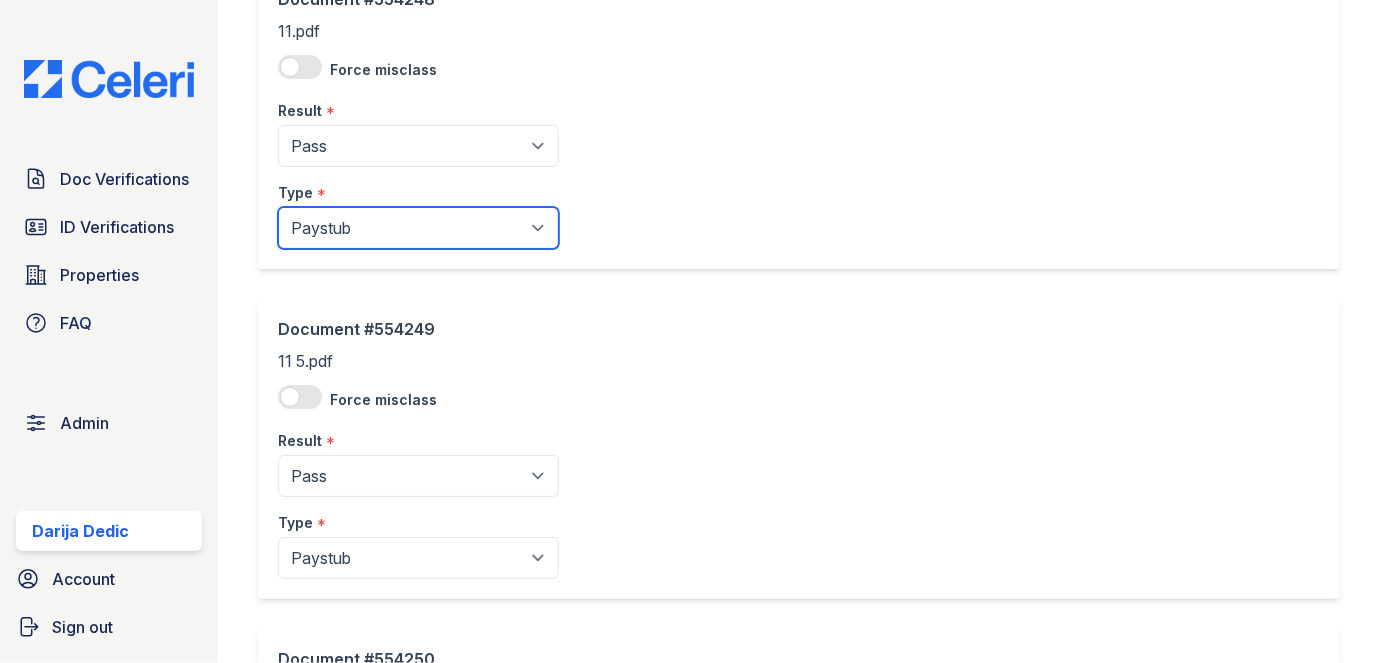 click on "Paystub
Bank Statement
Offer Letter
Tax Documents
Benefit Award Letter
Investment Account Statement
Other" at bounding box center [418, 228] 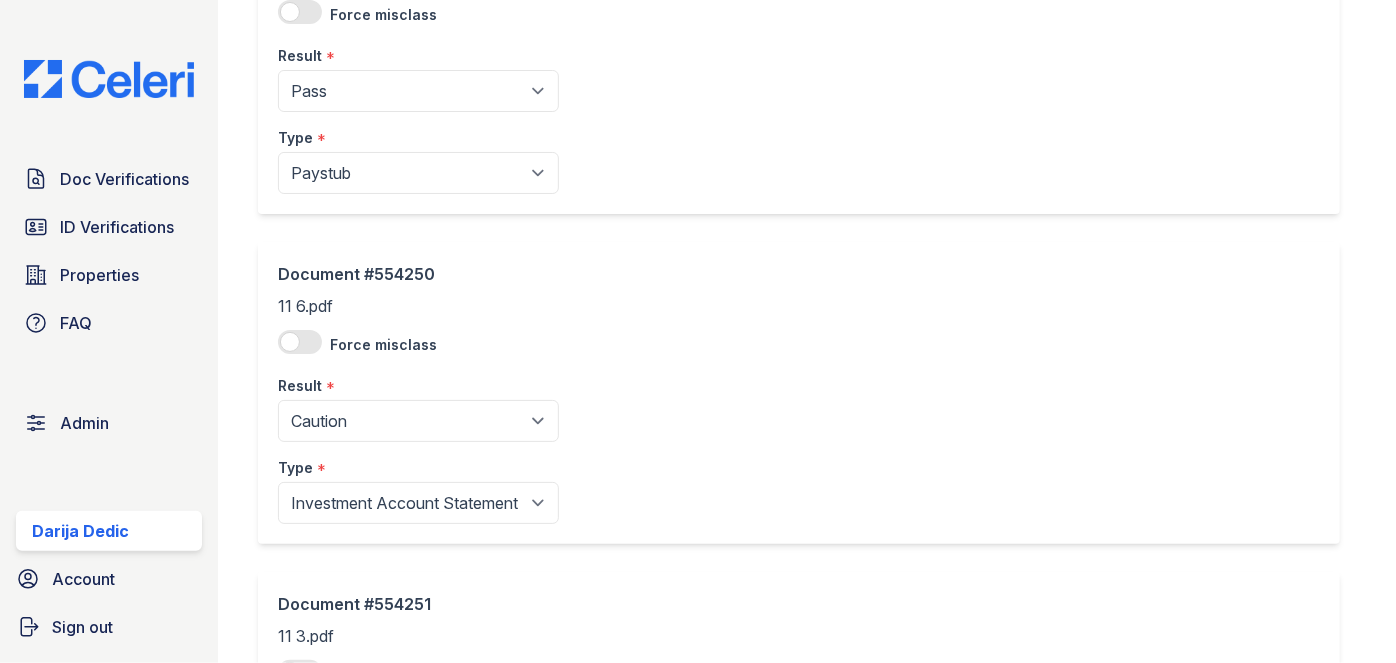 scroll, scrollTop: 636, scrollLeft: 0, axis: vertical 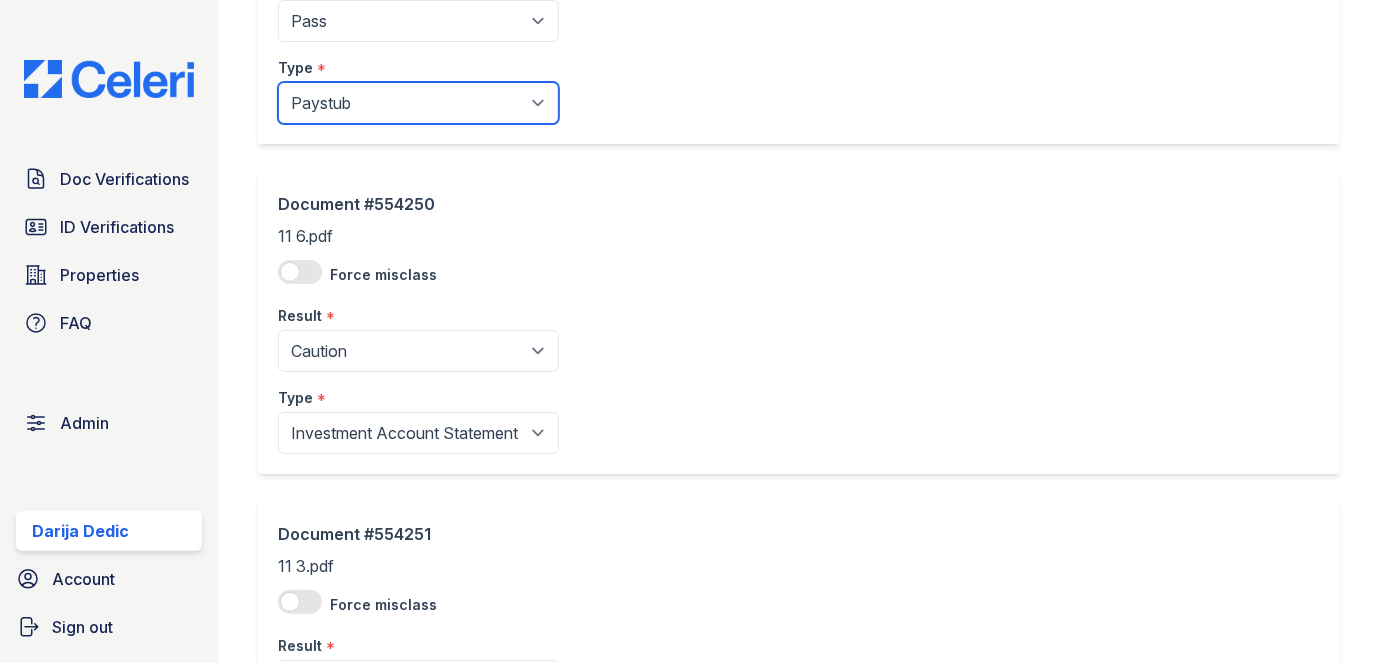 click on "Paystub
Bank Statement
Offer Letter
Tax Documents
Benefit Award Letter
Investment Account Statement
Other" at bounding box center [418, 103] 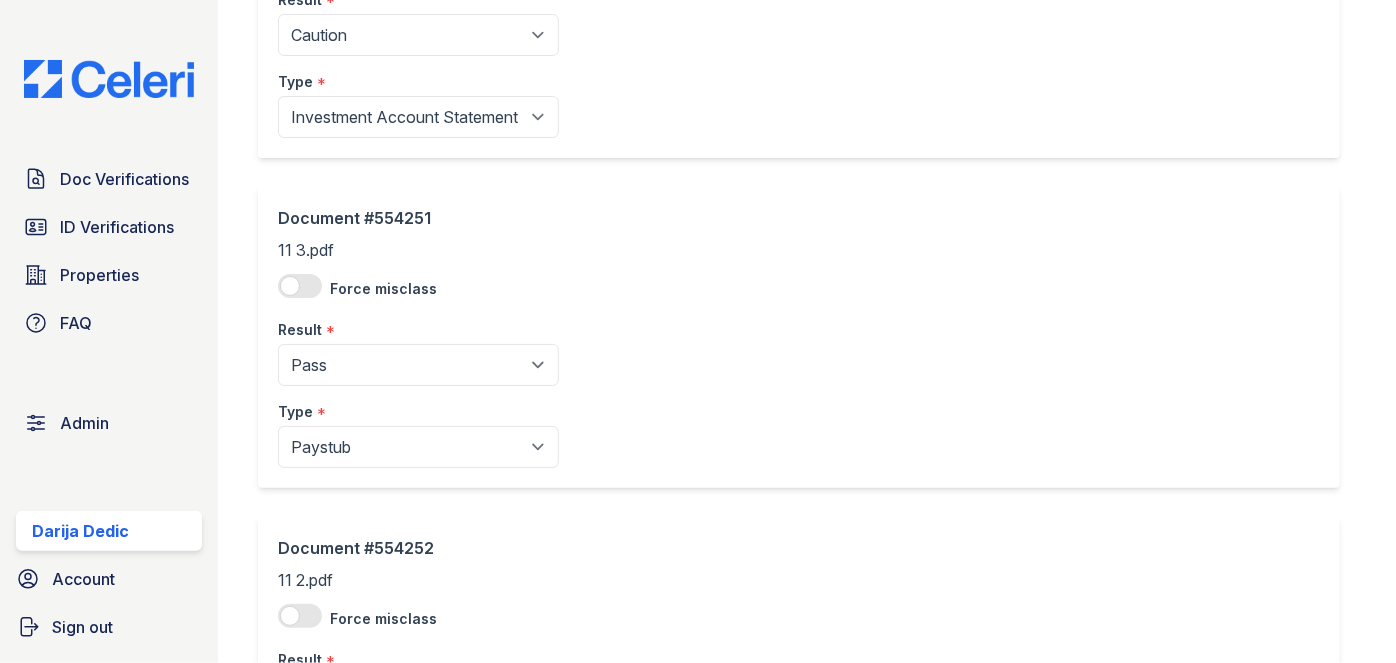 scroll, scrollTop: 1000, scrollLeft: 0, axis: vertical 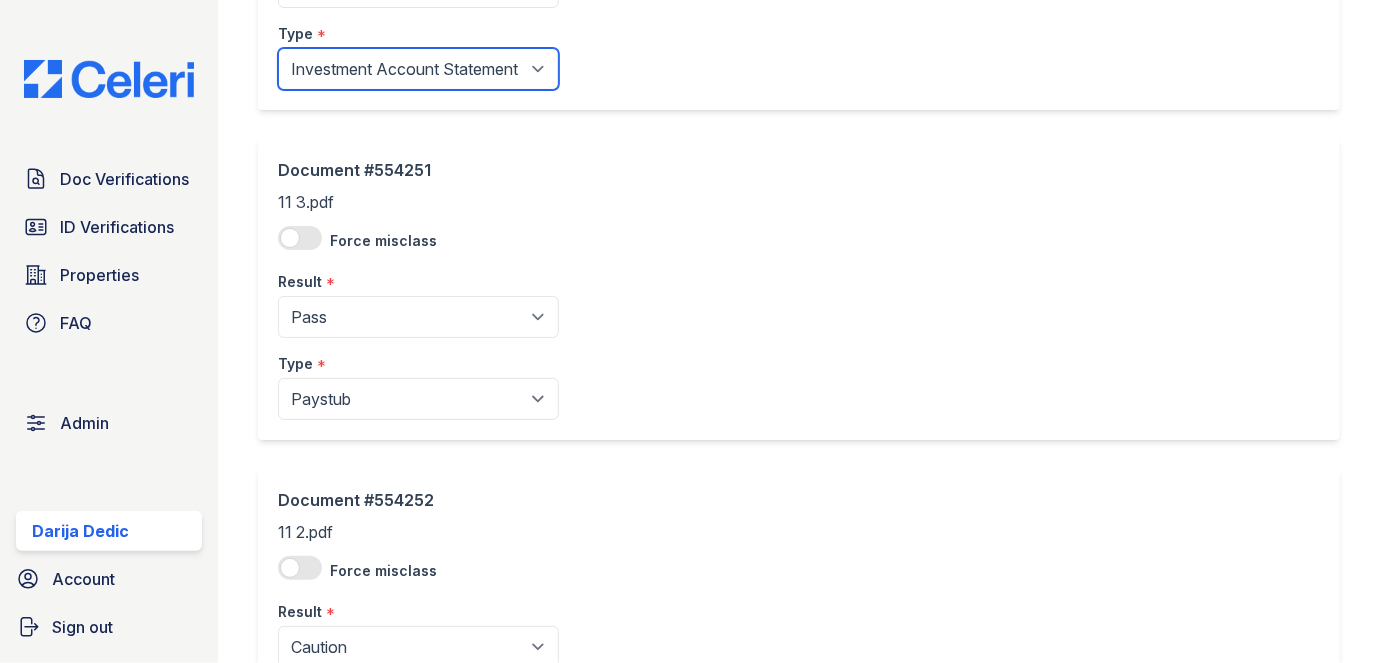 click on "Paystub
Bank Statement
Offer Letter
Tax Documents
Benefit Award Letter
Investment Account Statement
Other" at bounding box center (418, 69) 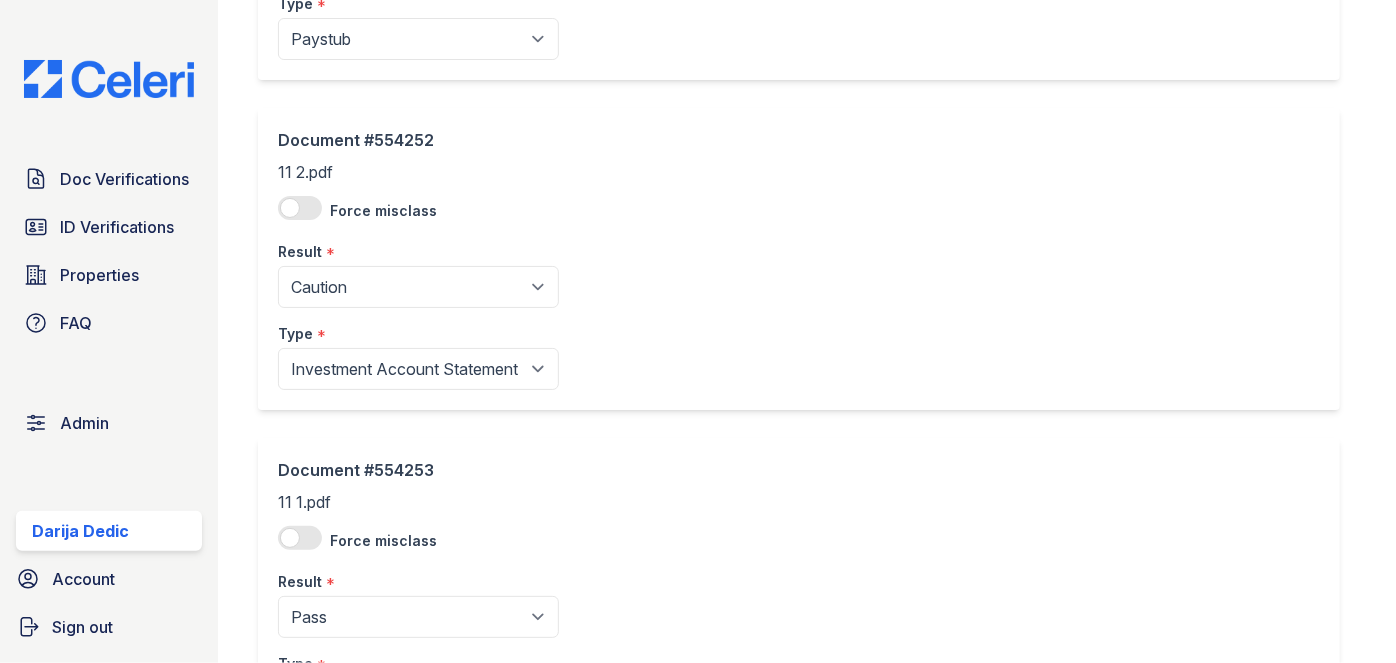 scroll, scrollTop: 1363, scrollLeft: 0, axis: vertical 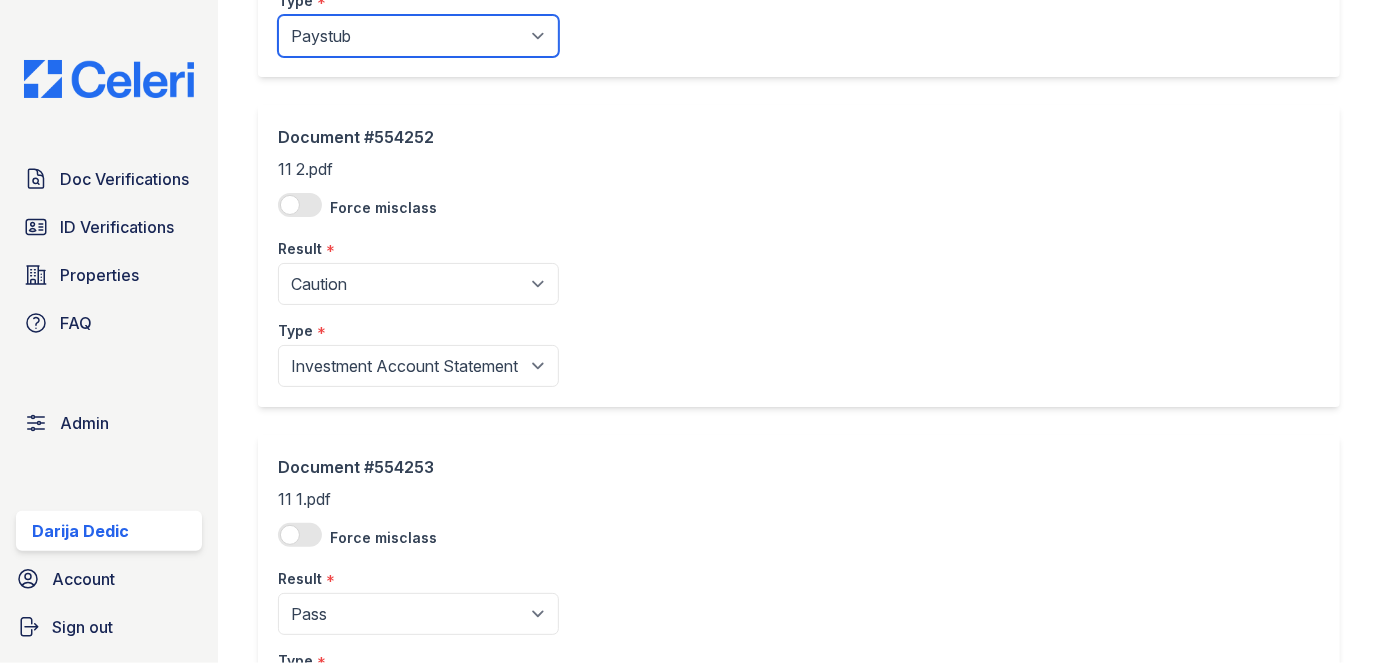 click on "Paystub
Bank Statement
Offer Letter
Tax Documents
Benefit Award Letter
Investment Account Statement
Other" at bounding box center [418, 36] 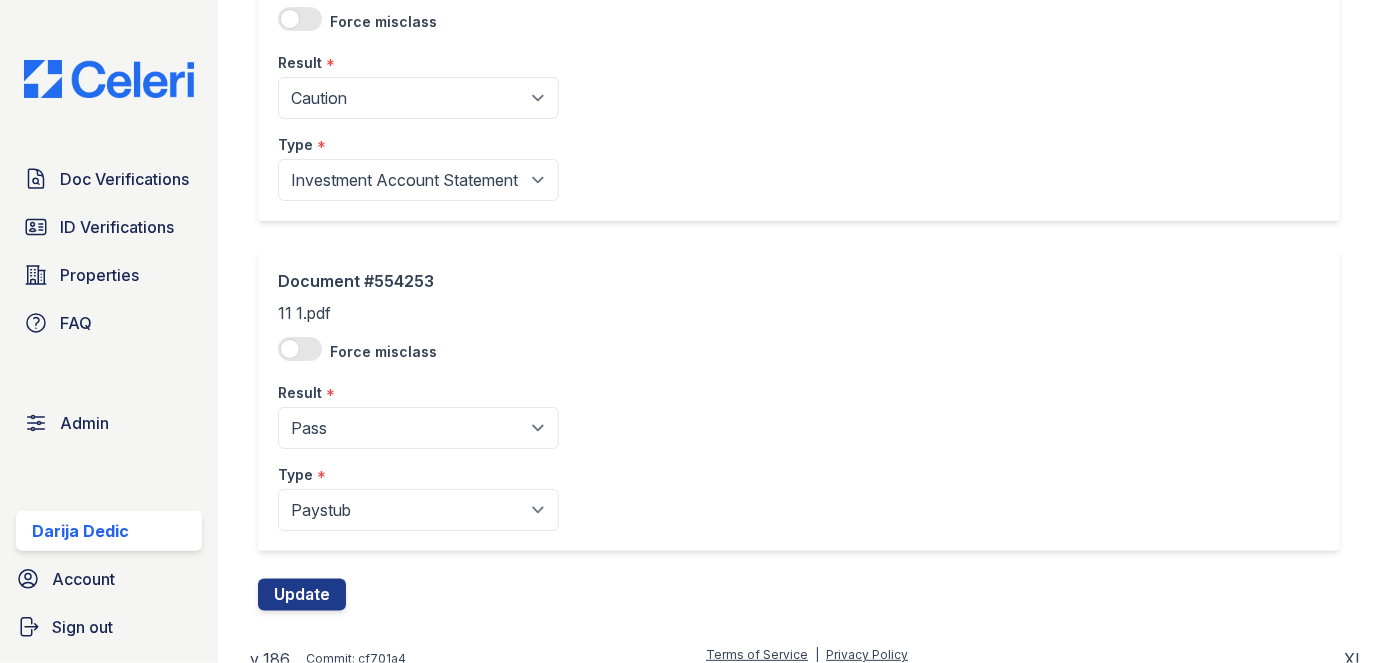 scroll, scrollTop: 1561, scrollLeft: 0, axis: vertical 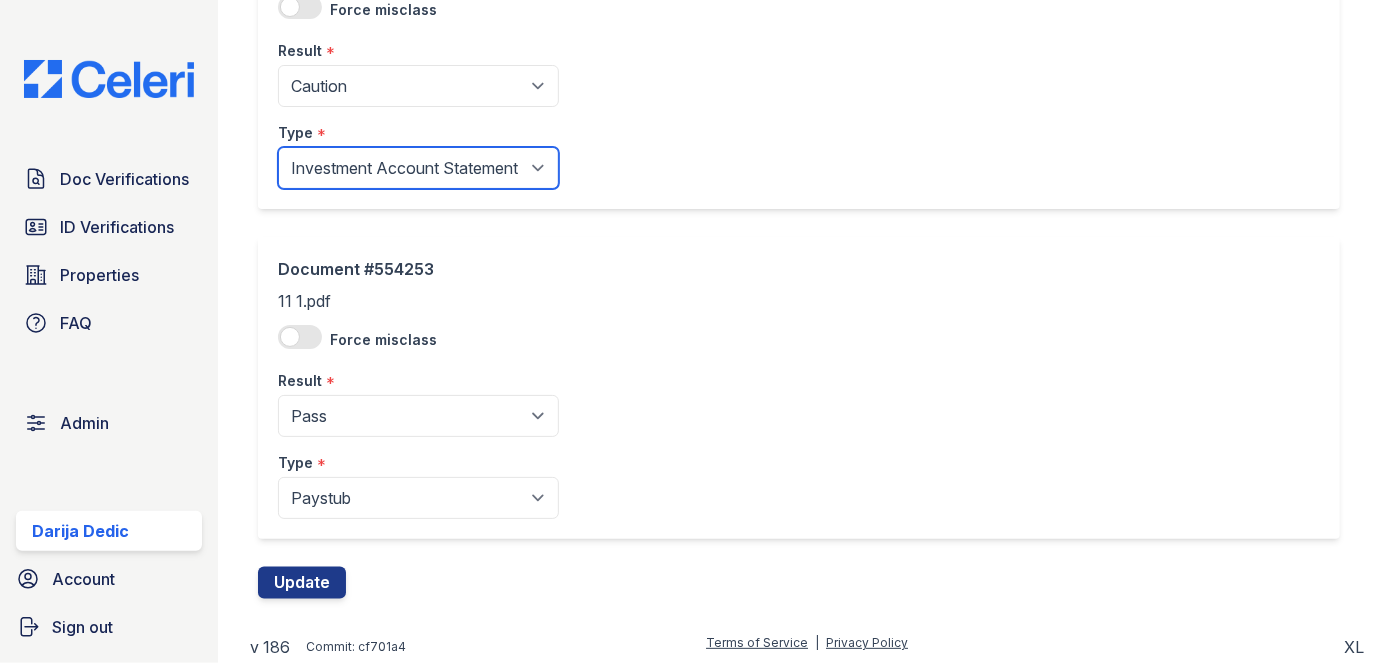 click on "Paystub
Bank Statement
Offer Letter
Tax Documents
Benefit Award Letter
Investment Account Statement
Other" at bounding box center (418, 168) 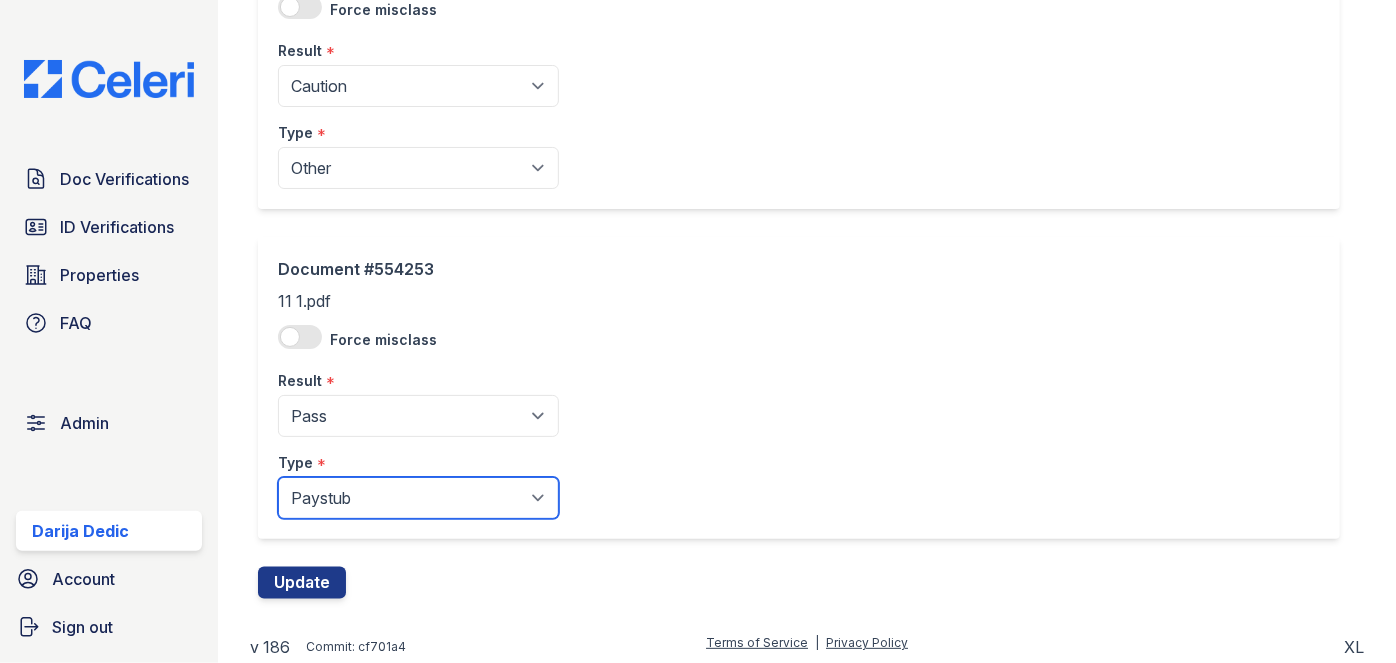 click on "Paystub
Bank Statement
Offer Letter
Tax Documents
Benefit Award Letter
Investment Account Statement
Other" at bounding box center (418, 498) 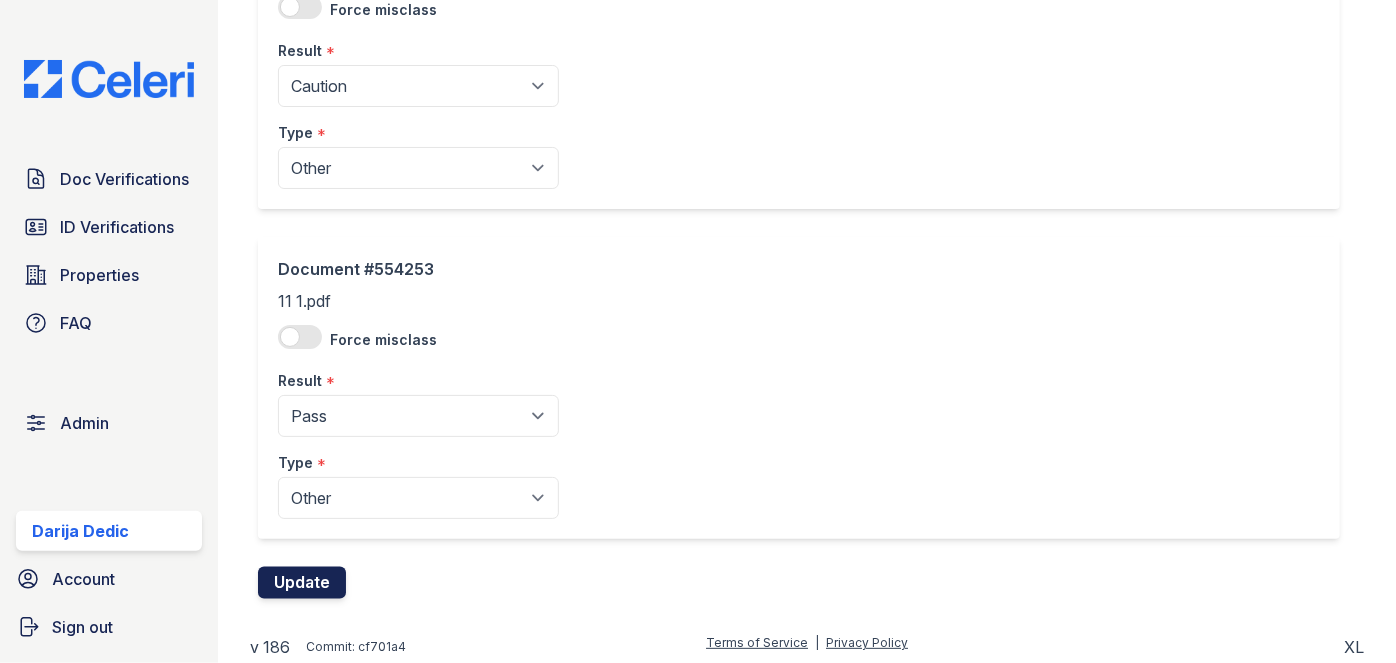 click on "Update" at bounding box center (302, 583) 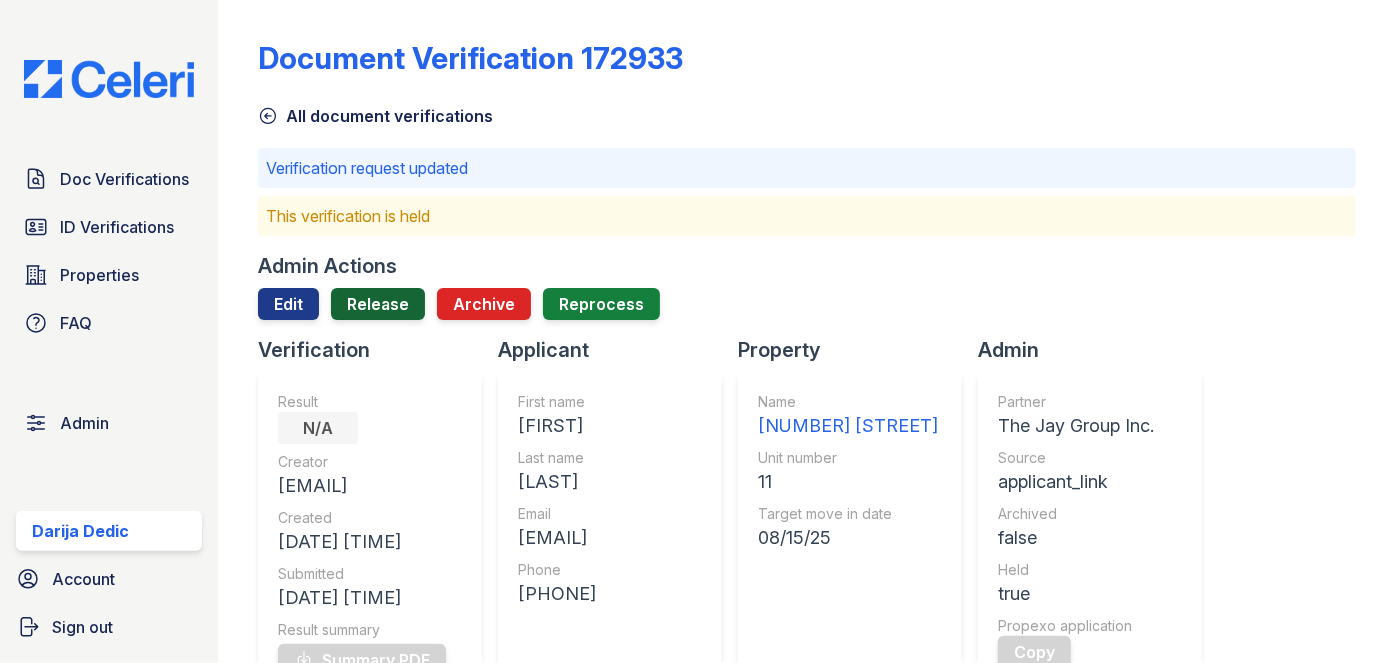 click on "Release" at bounding box center (378, 304) 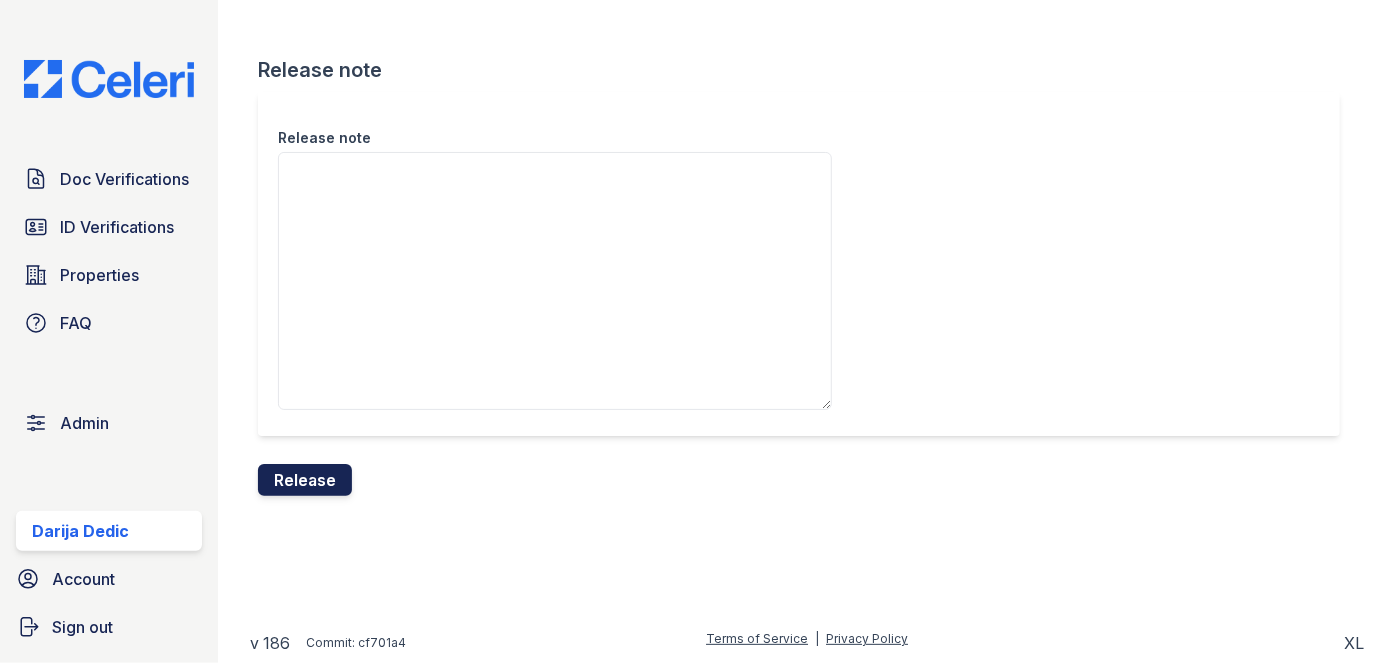 click on "Release" at bounding box center (305, 480) 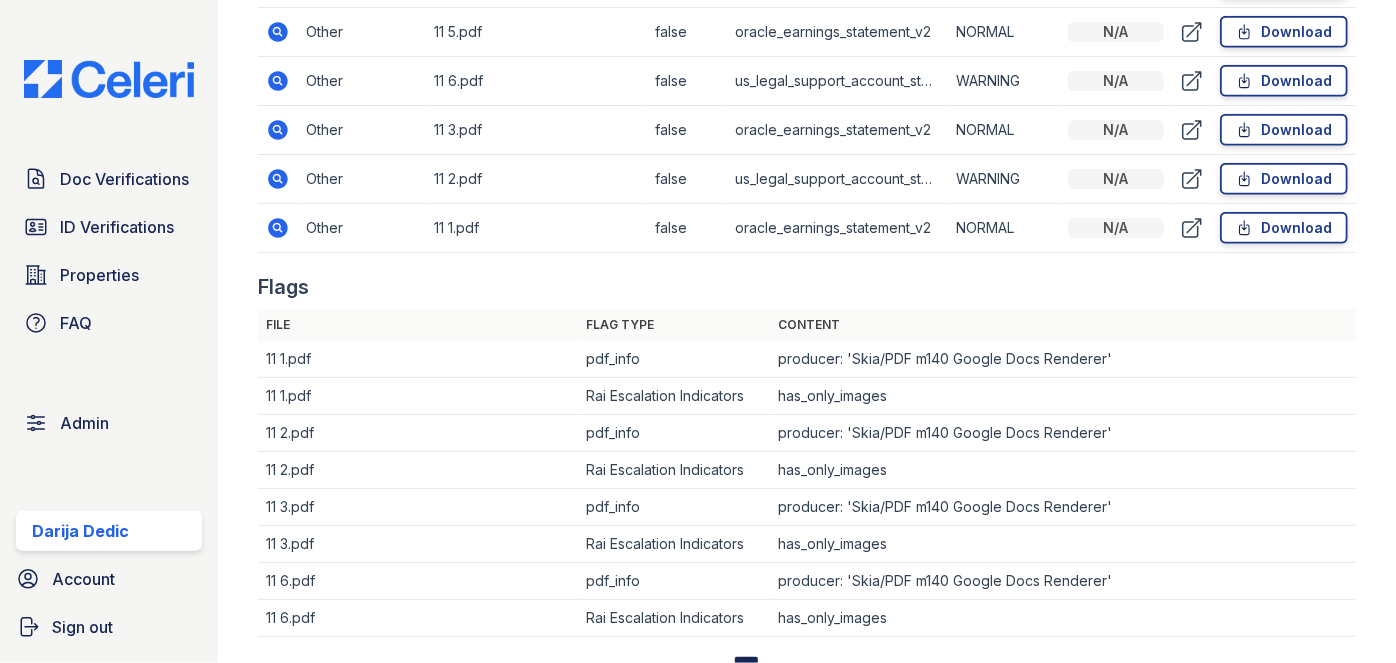 scroll, scrollTop: 1363, scrollLeft: 0, axis: vertical 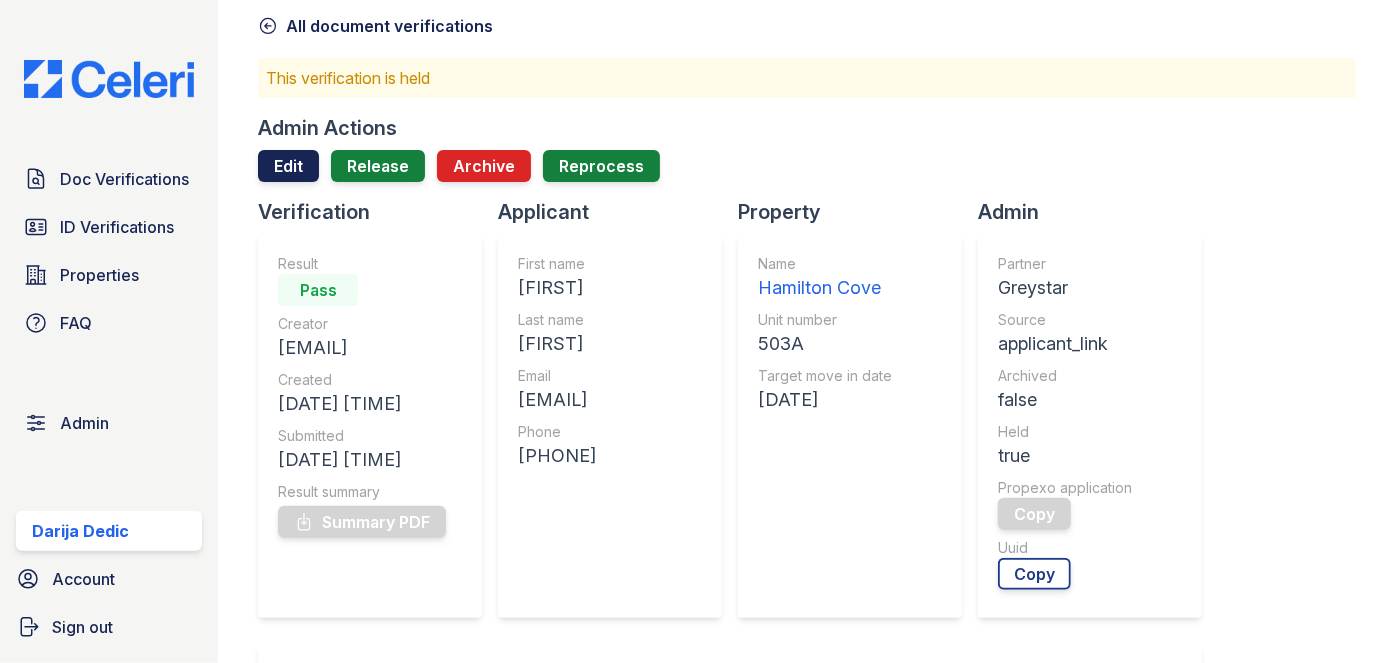 click on "Edit" at bounding box center (288, 166) 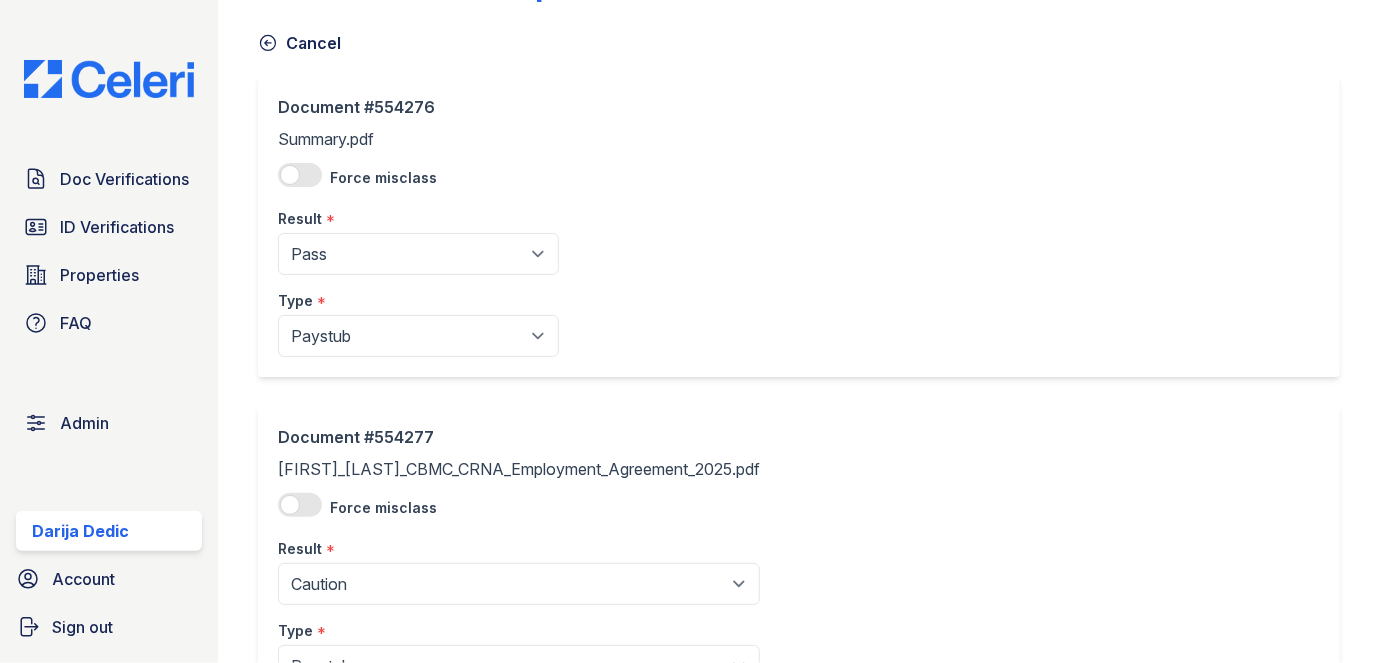 scroll, scrollTop: 181, scrollLeft: 0, axis: vertical 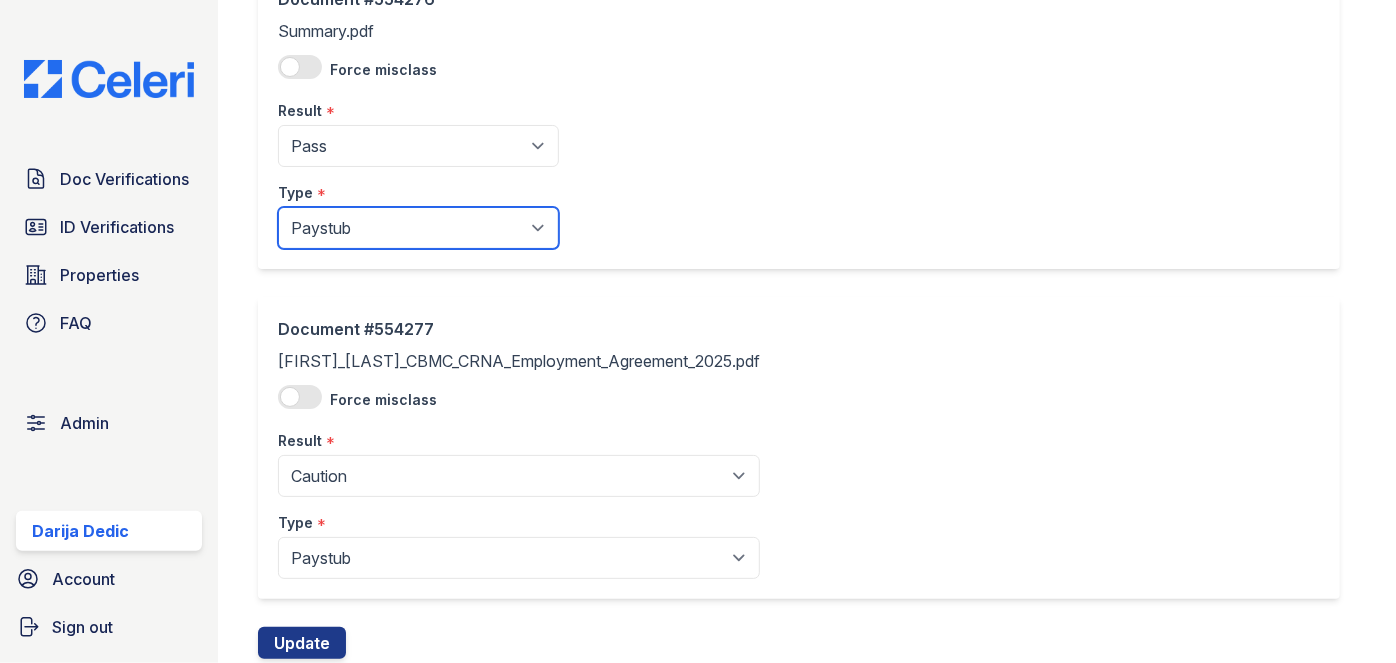 click on "Paystub
Bank Statement
Offer Letter
Tax Documents
Benefit Award Letter
Investment Account Statement
Other" at bounding box center (418, 228) 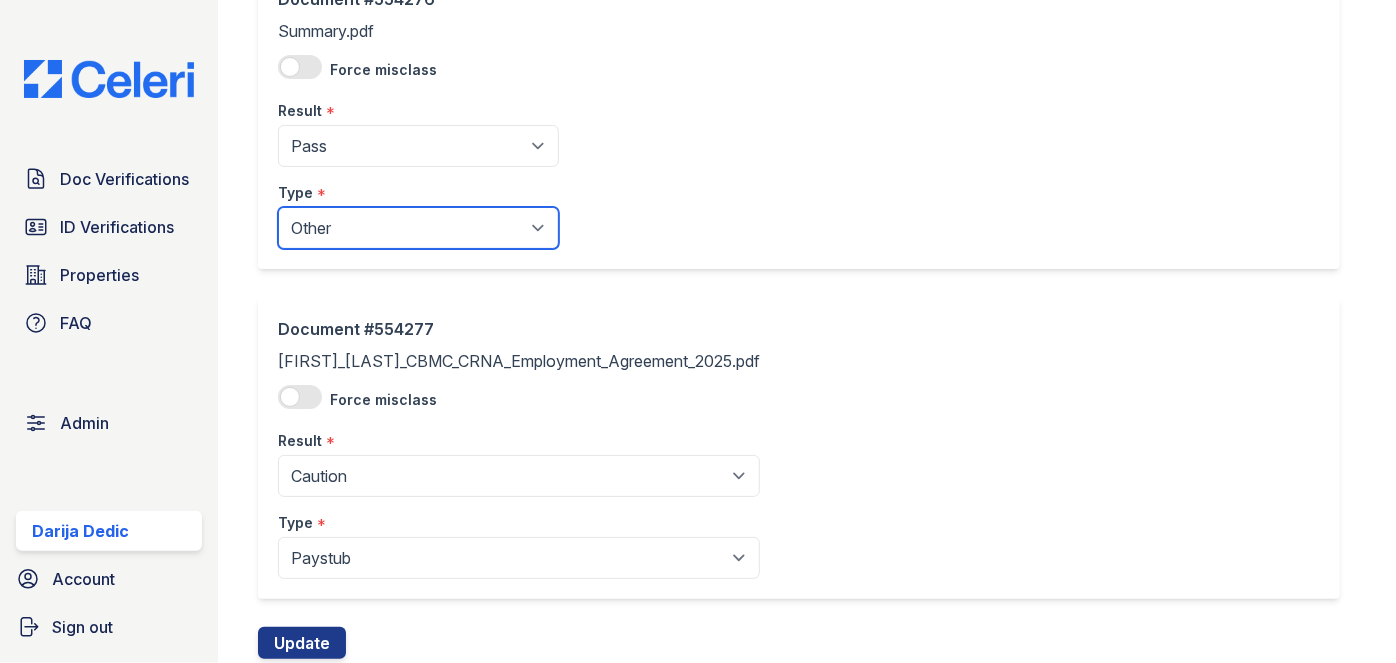 click on "Paystub
Bank Statement
Offer Letter
Tax Documents
Benefit Award Letter
Investment Account Statement
Other" at bounding box center (418, 228) 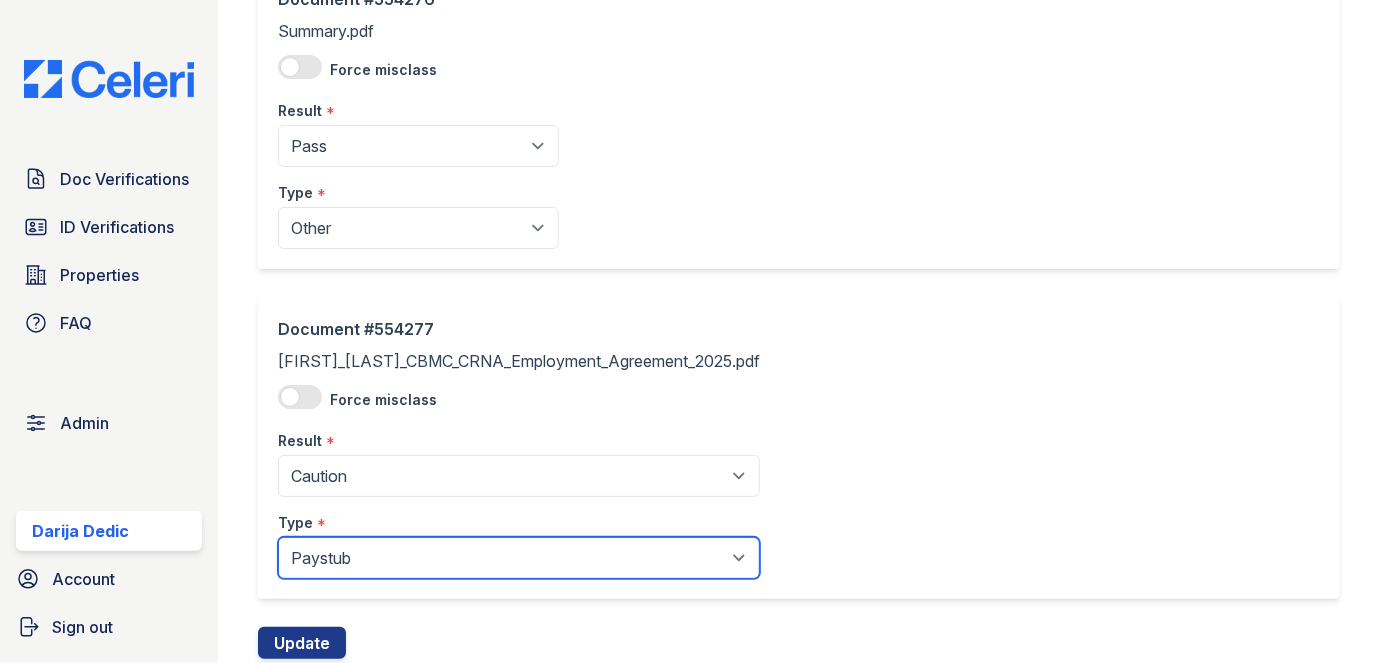 click on "Paystub
Bank Statement
Offer Letter
Tax Documents
Benefit Award Letter
Investment Account Statement
Other" at bounding box center [519, 558] 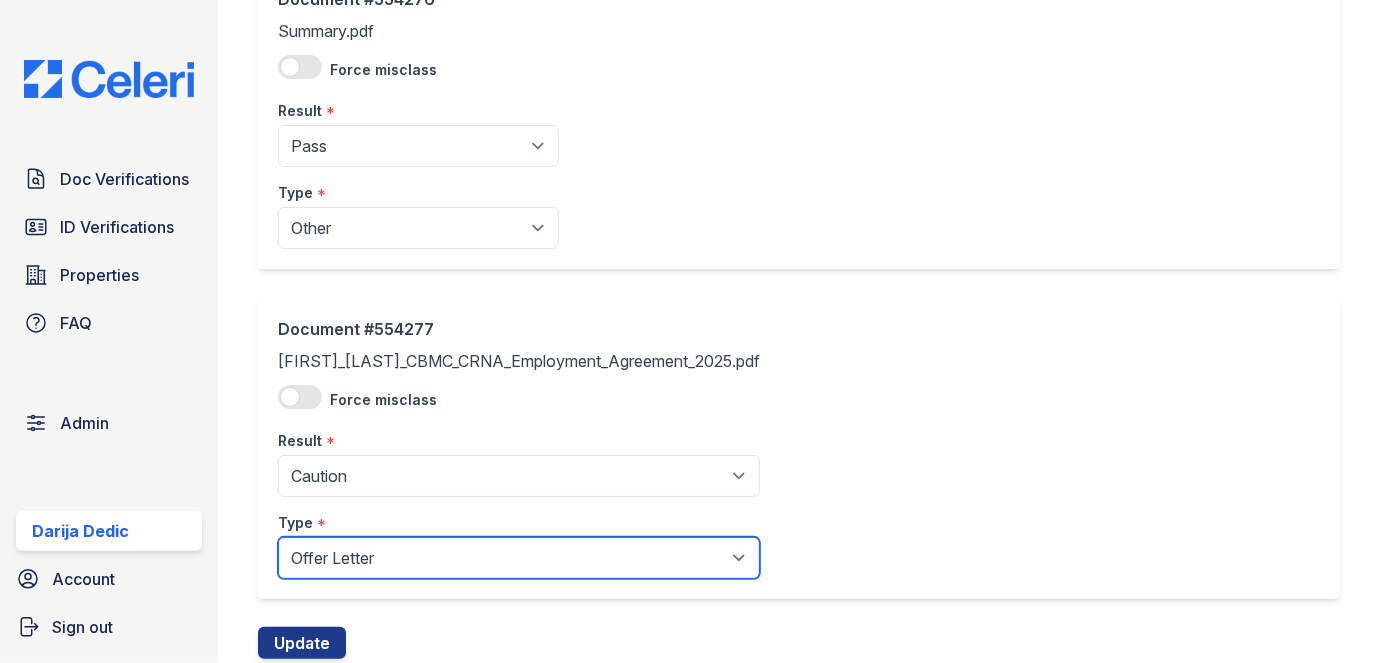 click on "Paystub
Bank Statement
Offer Letter
Tax Documents
Benefit Award Letter
Investment Account Statement
Other" at bounding box center [519, 558] 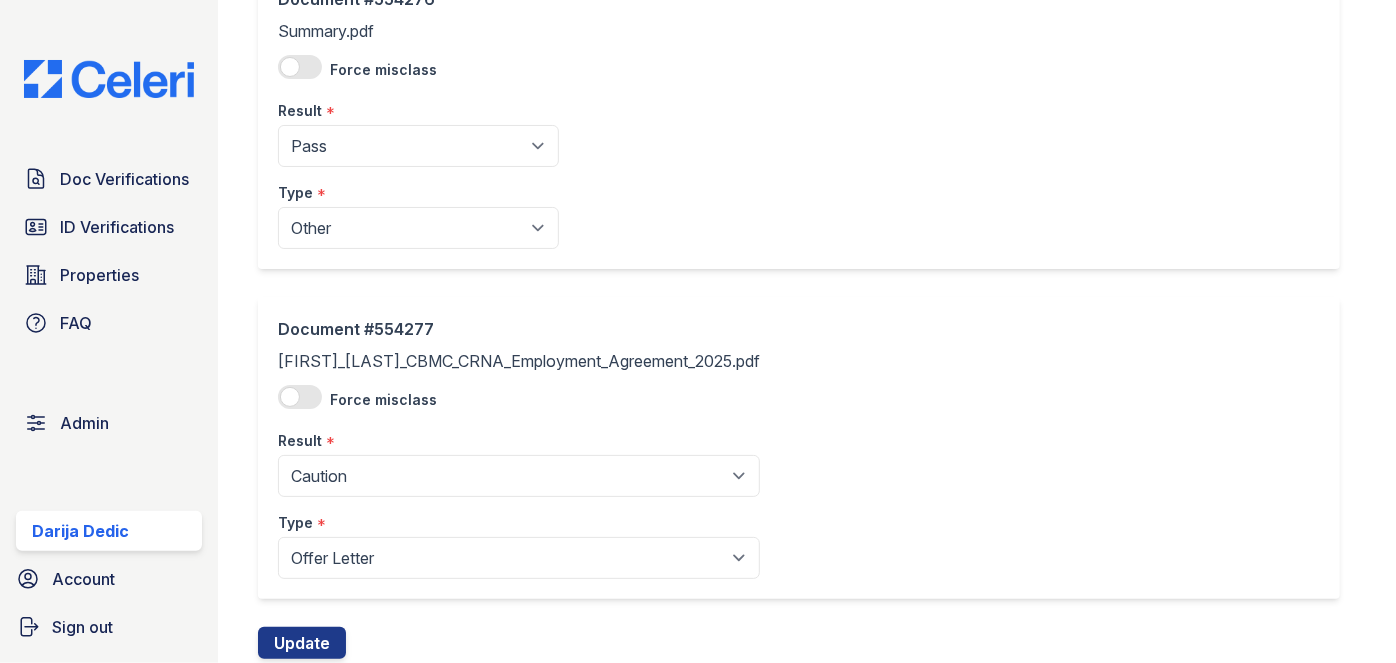 click on "Document #554277
Breanna_Vitolo_CBMC_CRNA_Employment_Agreement_2025.pdf
Force misclass
Result
*
Pending
Sent
Started
Processing
Pass
Fail
Caution
Error
N/A
Type
*
Paystub
Bank Statement
Offer Letter
Tax Documents
Benefit Award Letter
Investment Account Statement
Other" at bounding box center (807, 462) 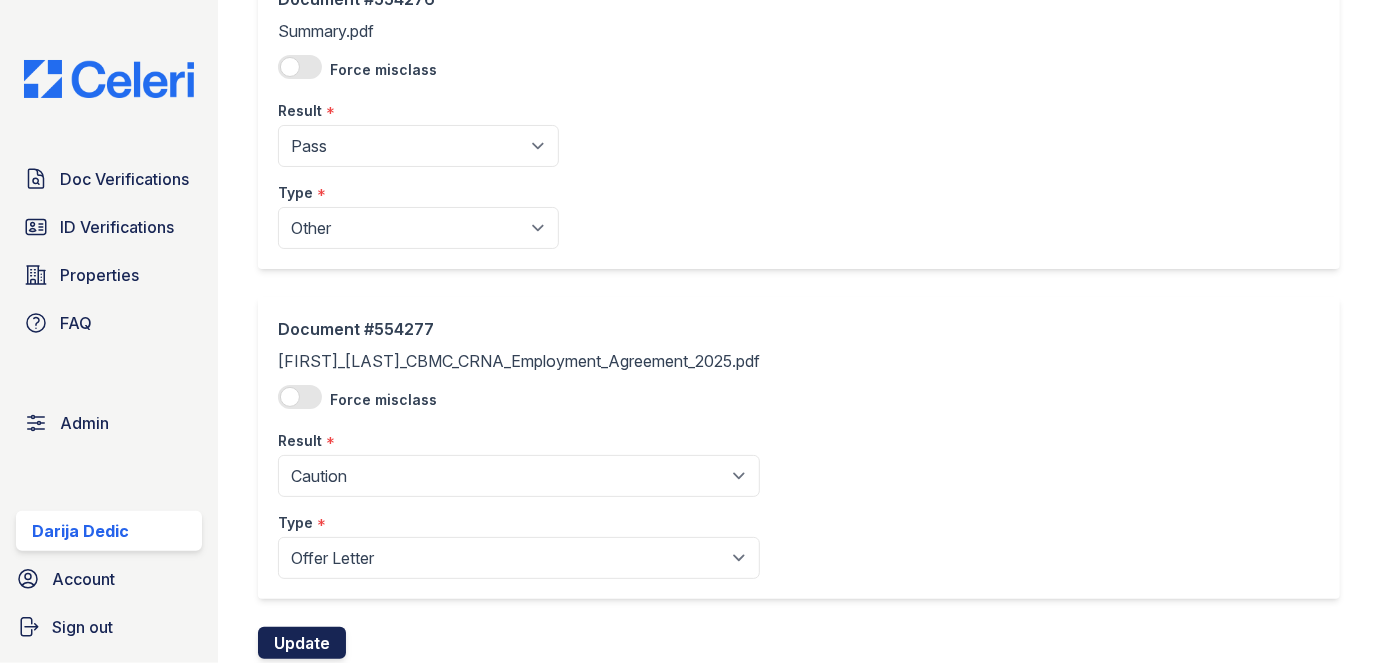 click on "Update" at bounding box center (302, 643) 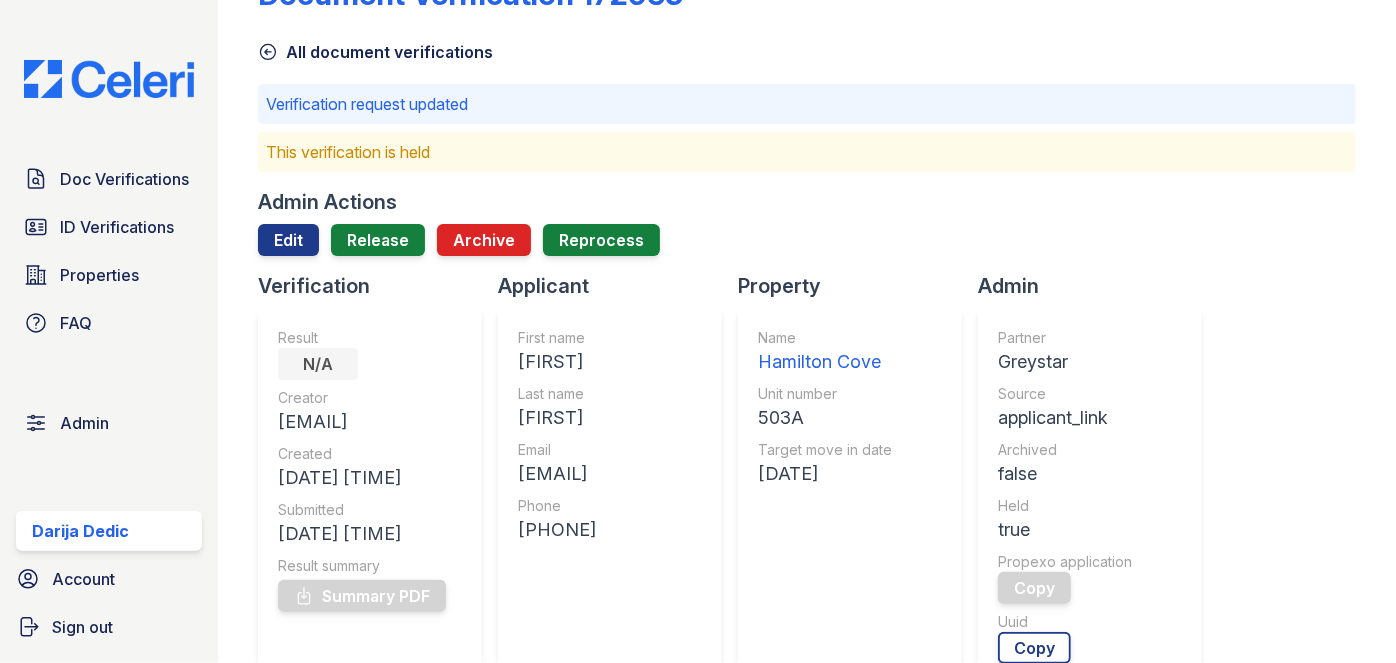 scroll, scrollTop: 90, scrollLeft: 0, axis: vertical 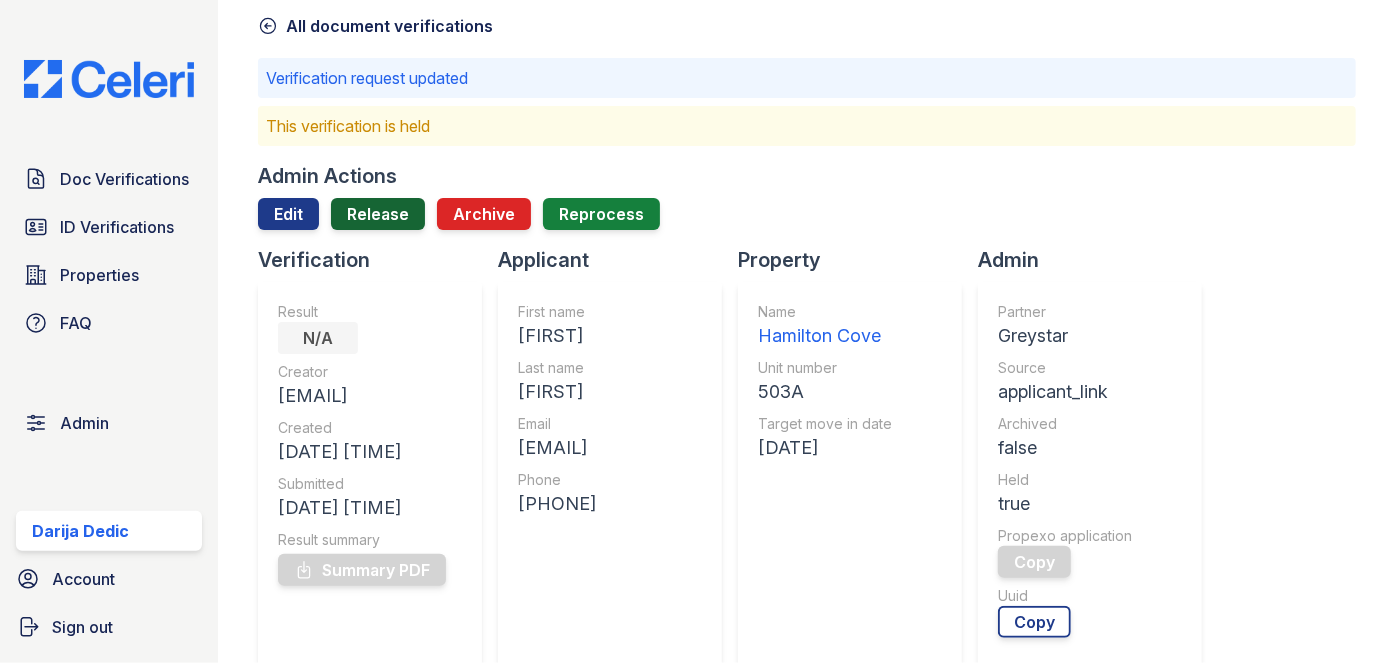 click on "Release" at bounding box center (378, 214) 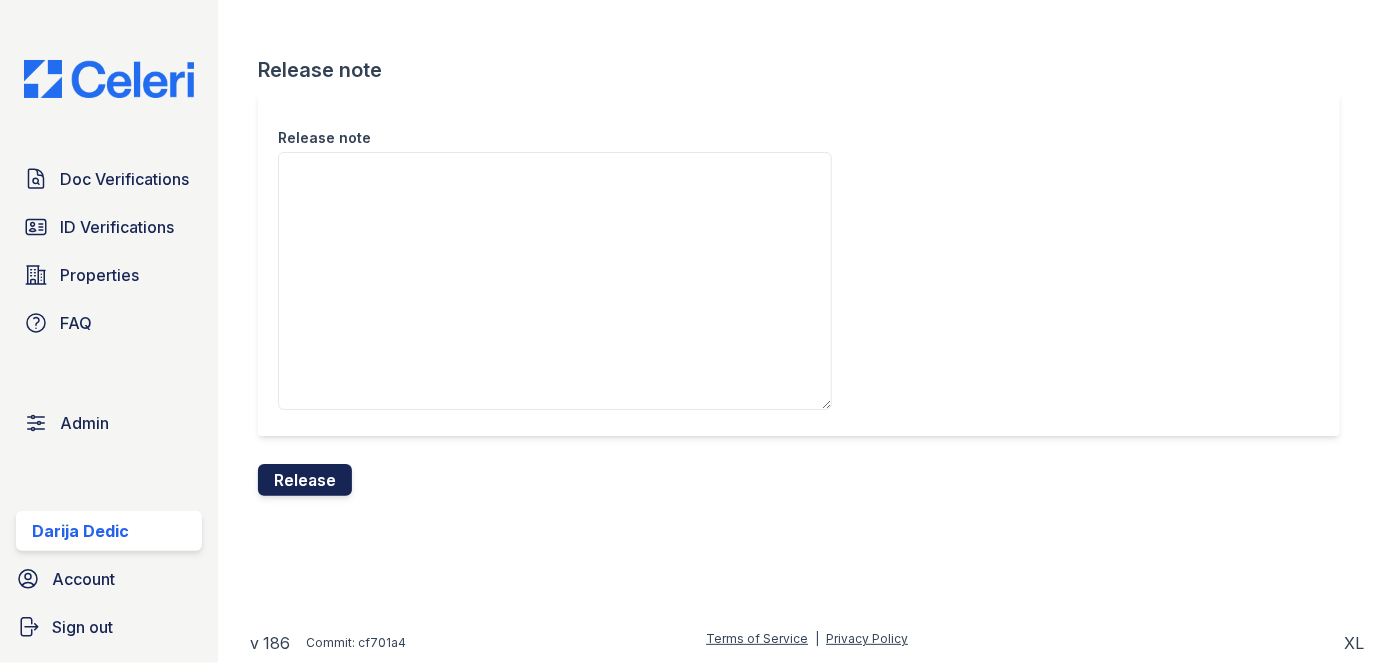 click on "Release" at bounding box center [305, 480] 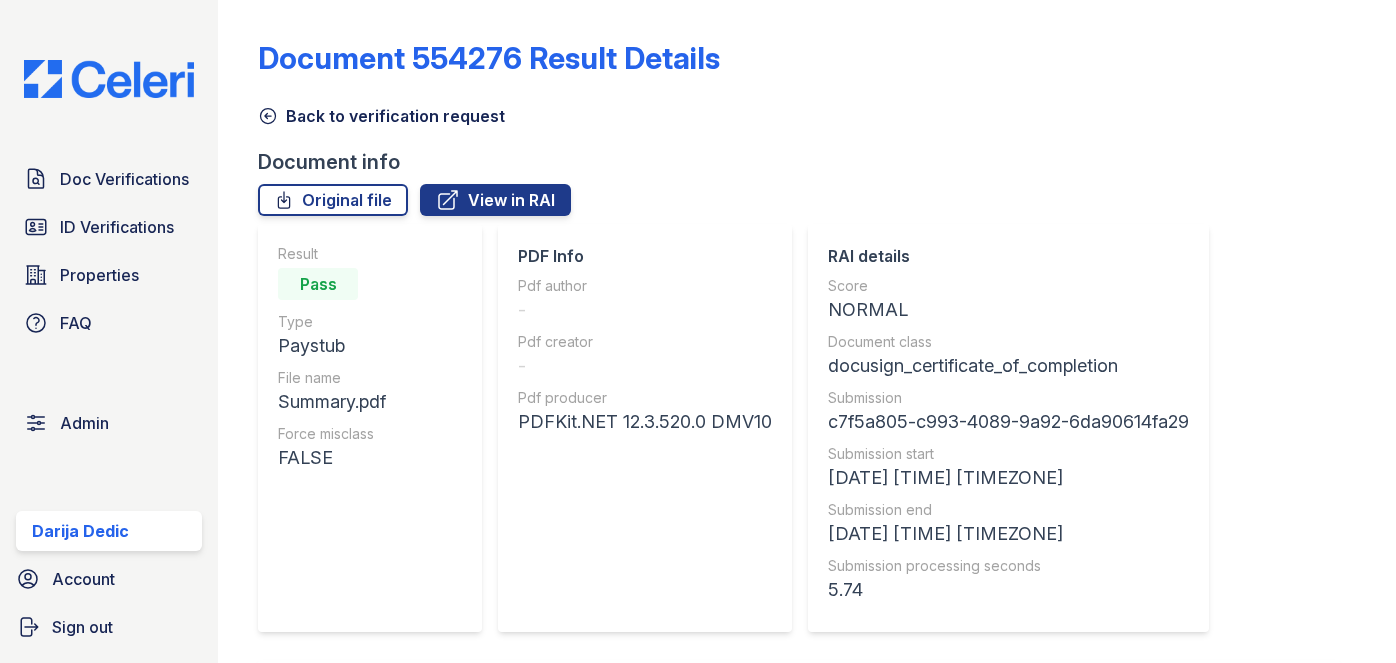 scroll, scrollTop: 0, scrollLeft: 0, axis: both 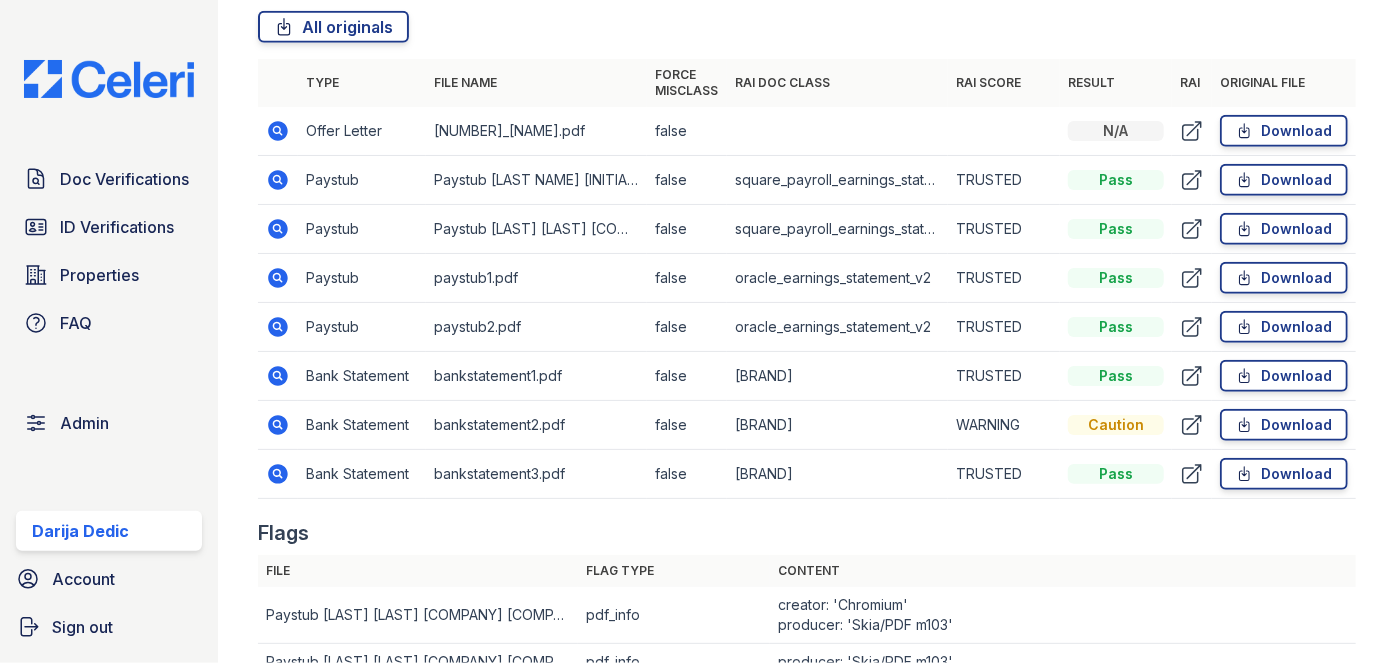 click on "Bank Statement" at bounding box center [362, 376] 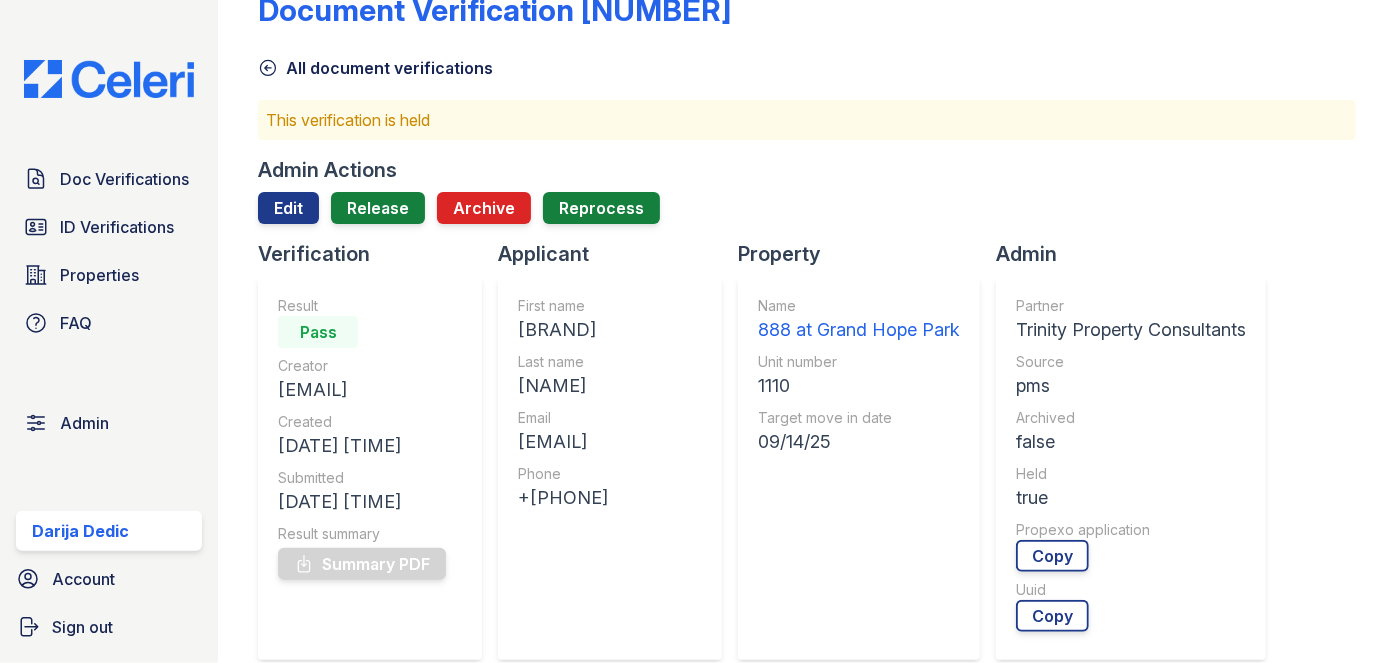 scroll, scrollTop: 0, scrollLeft: 0, axis: both 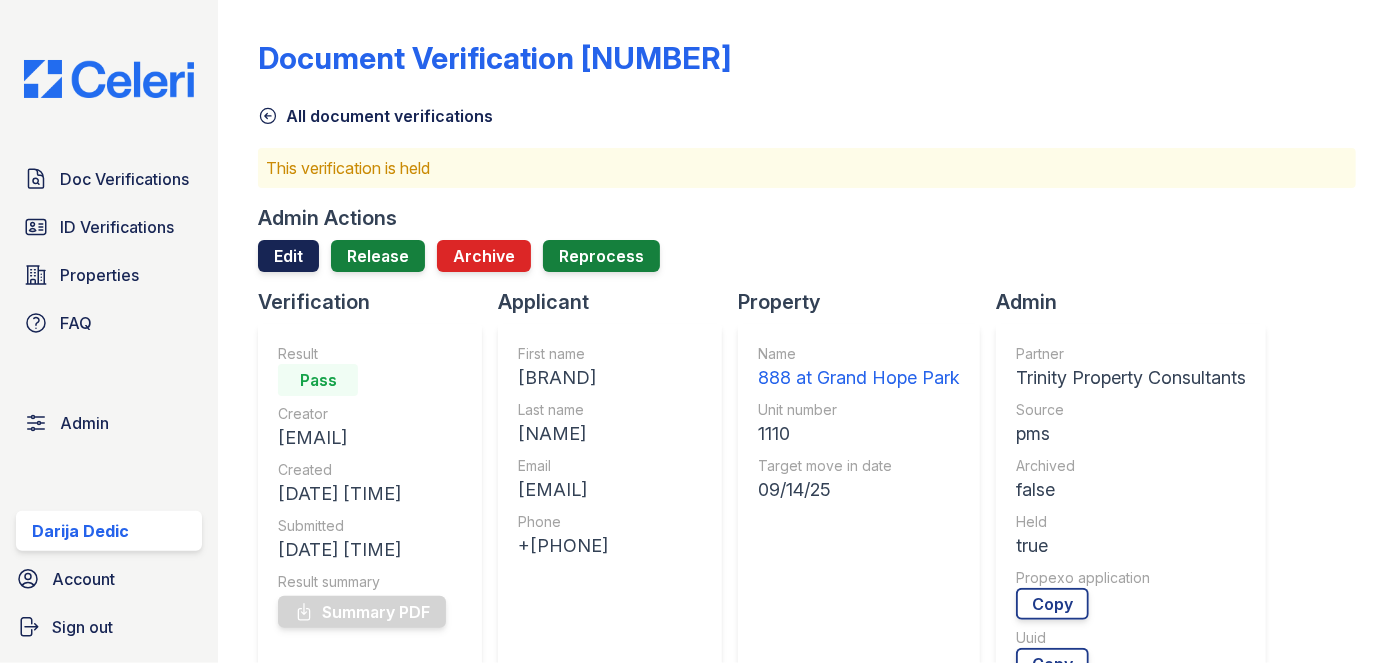 click on "Edit" at bounding box center [288, 256] 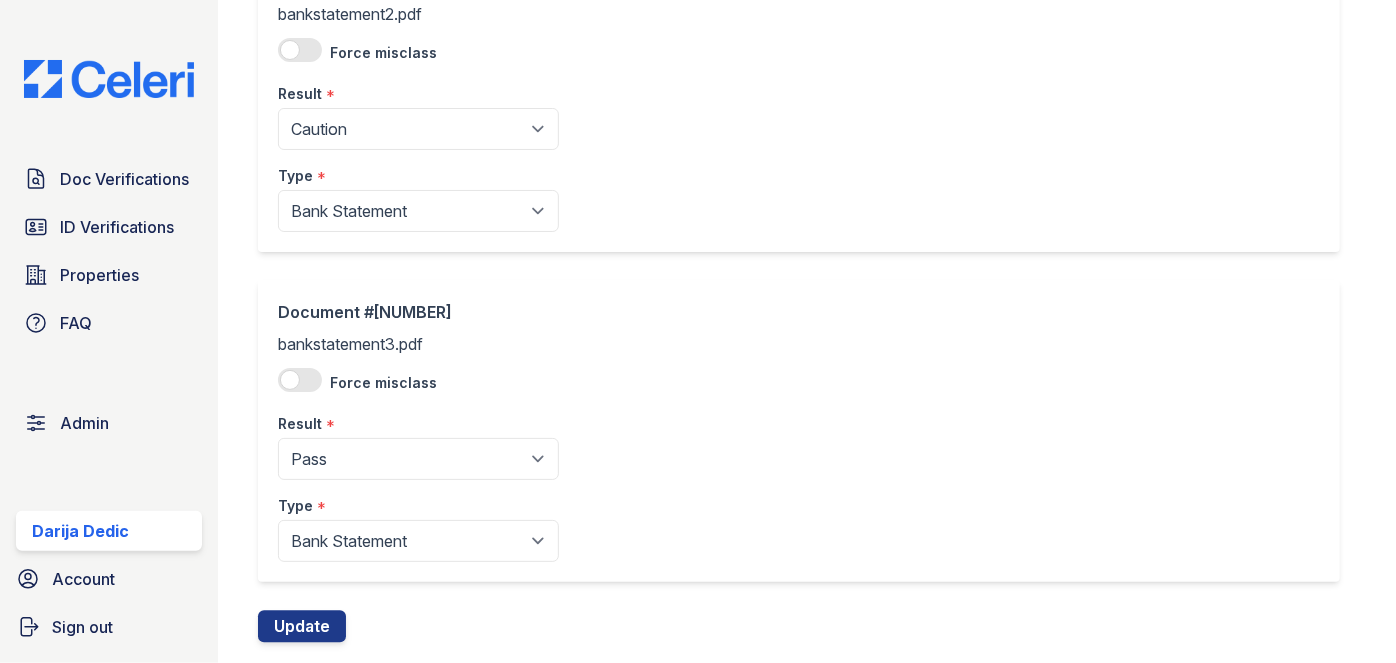 scroll, scrollTop: 2181, scrollLeft: 0, axis: vertical 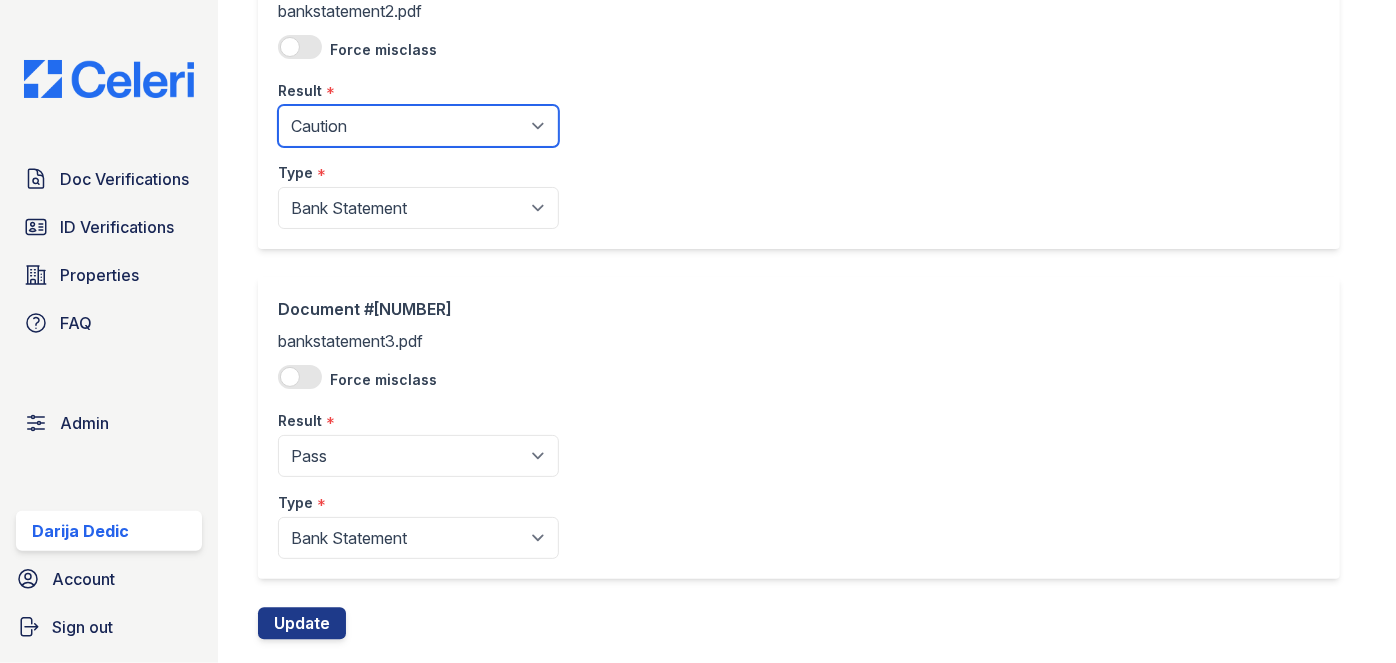 click on "Pending
Sent
Started
Processing
Pass
Fail
Caution
Error
N/A" at bounding box center [418, 126] 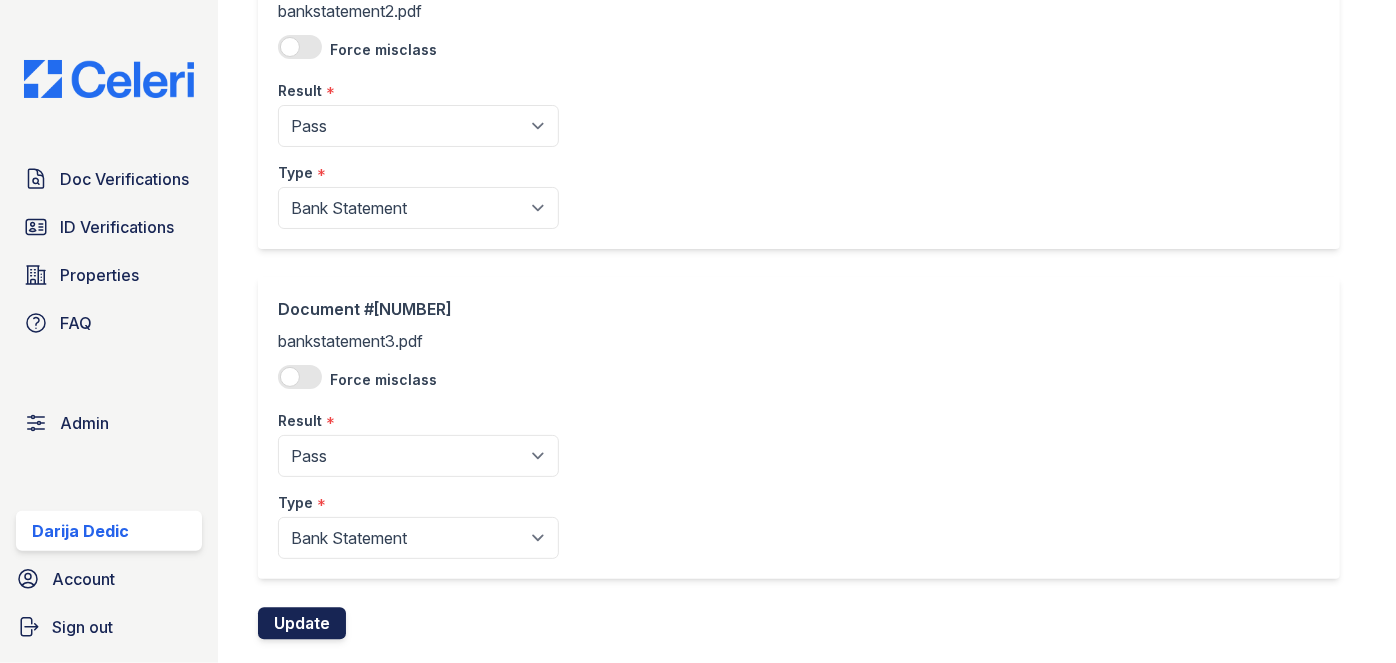 click on "Update" at bounding box center (302, 623) 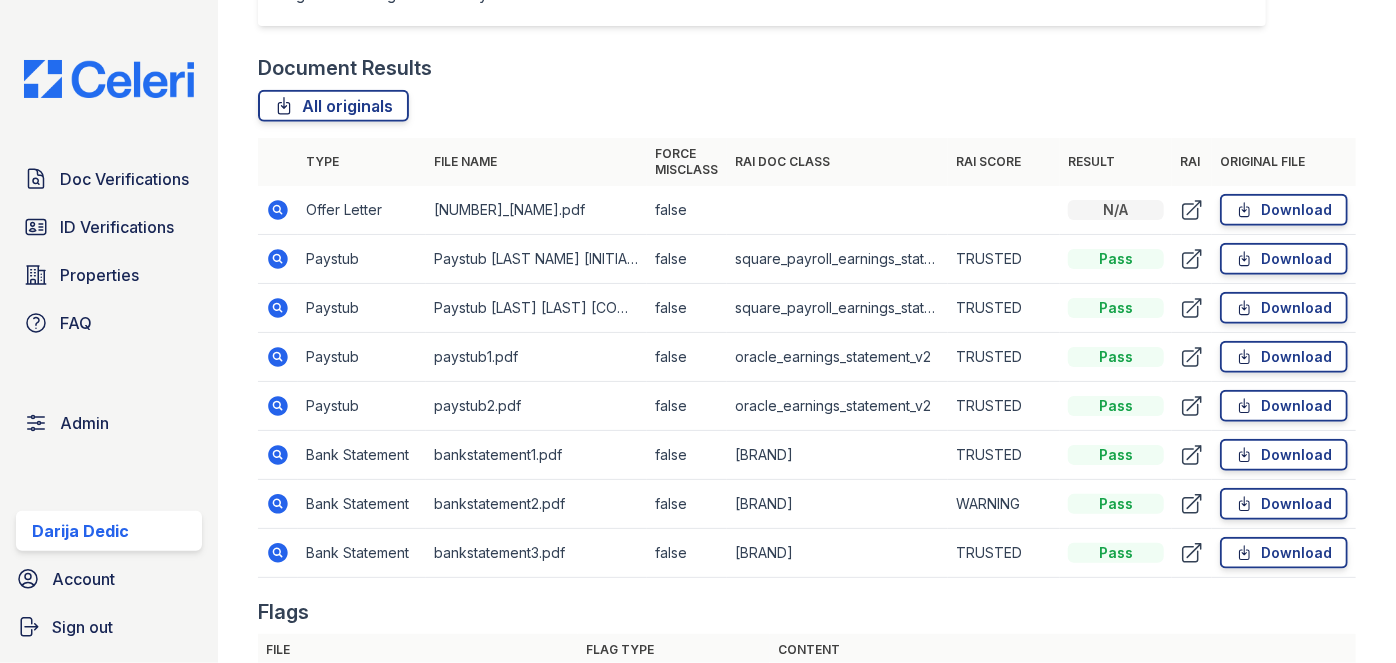 scroll, scrollTop: 909, scrollLeft: 0, axis: vertical 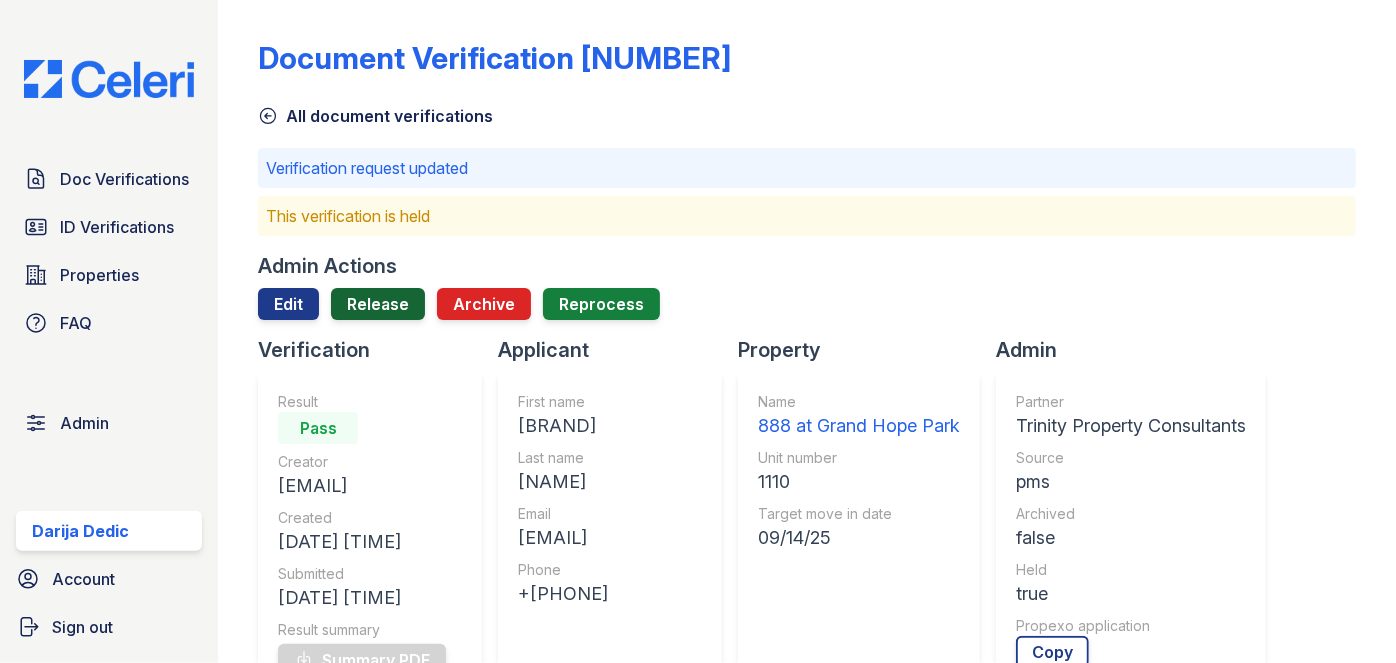 click on "Release" at bounding box center [378, 304] 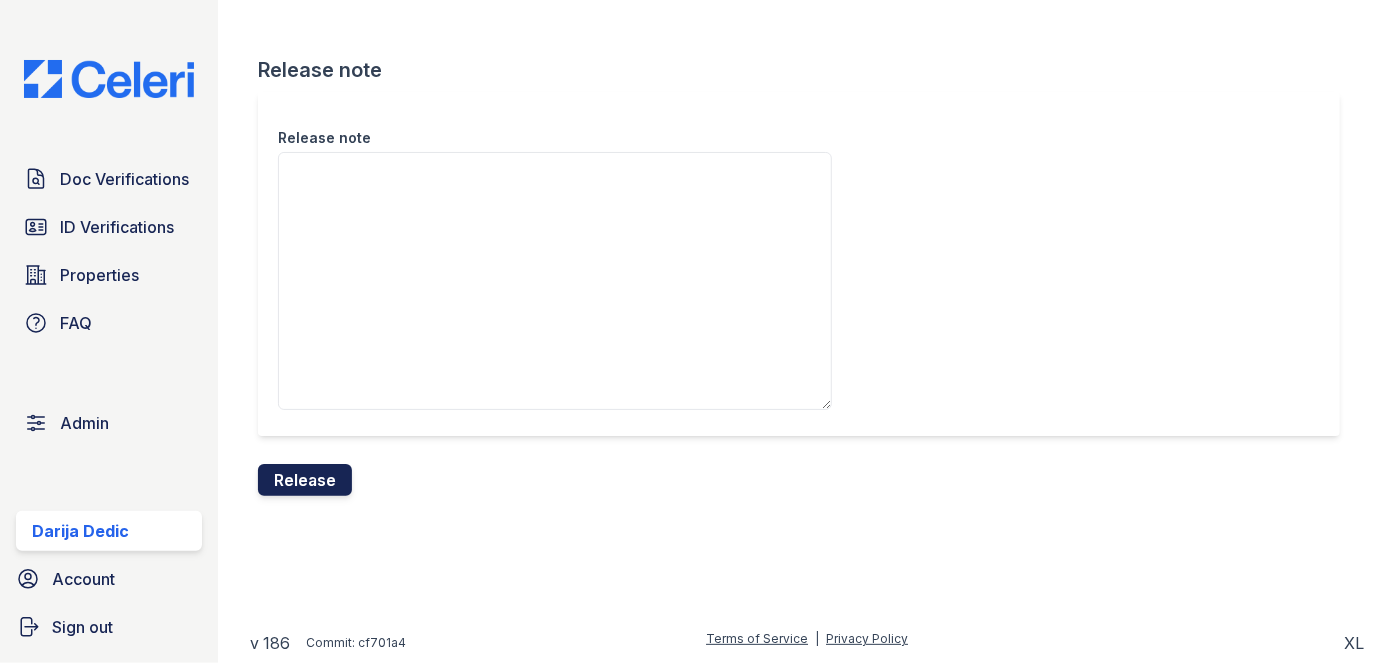 click on "Release" at bounding box center (305, 480) 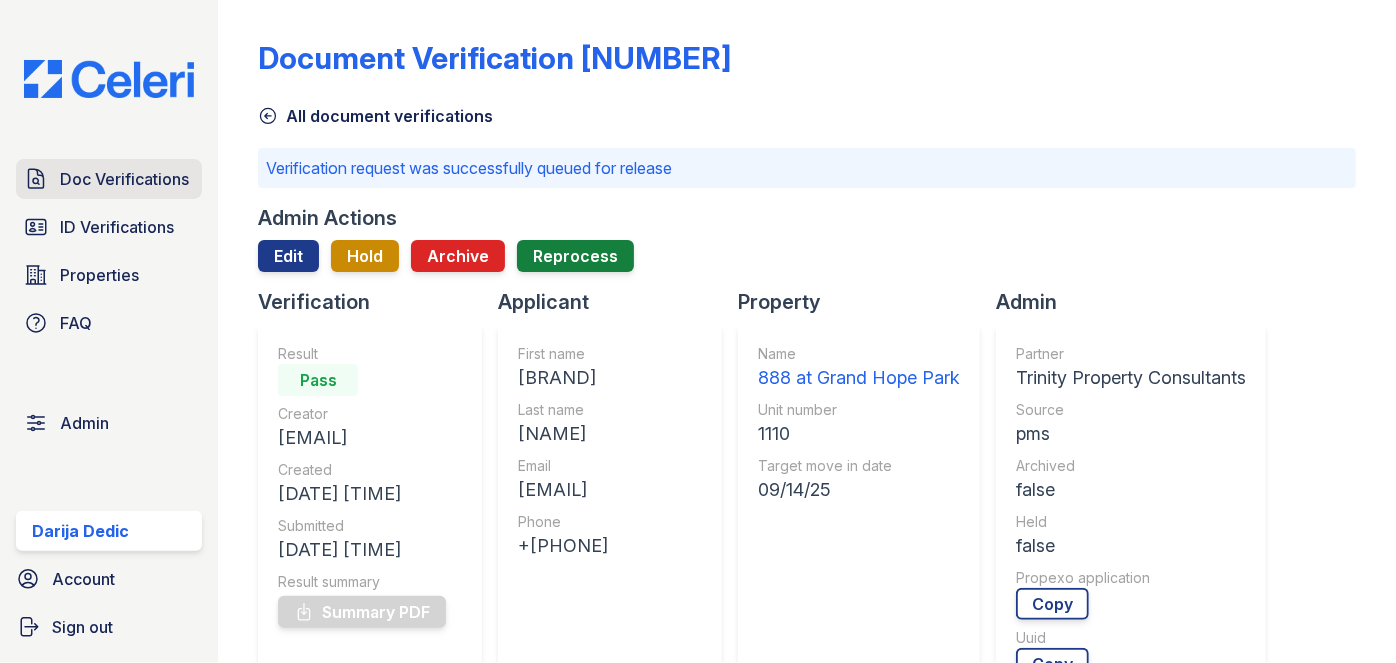 click on "Doc Verifications" at bounding box center (124, 179) 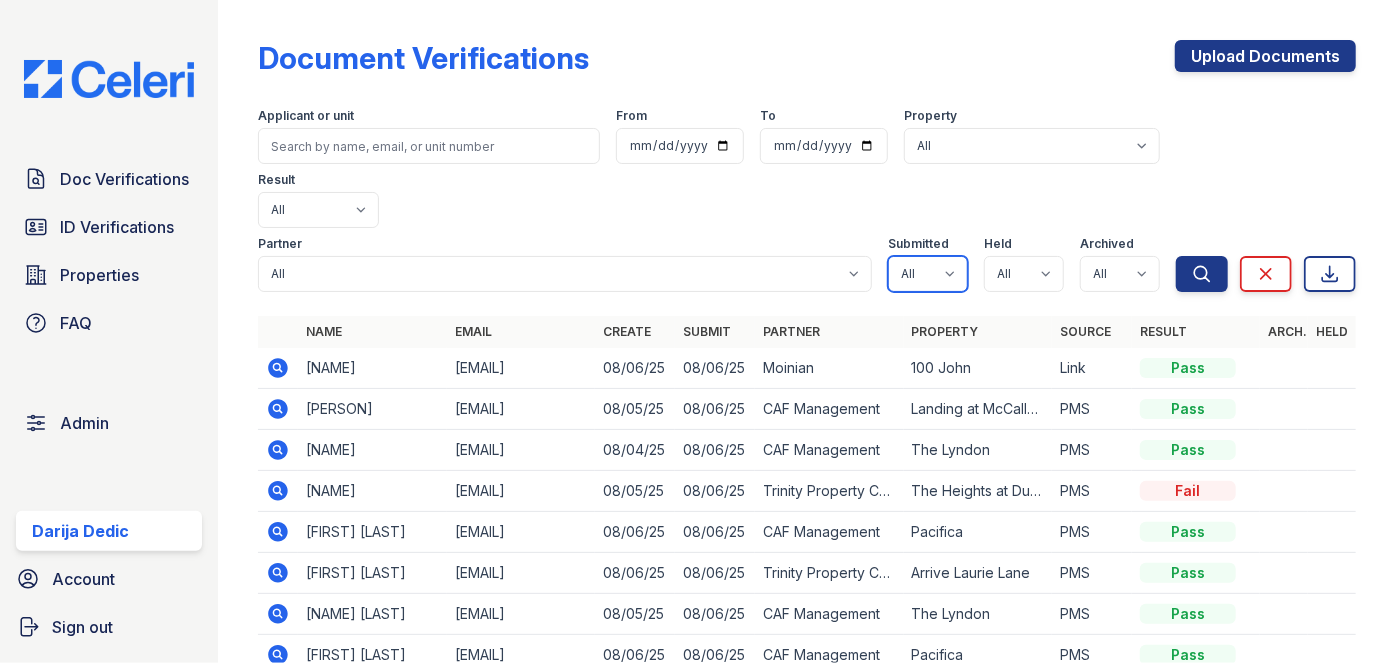 click on "All
true
false" at bounding box center (928, 274) 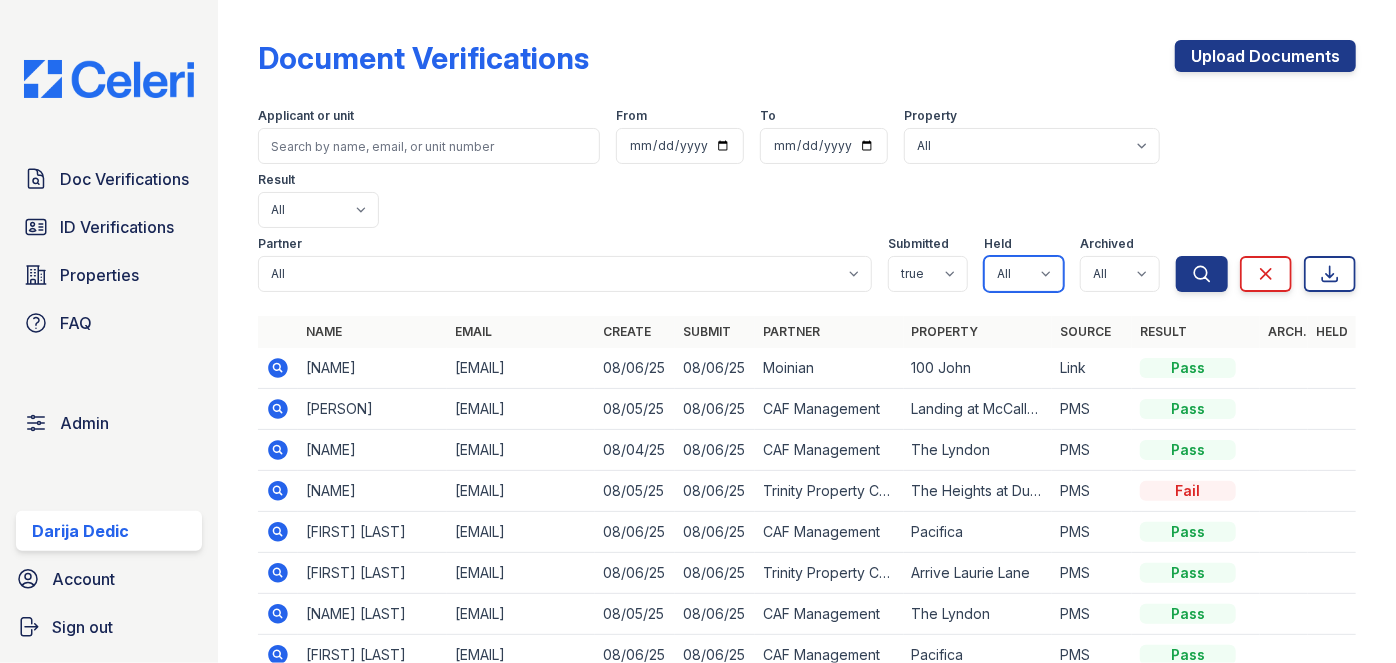 click on "All
true
false" at bounding box center (1024, 274) 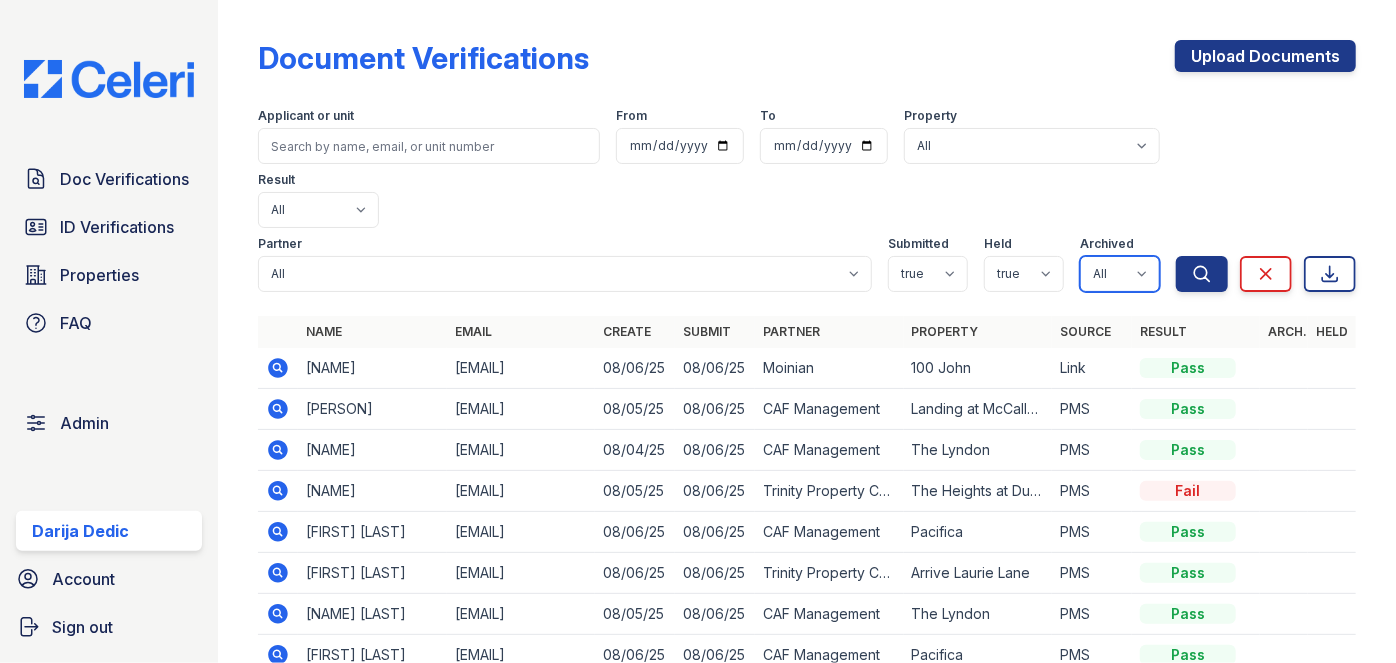click on "All
true
false" at bounding box center (1120, 274) 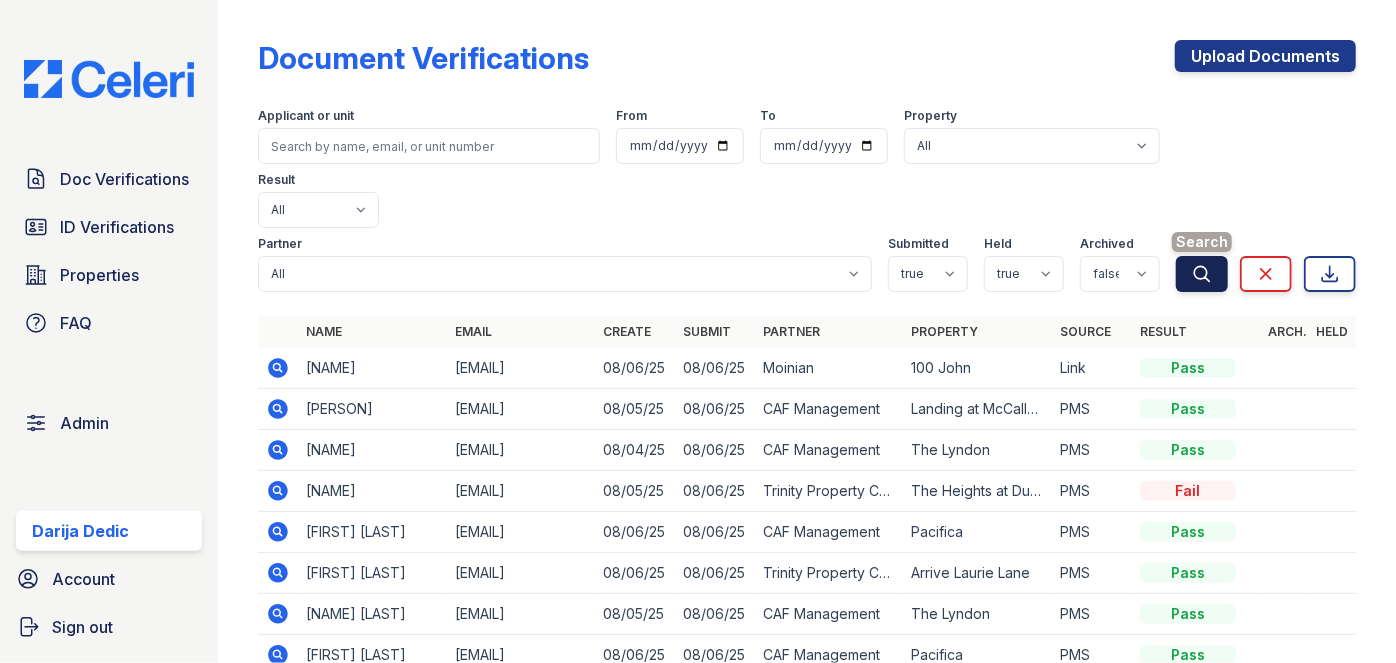 click on "Search" at bounding box center (1202, 274) 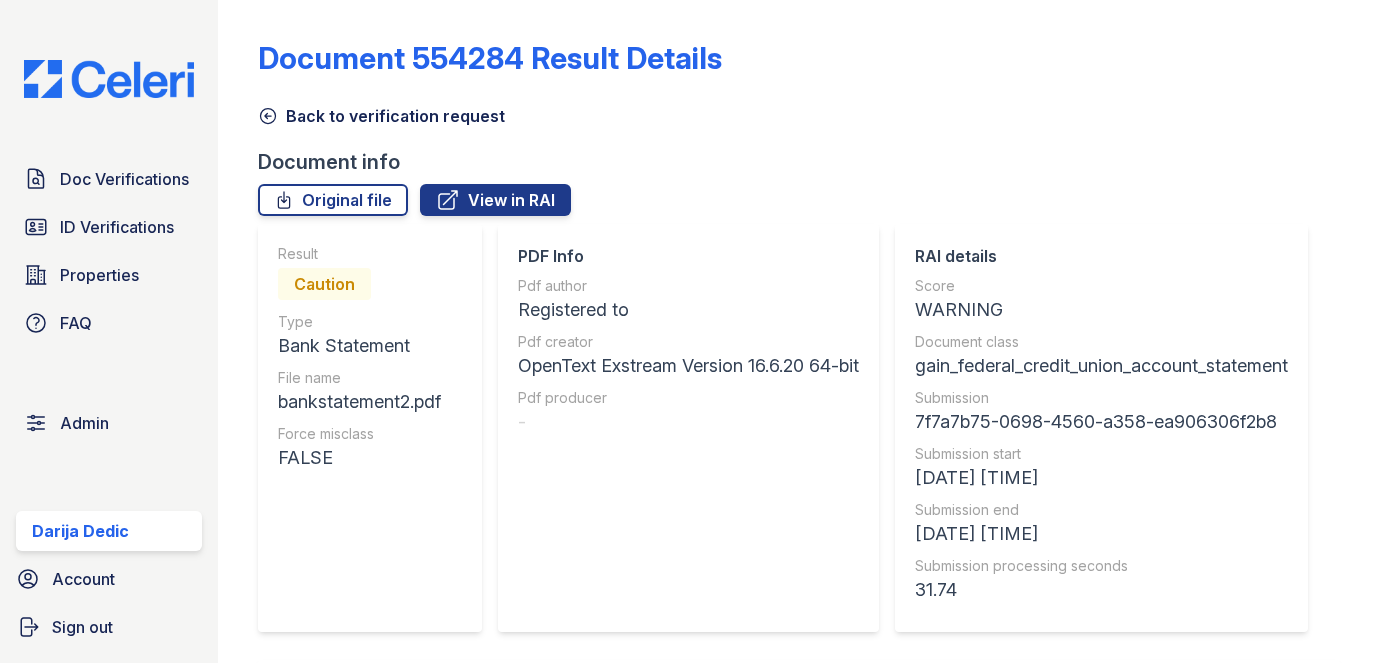 scroll, scrollTop: 0, scrollLeft: 0, axis: both 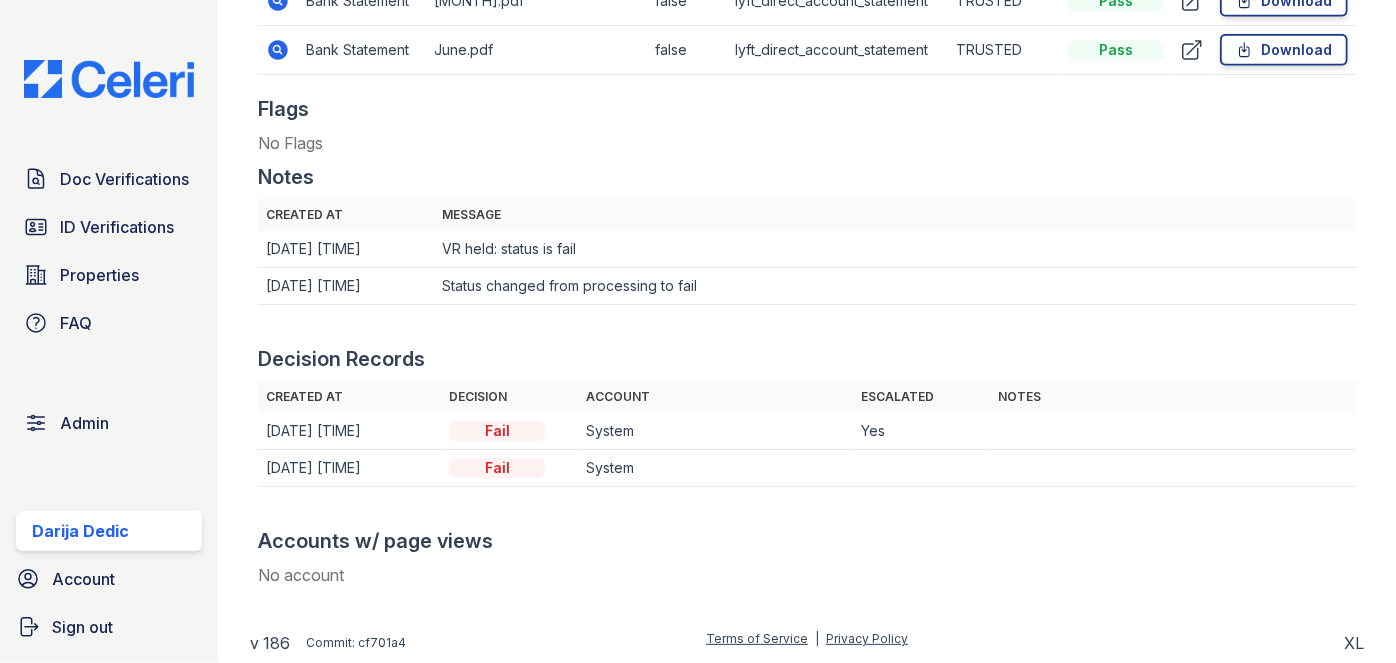 drag, startPoint x: 279, startPoint y: 255, endPoint x: 337, endPoint y: 267, distance: 59.22837 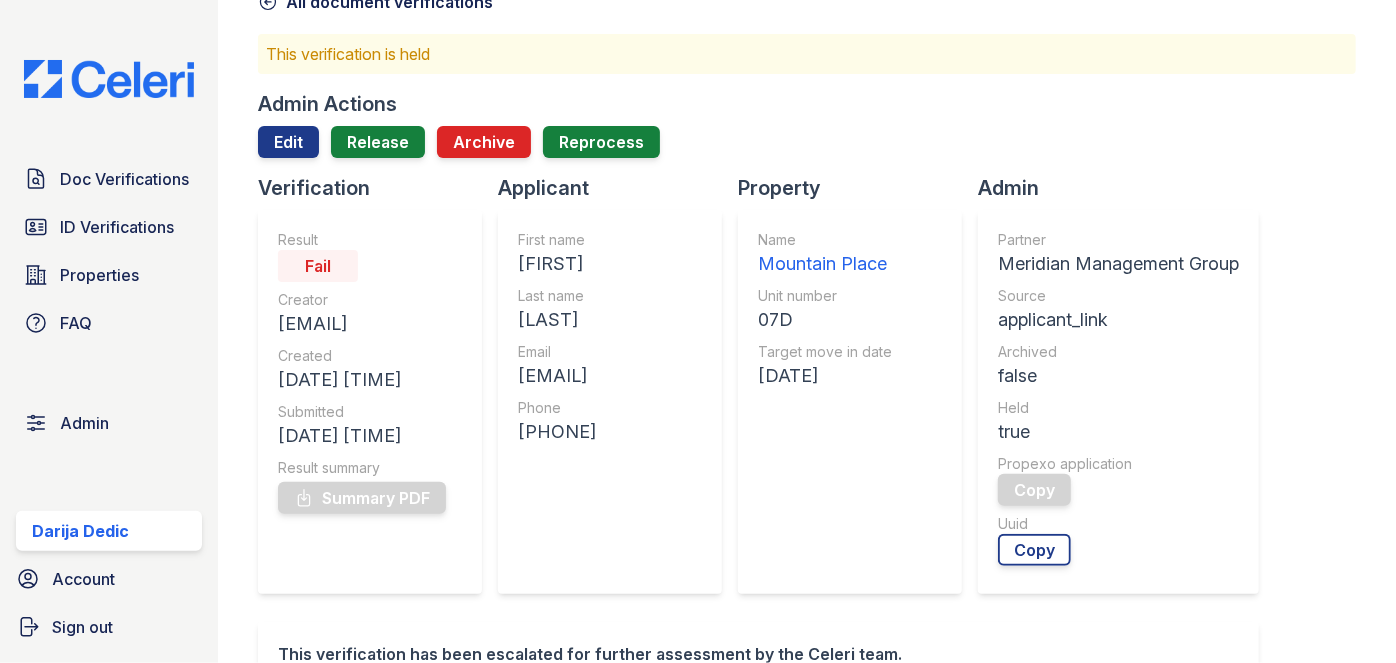 scroll, scrollTop: 0, scrollLeft: 0, axis: both 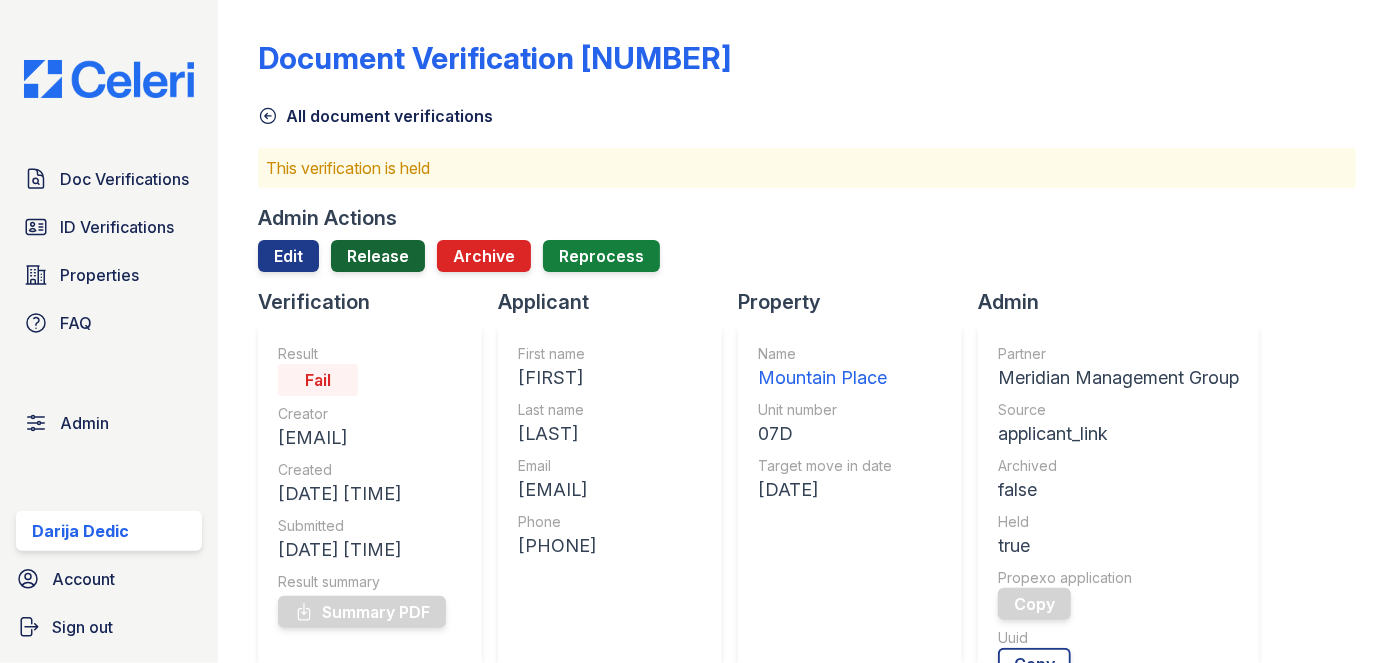 click on "Release" at bounding box center (378, 256) 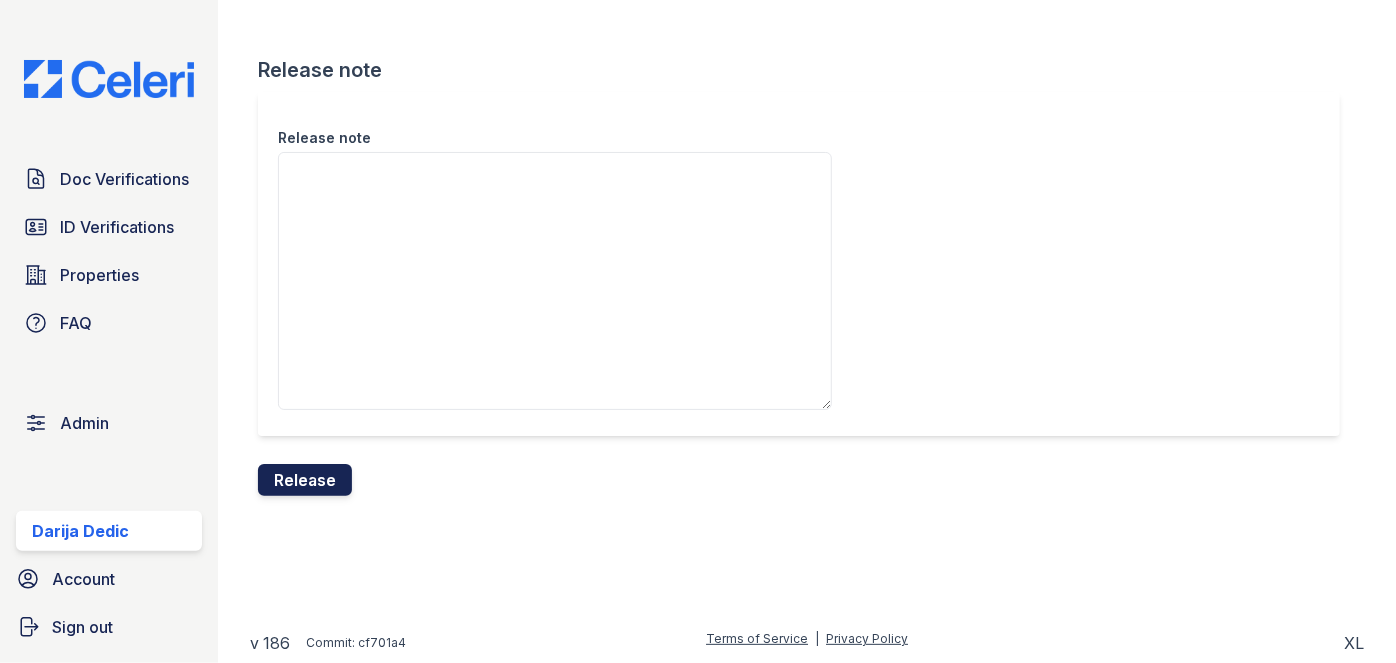 click on "Release" at bounding box center (305, 480) 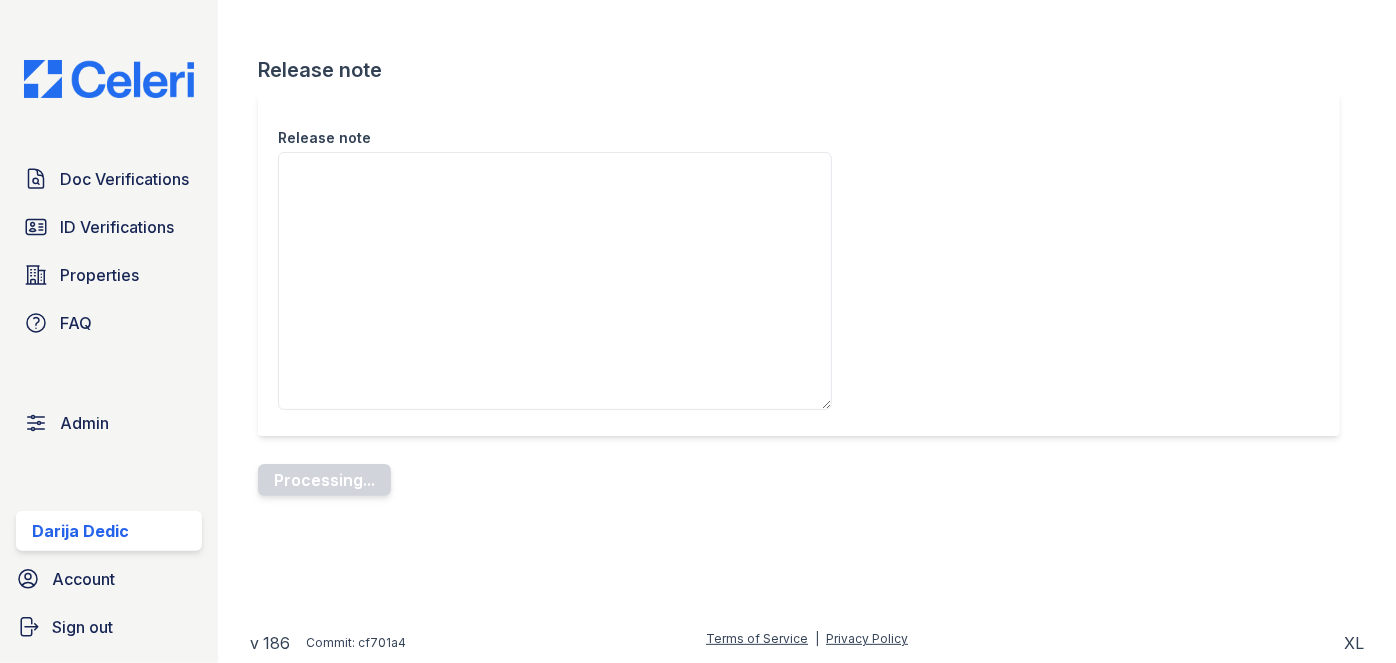 click on "Release note" at bounding box center (799, 264) 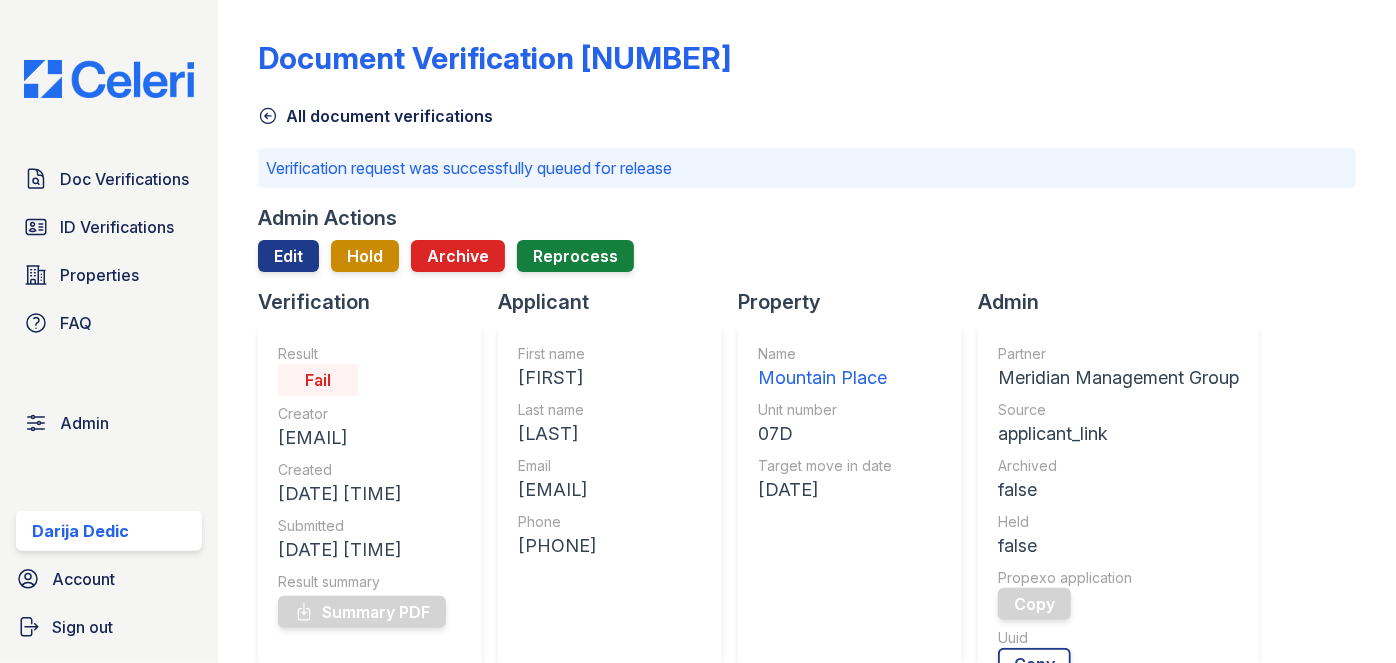 click at bounding box center [254, 886] 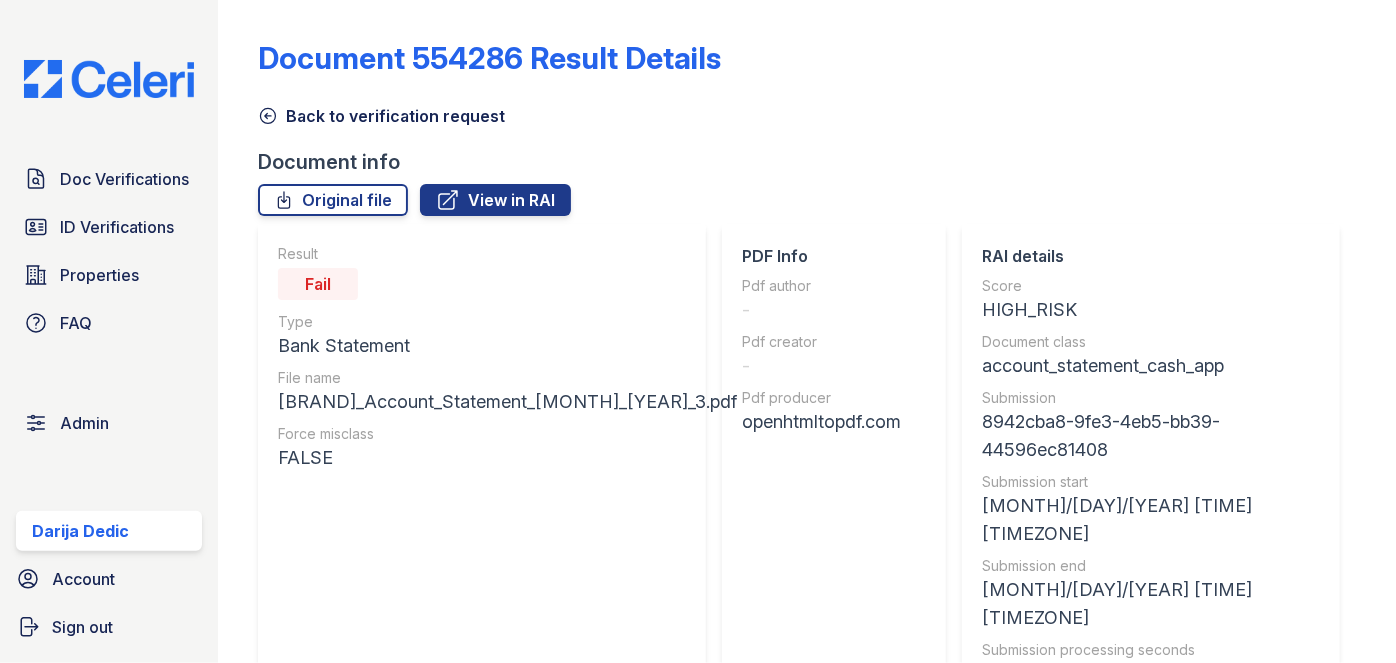 scroll, scrollTop: 0, scrollLeft: 0, axis: both 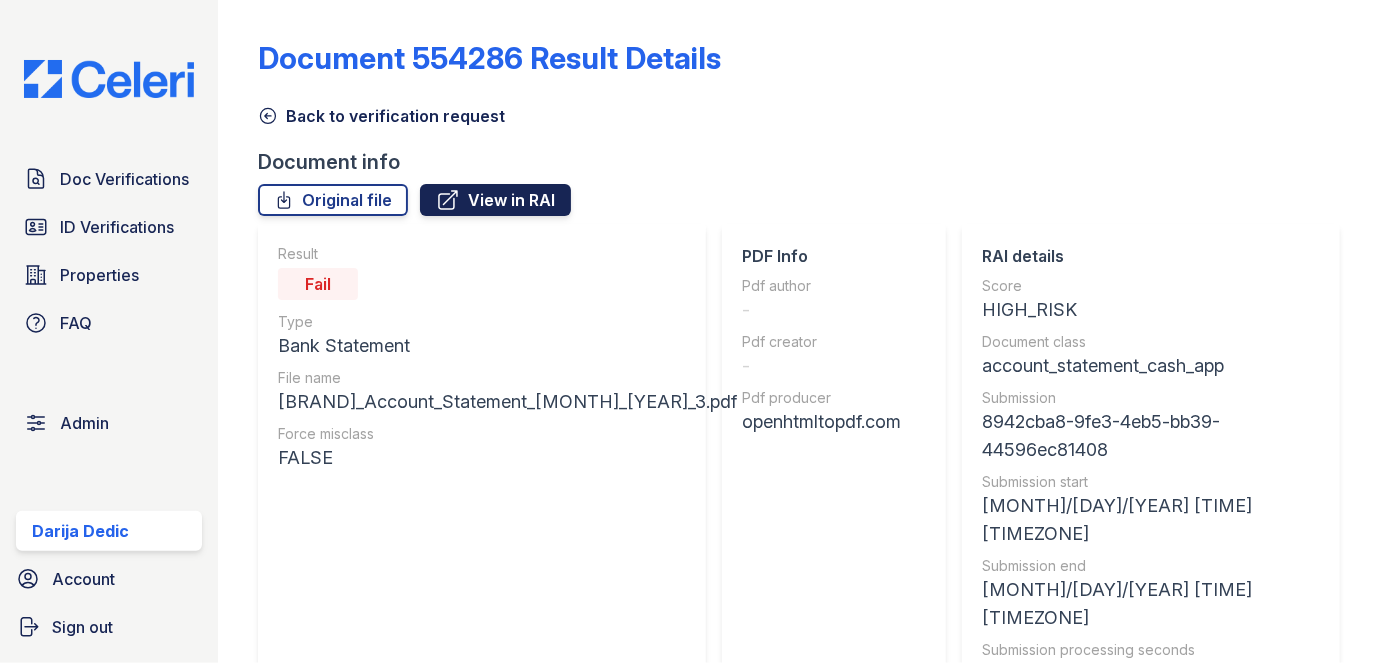 click on "View in RAI" at bounding box center [495, 200] 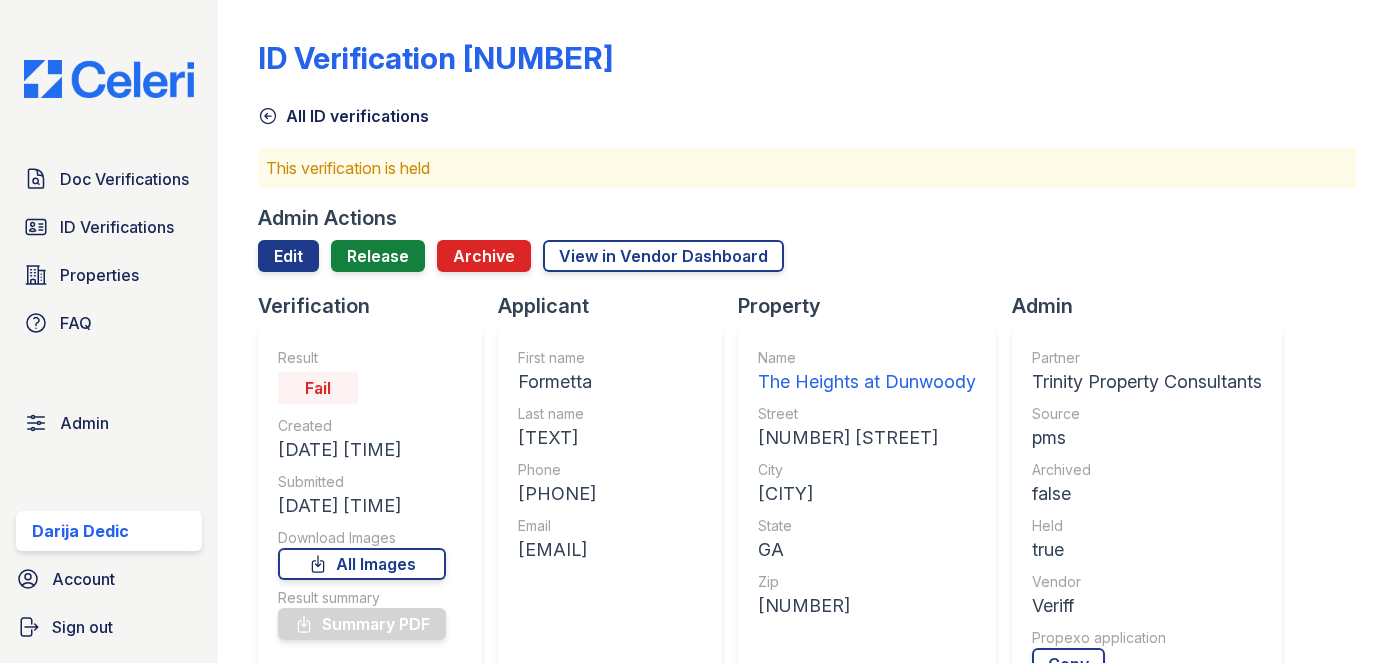 scroll, scrollTop: 0, scrollLeft: 0, axis: both 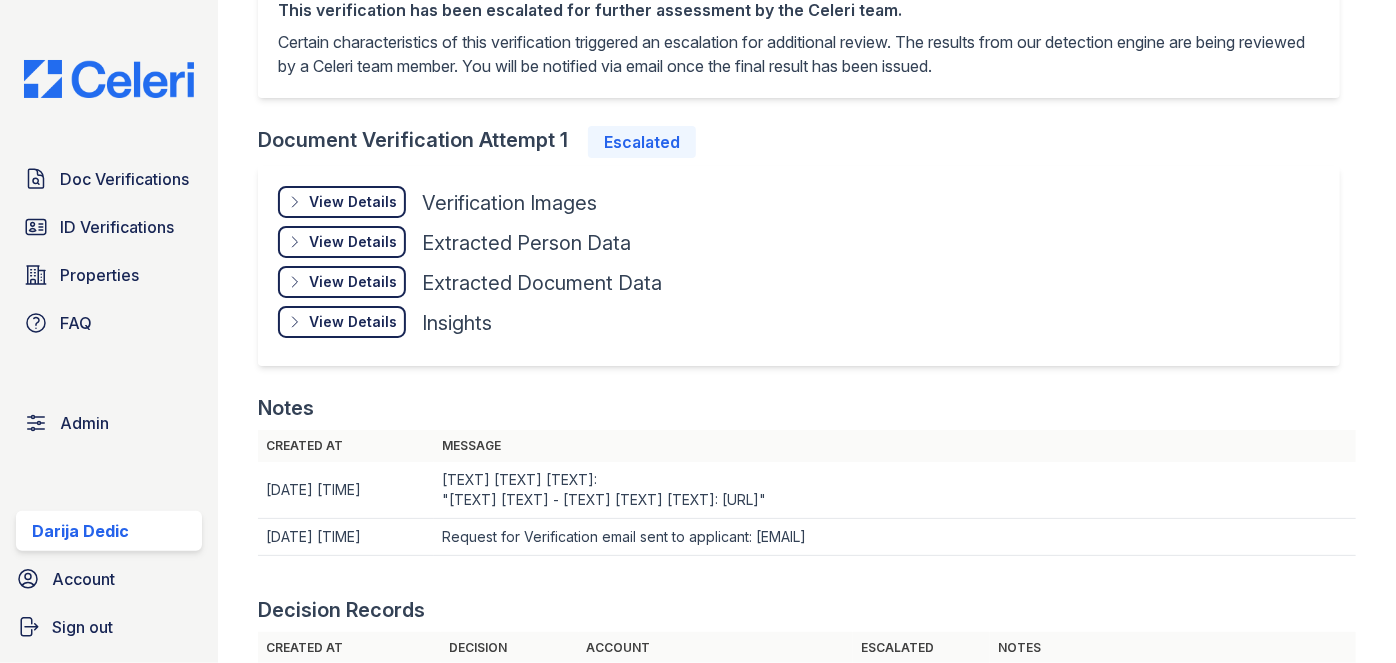 click on "View Details" at bounding box center [353, 202] 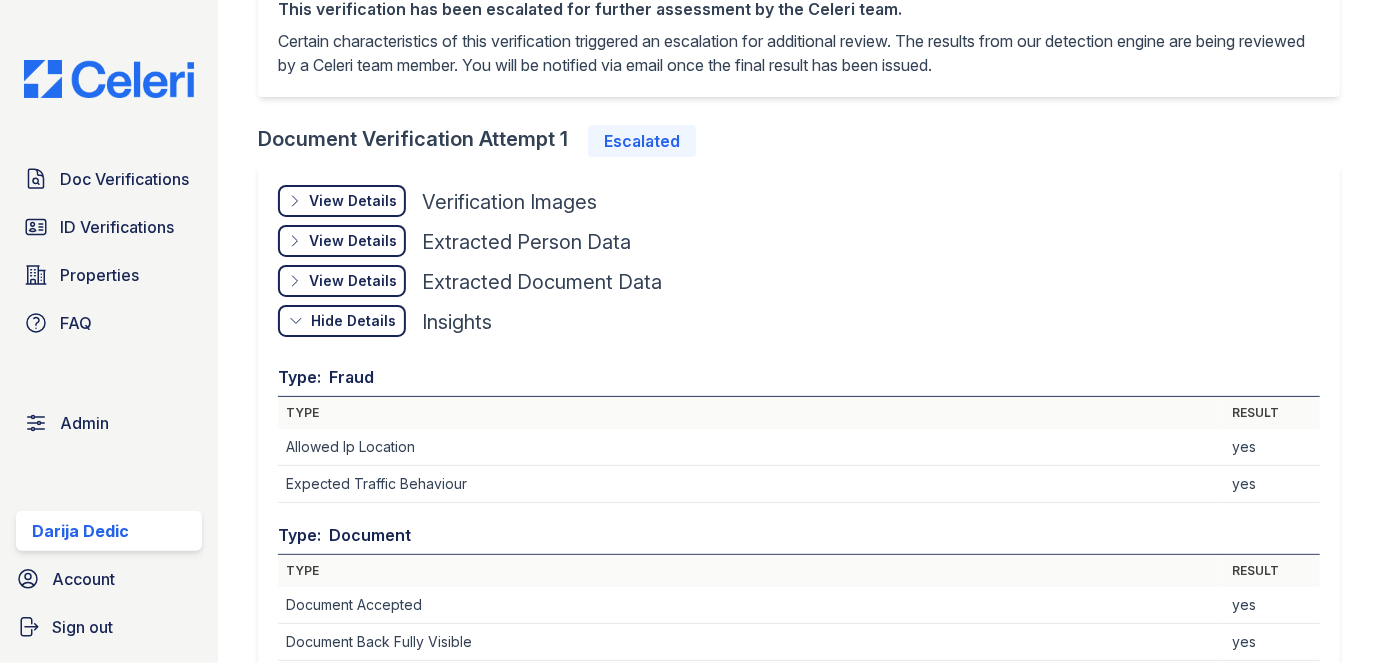 scroll, scrollTop: 818, scrollLeft: 0, axis: vertical 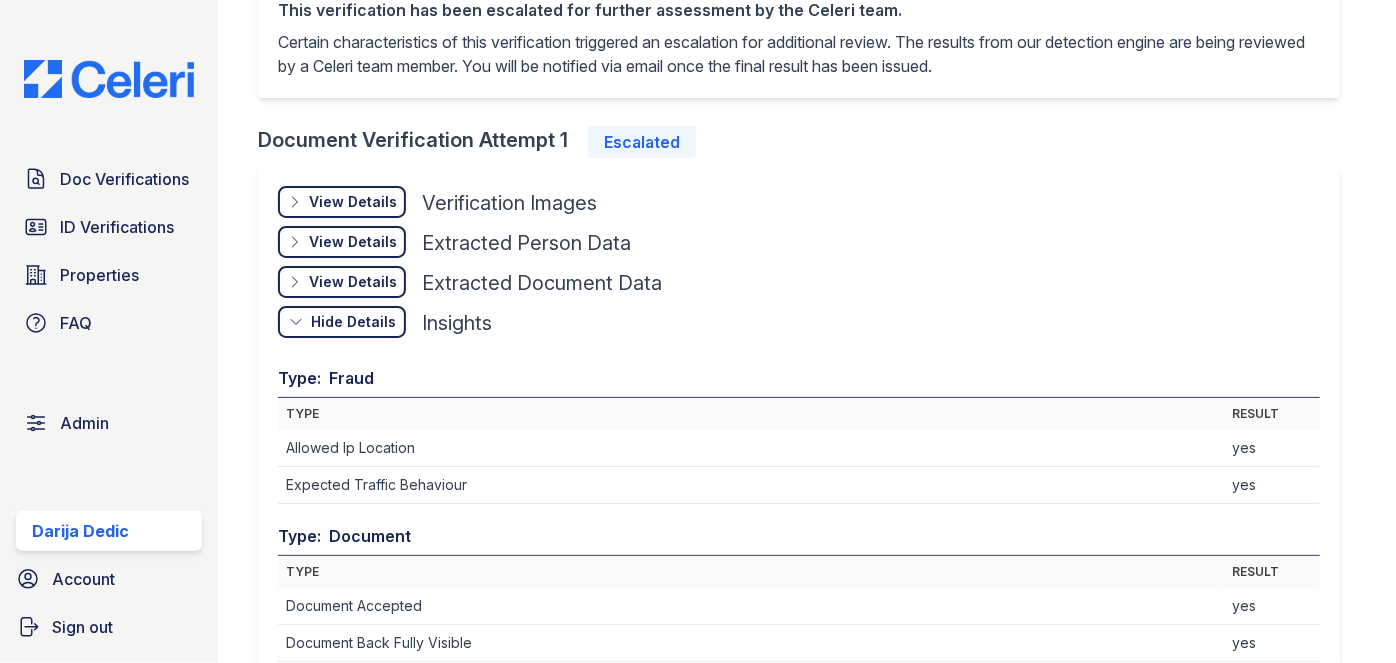 click on "View Details" at bounding box center (353, 202) 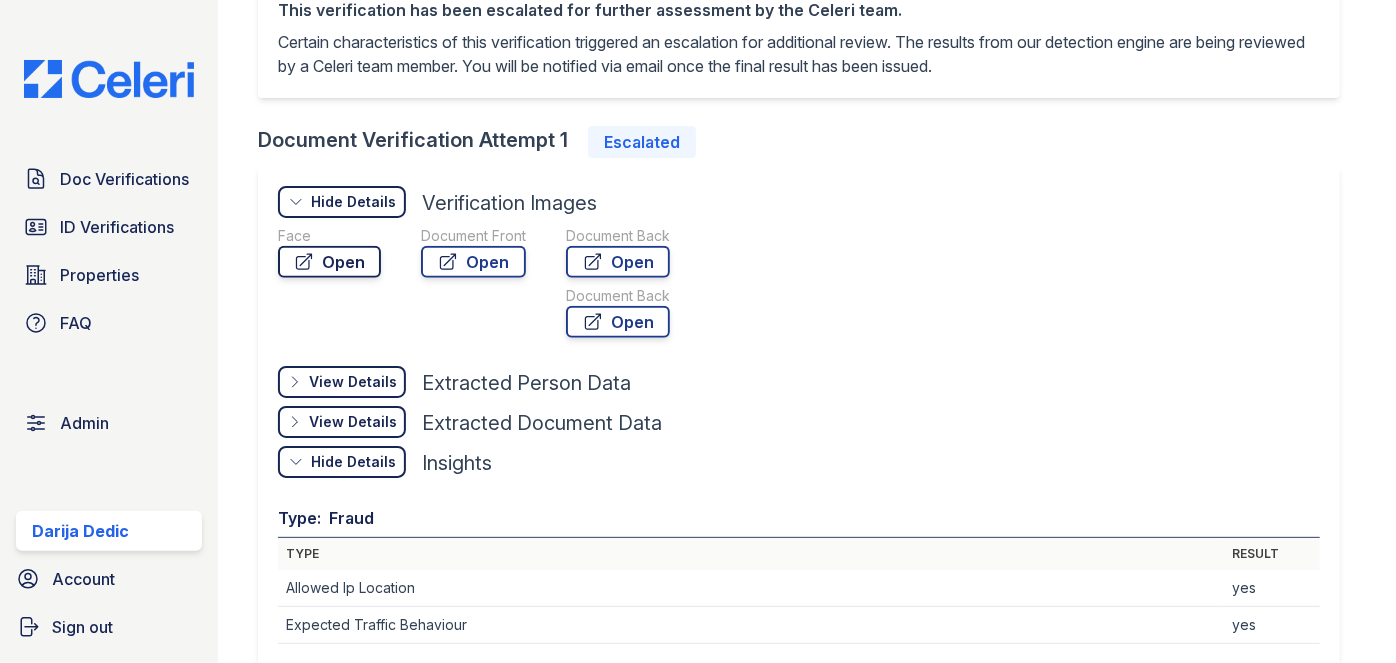 click on "Open" at bounding box center (329, 262) 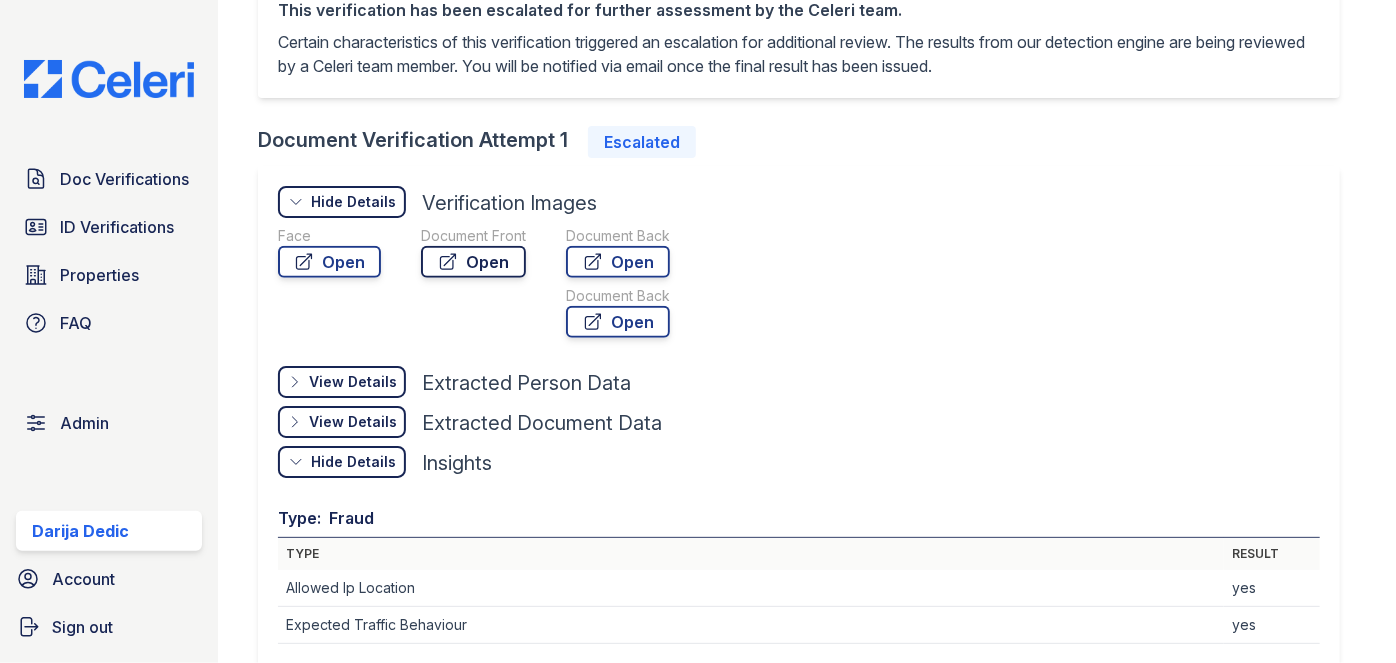 click on "Open" at bounding box center [473, 262] 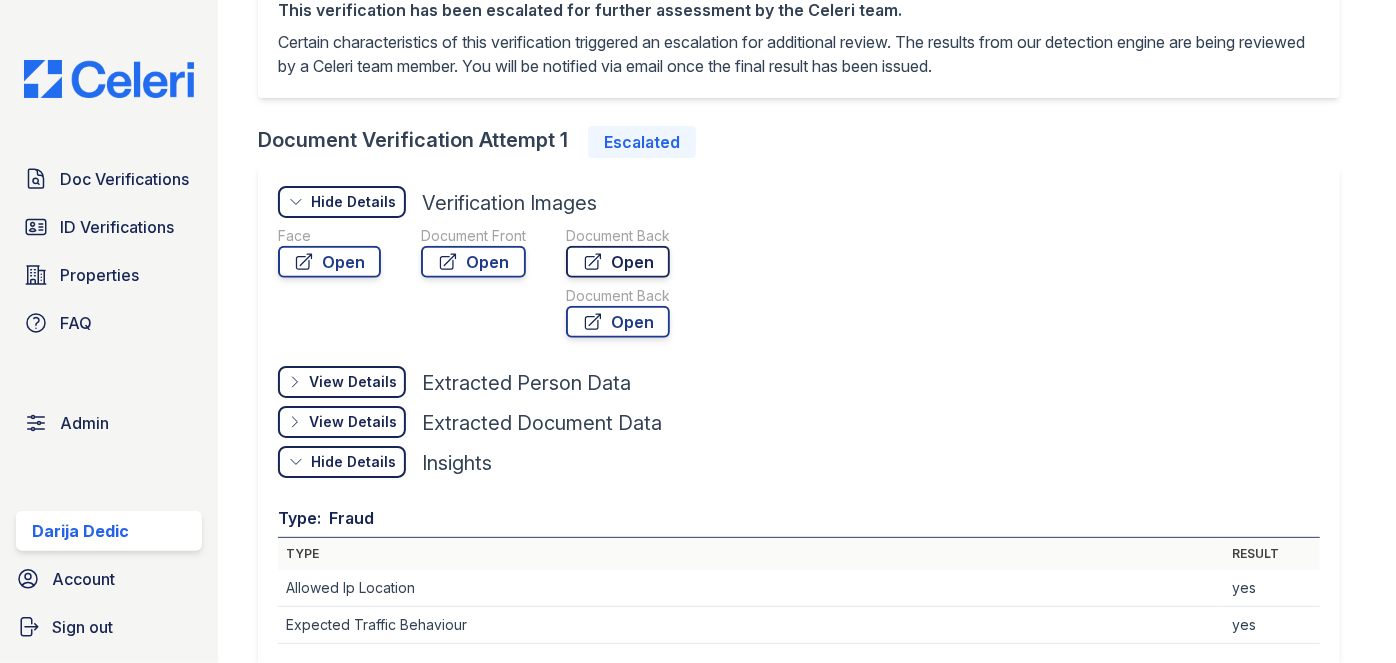 click 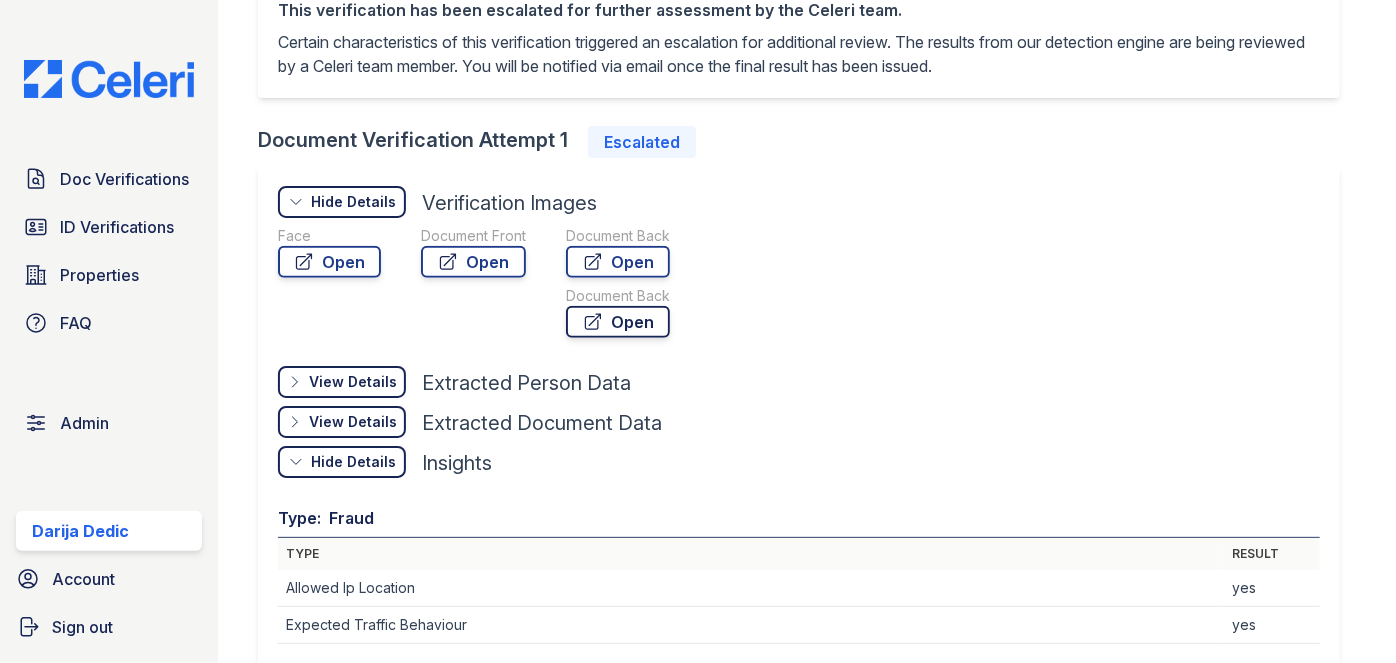 click on "Open" at bounding box center (618, 322) 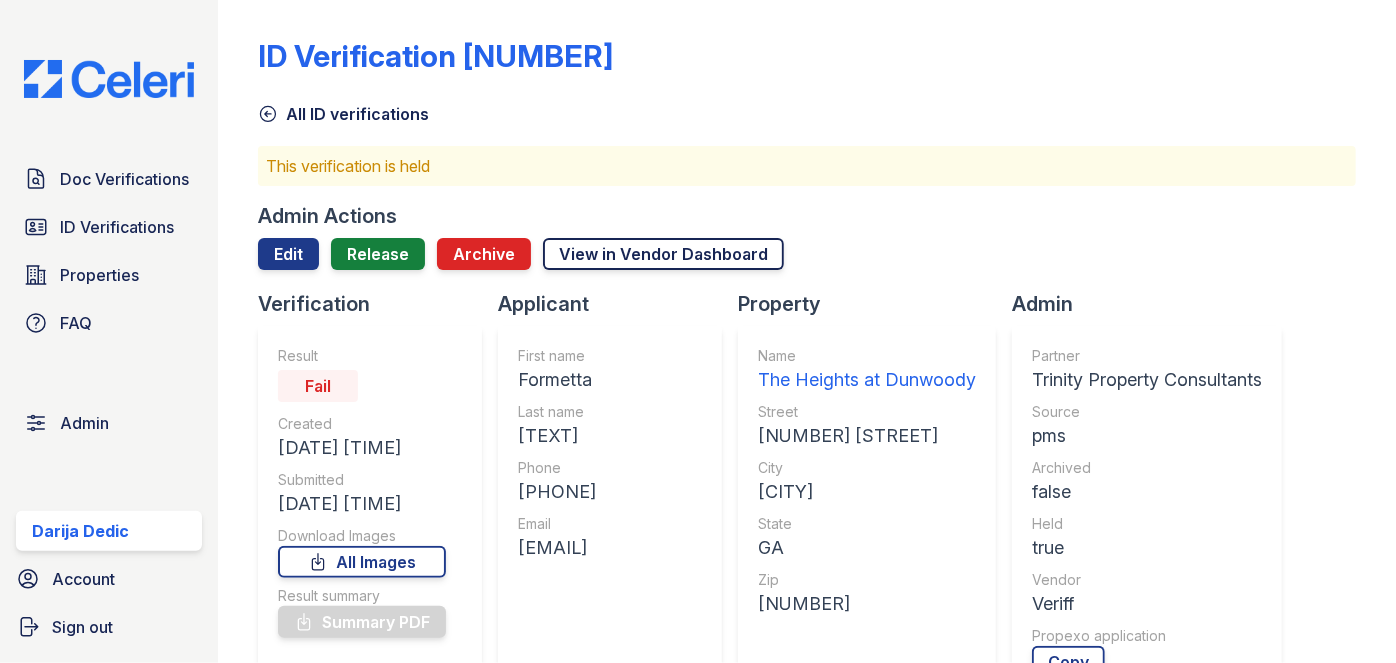 scroll, scrollTop: 0, scrollLeft: 0, axis: both 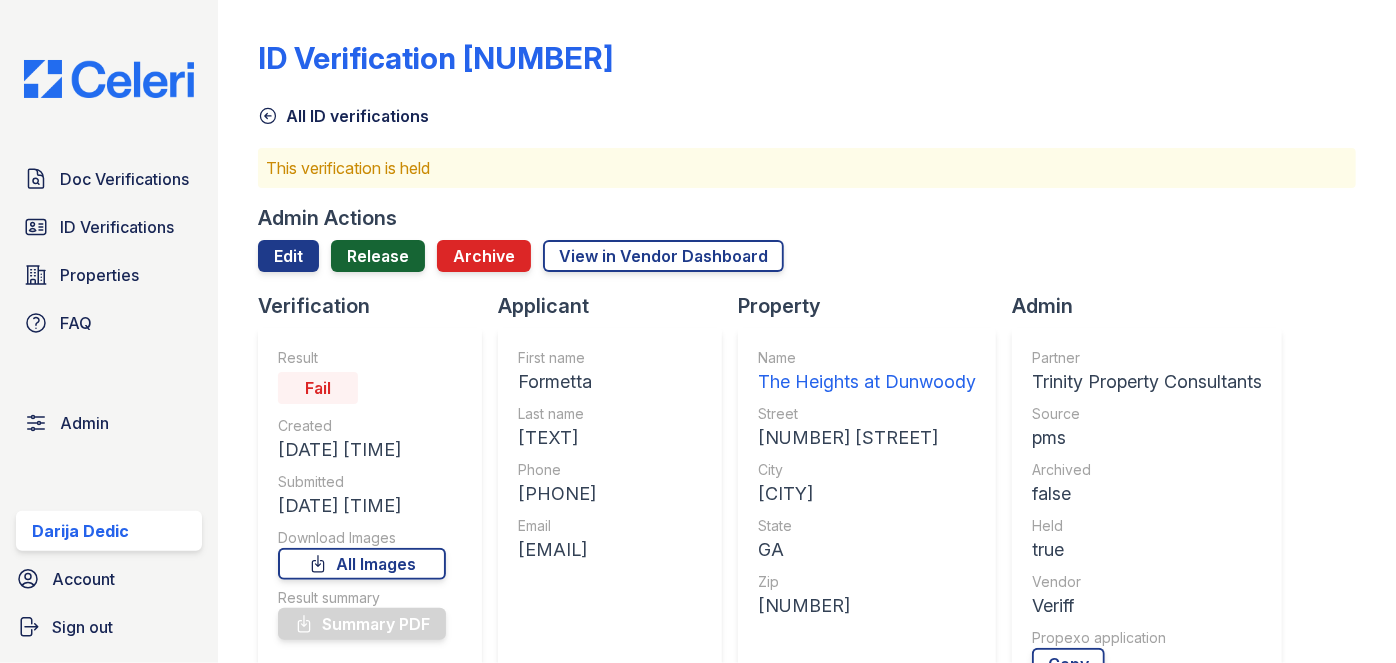 click on "Release" at bounding box center (378, 256) 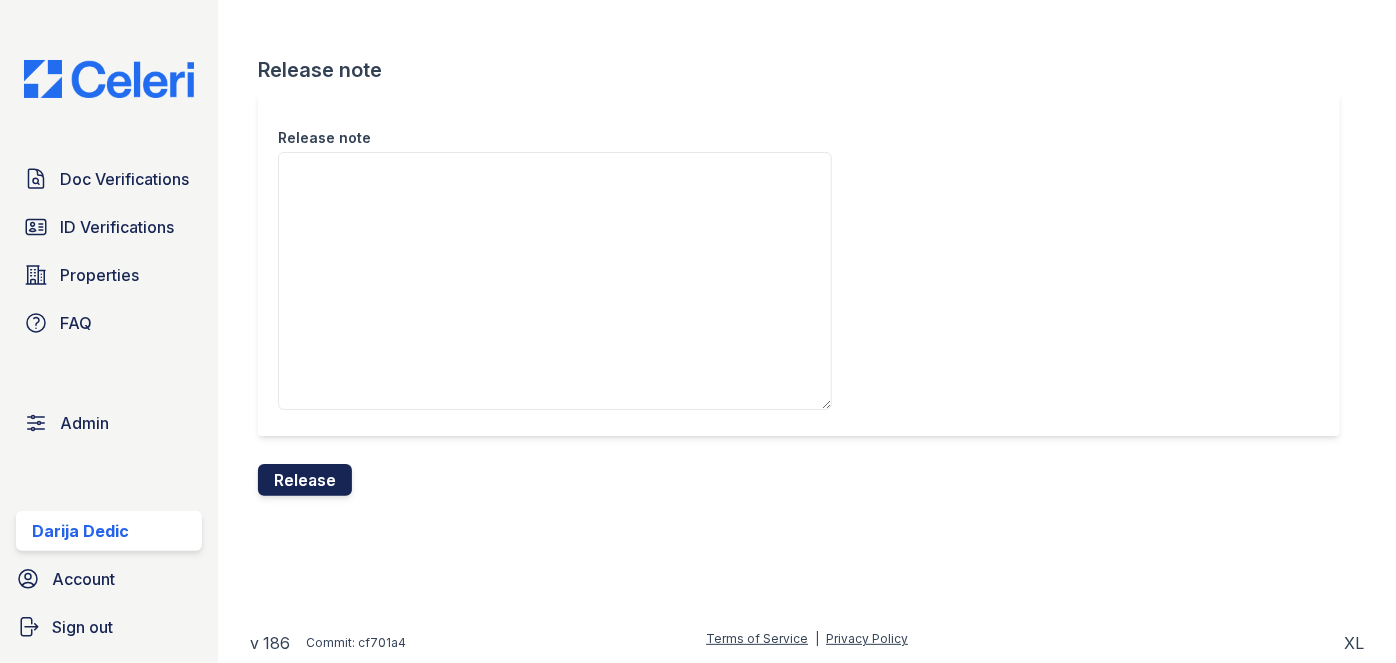 click on "Release" at bounding box center [305, 480] 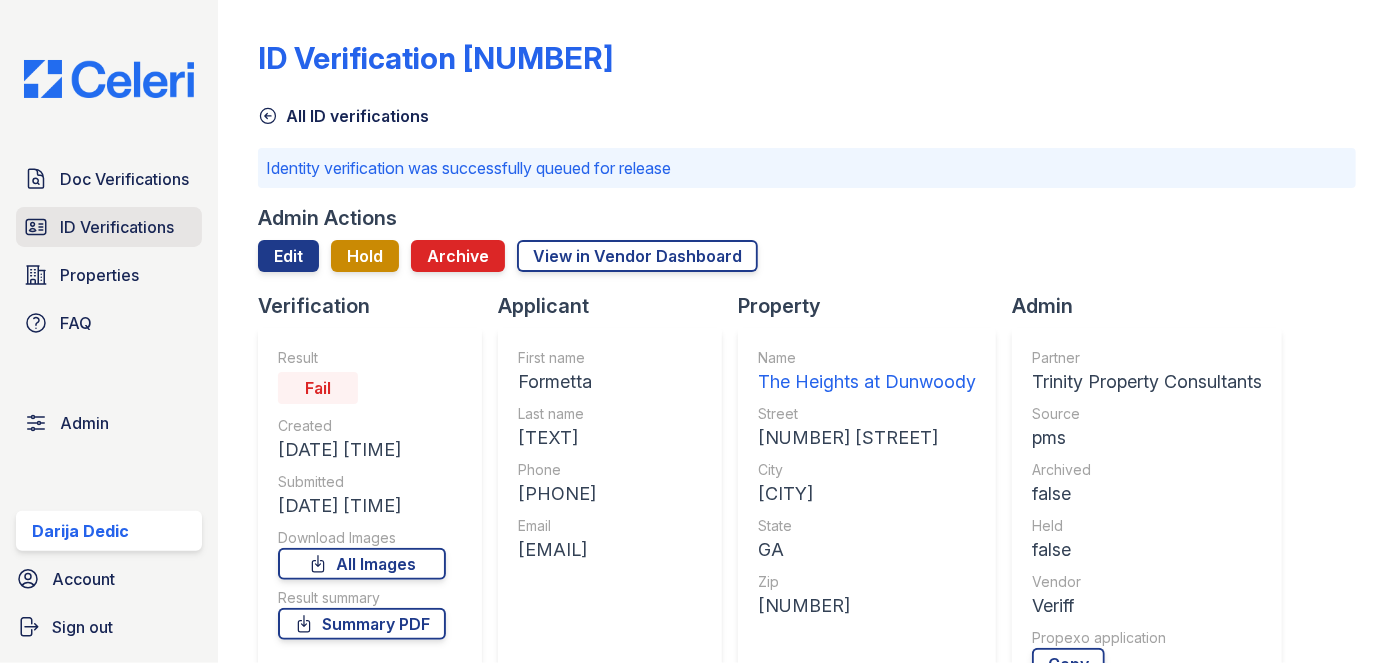 click on "ID Verifications" at bounding box center [109, 227] 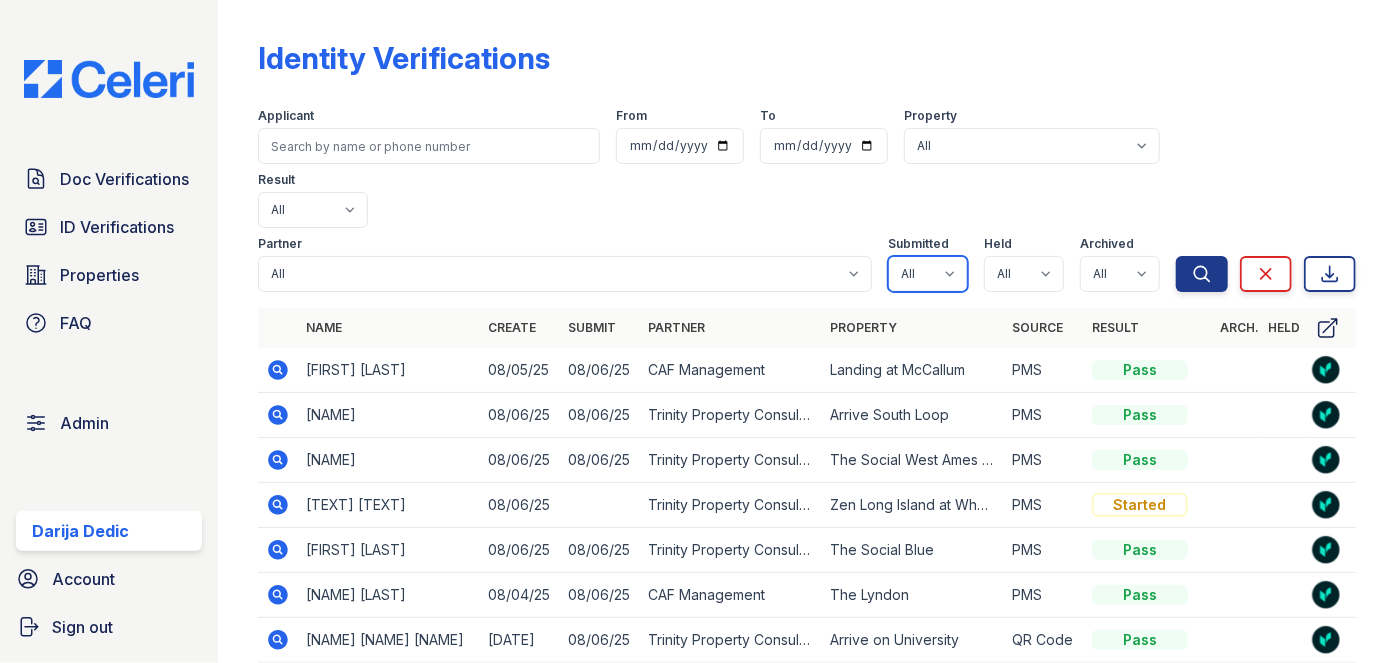 click on "All
true
false" at bounding box center [928, 274] 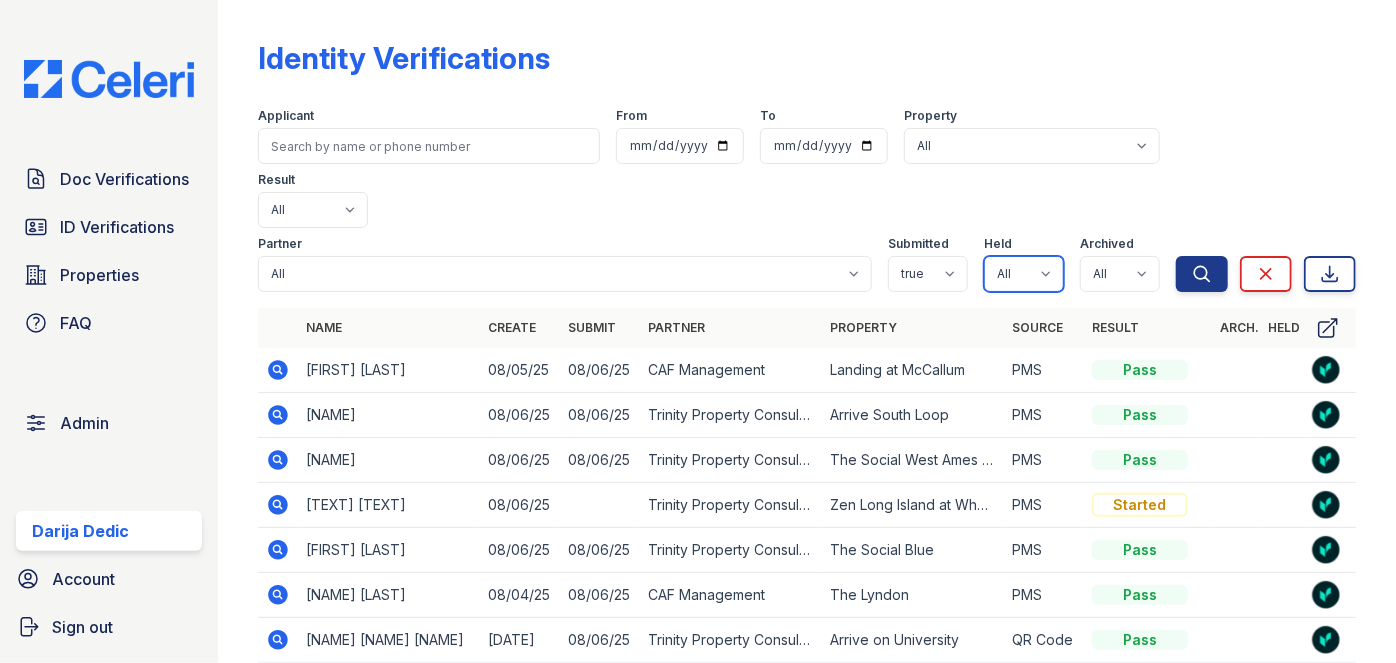 drag, startPoint x: 1034, startPoint y: 208, endPoint x: 1017, endPoint y: 219, distance: 20.248457 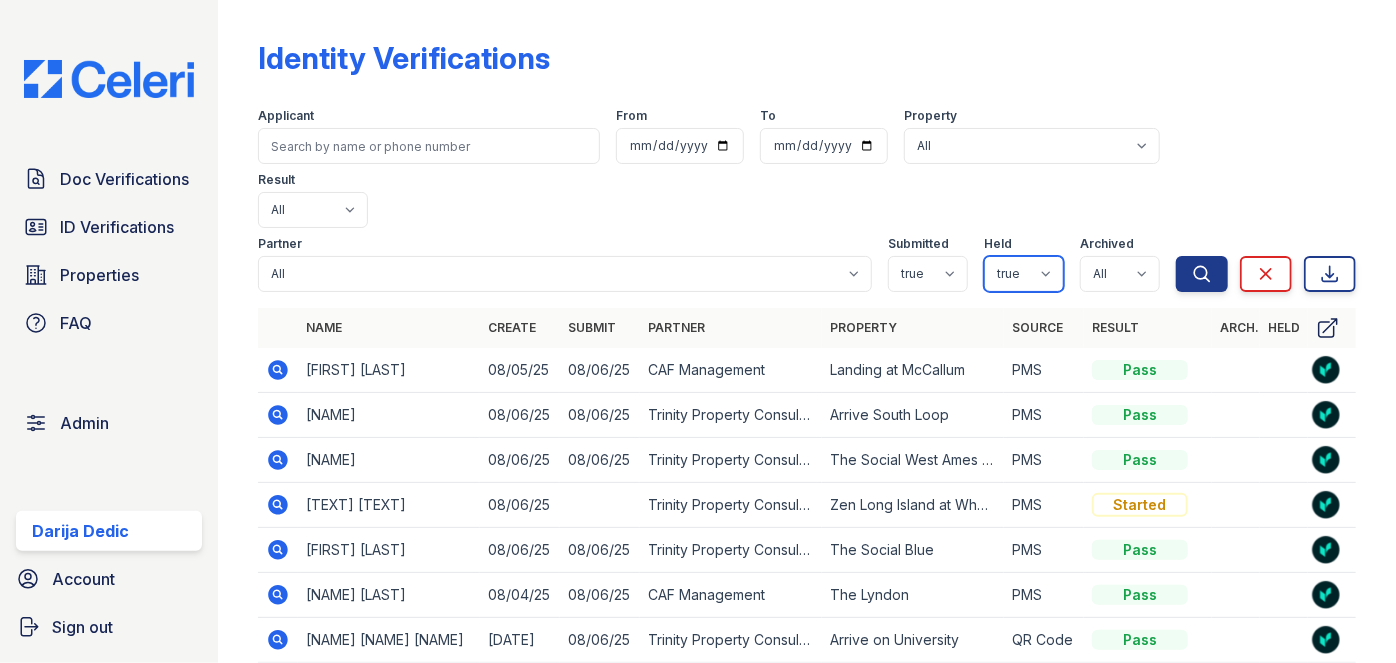 click on "All
true
false" at bounding box center (1024, 274) 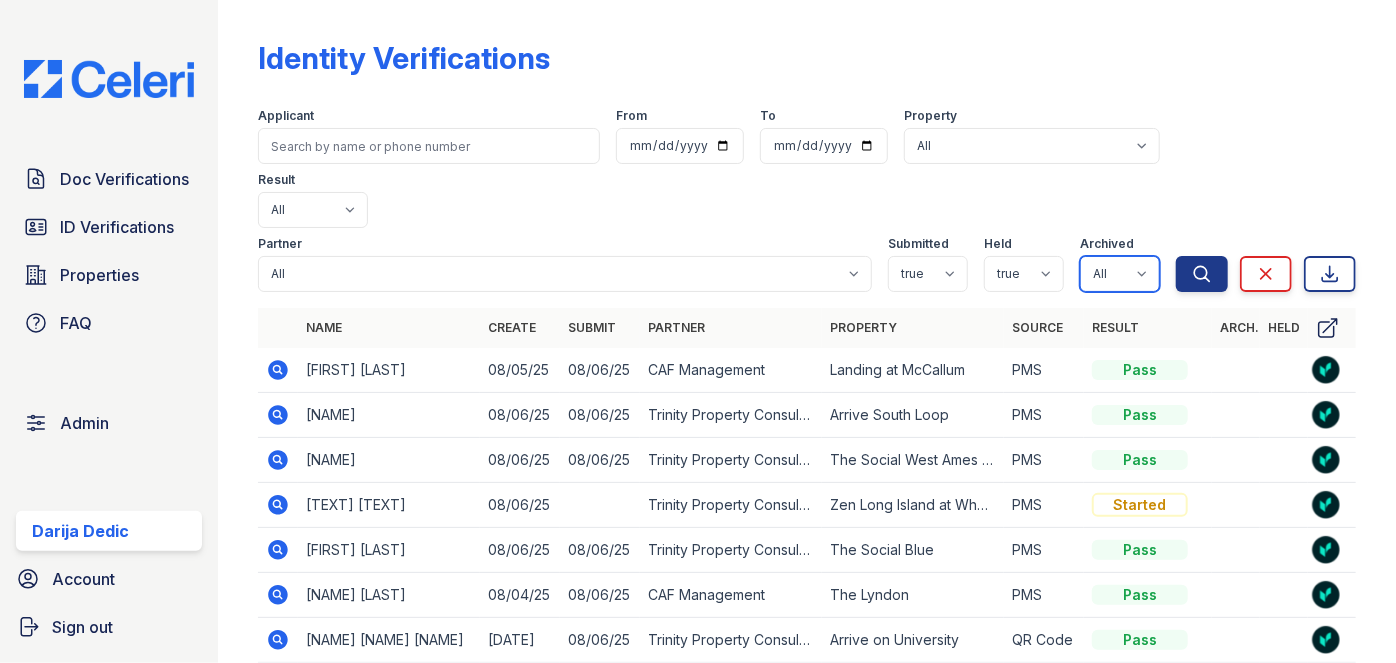 click on "All
true
false" at bounding box center [1120, 274] 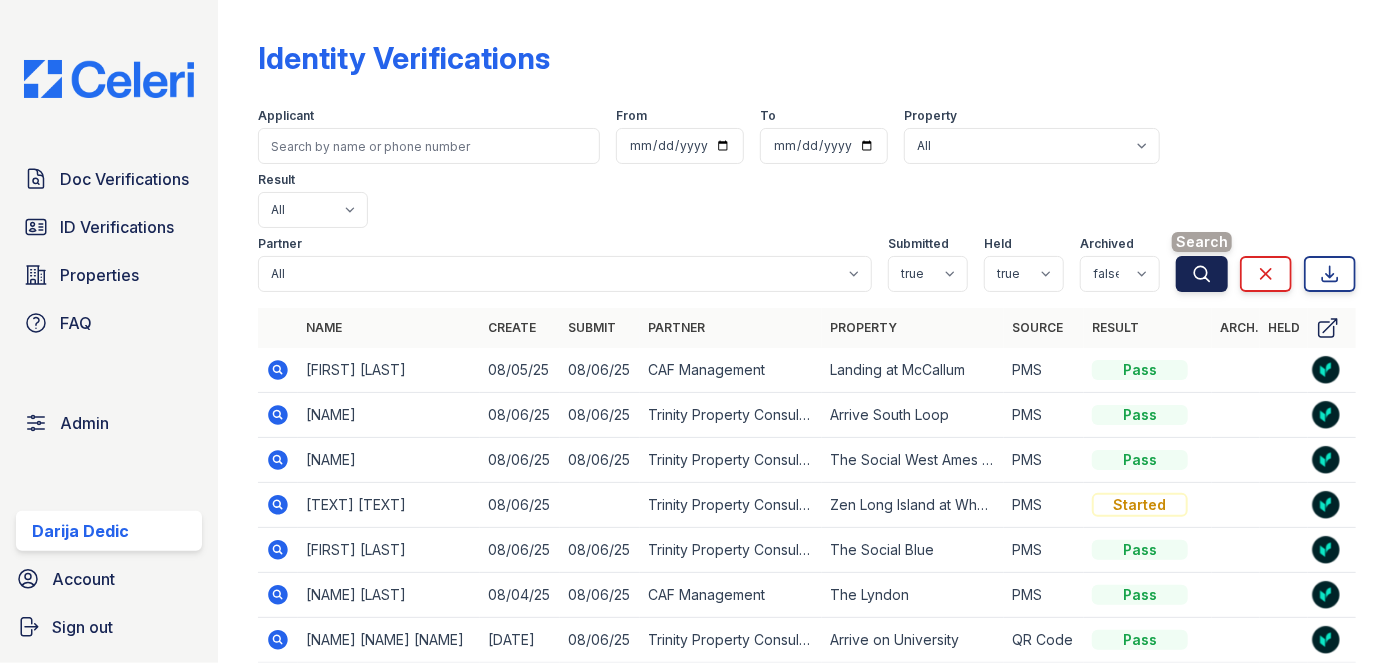 click 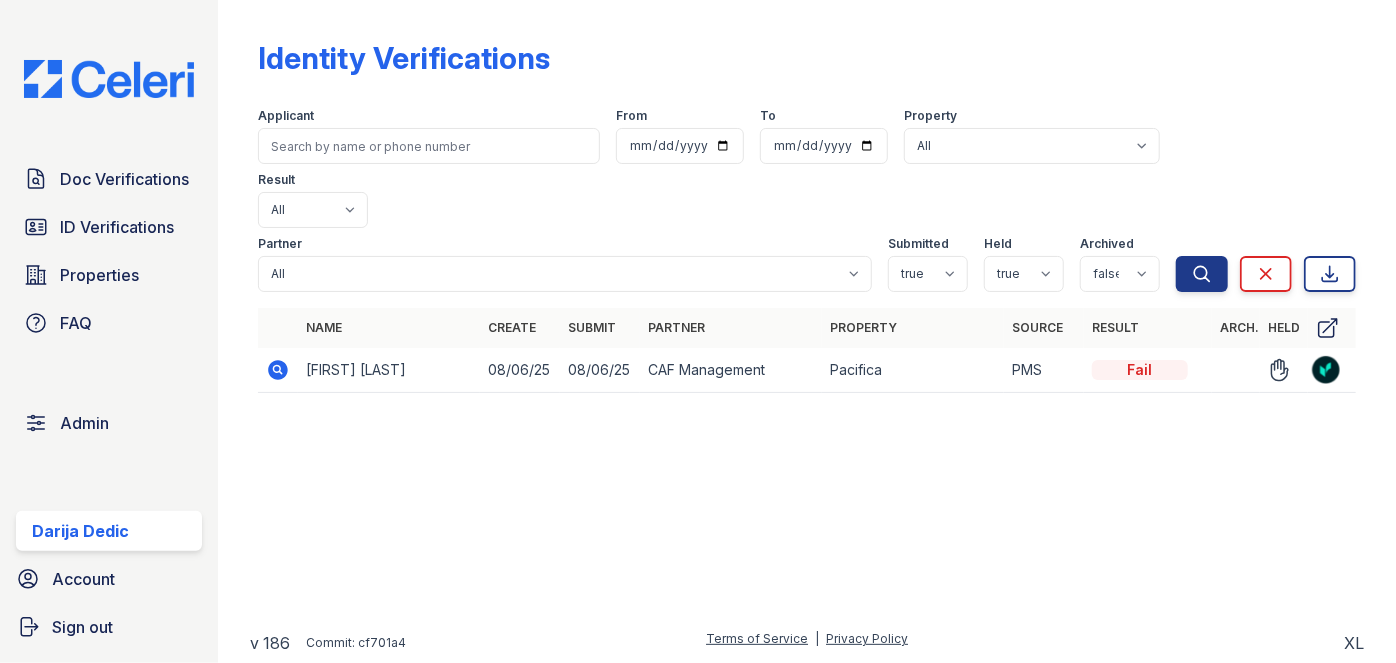 click 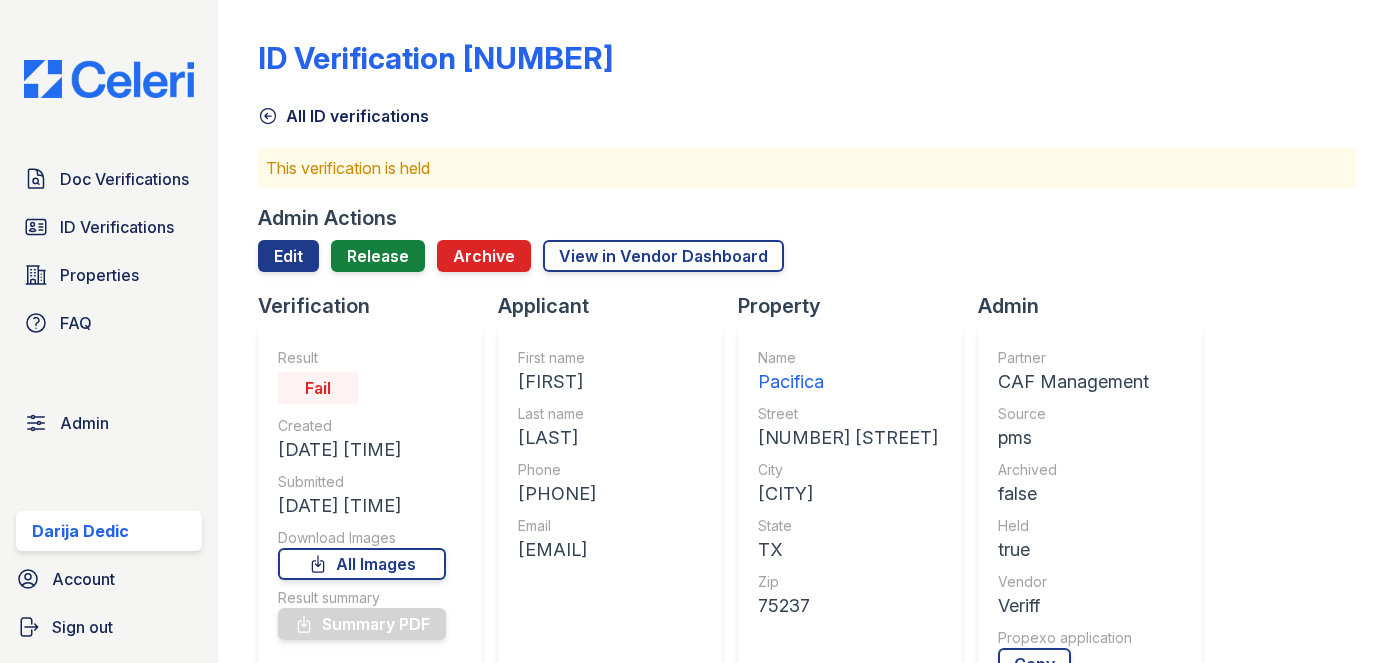 scroll, scrollTop: 0, scrollLeft: 0, axis: both 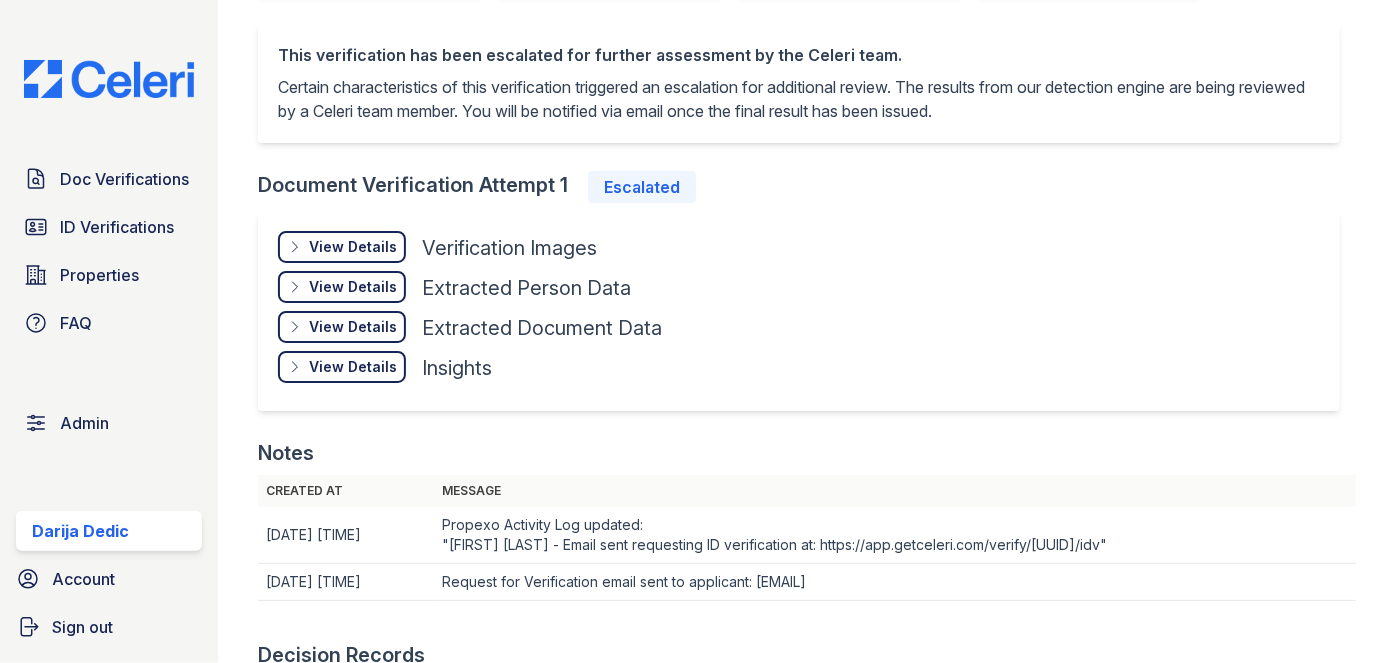 click on "View Details" at bounding box center [353, 247] 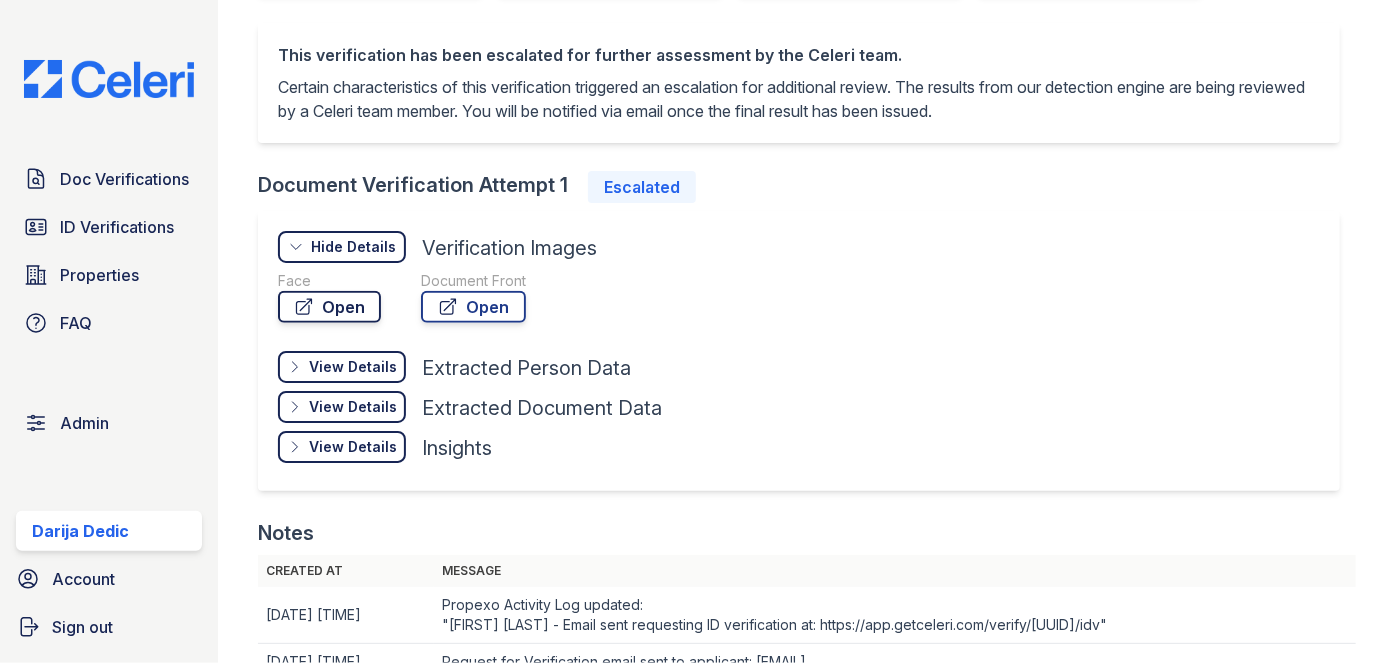 click on "Open" at bounding box center (329, 307) 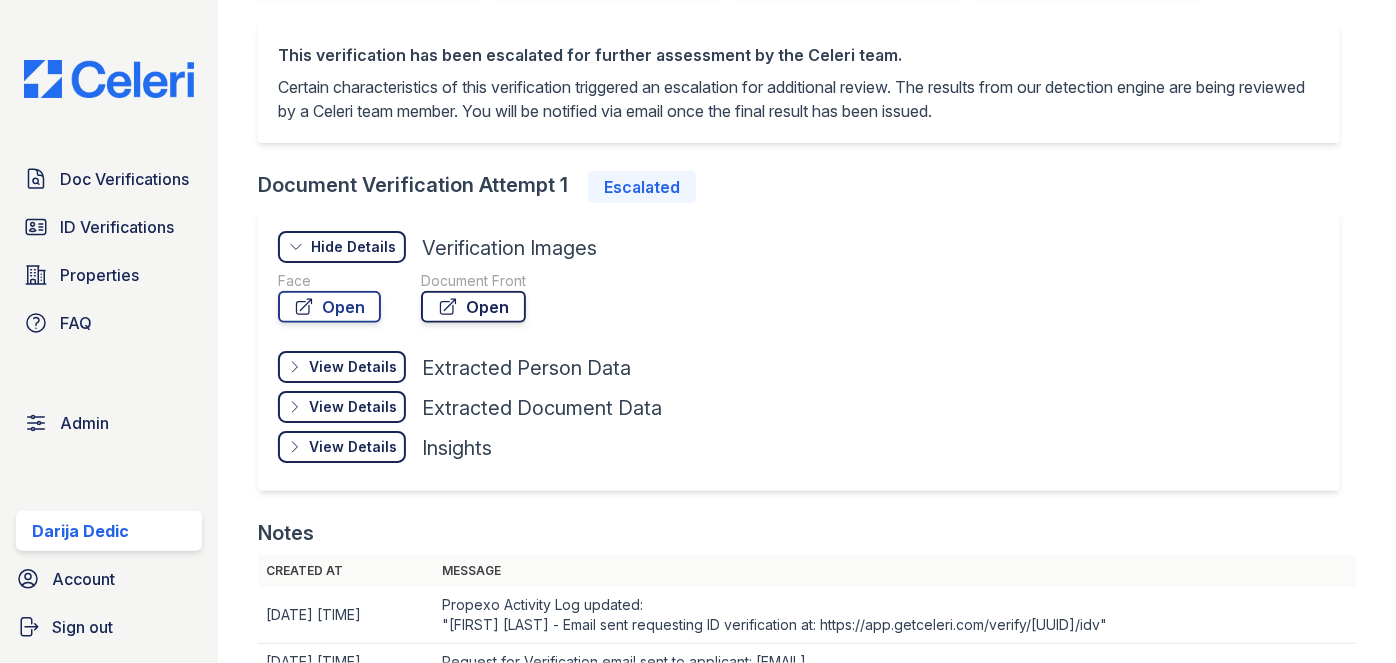 click on "Open" at bounding box center (473, 307) 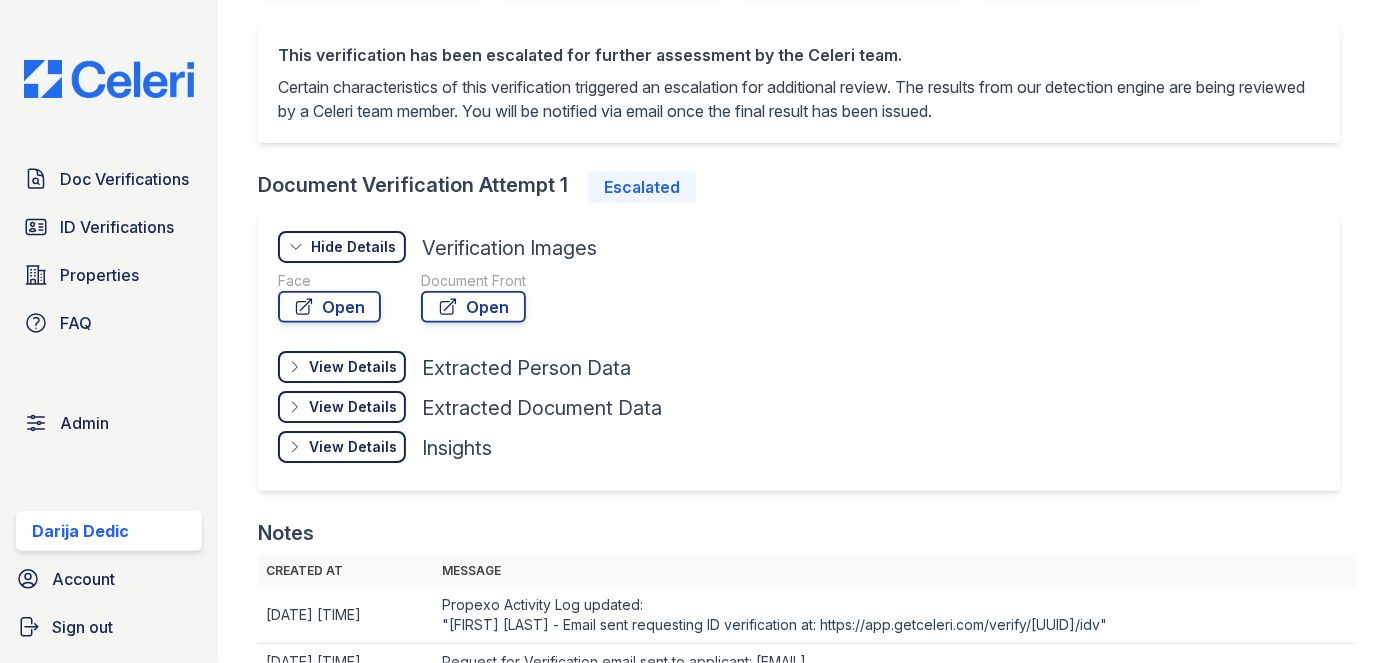 click on "View Details" at bounding box center (0, 0) 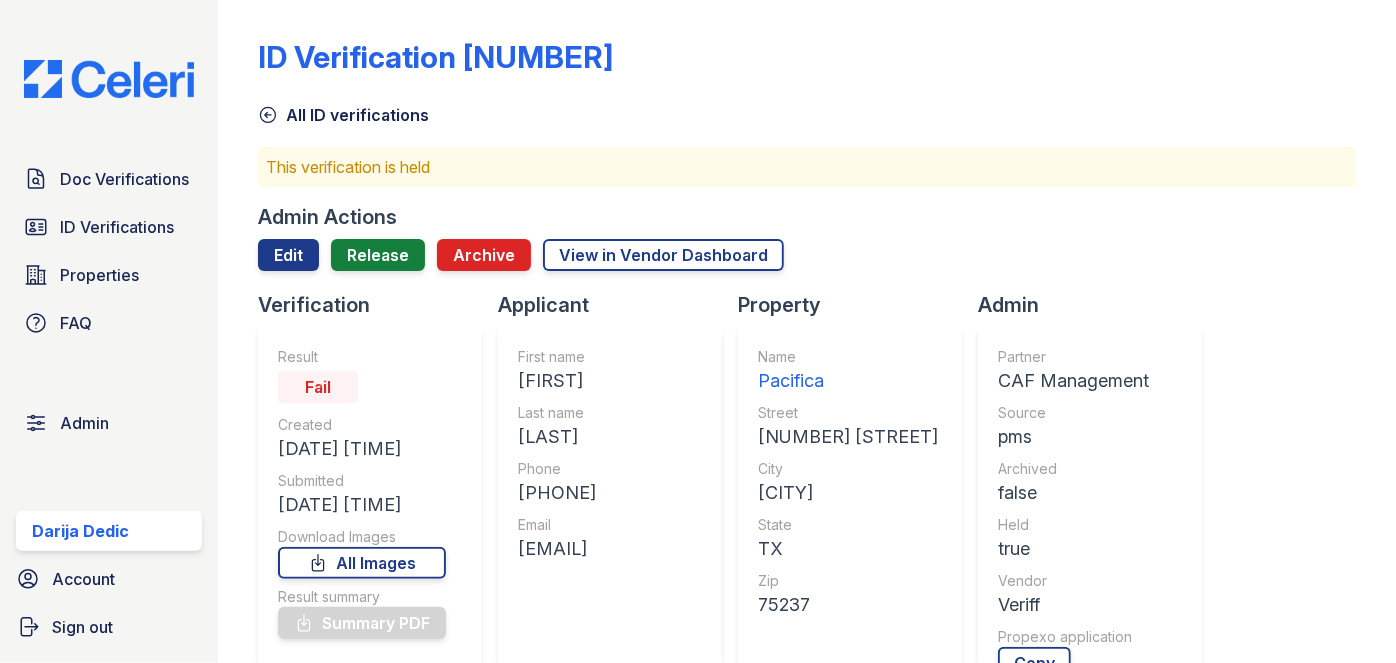 scroll, scrollTop: 0, scrollLeft: 0, axis: both 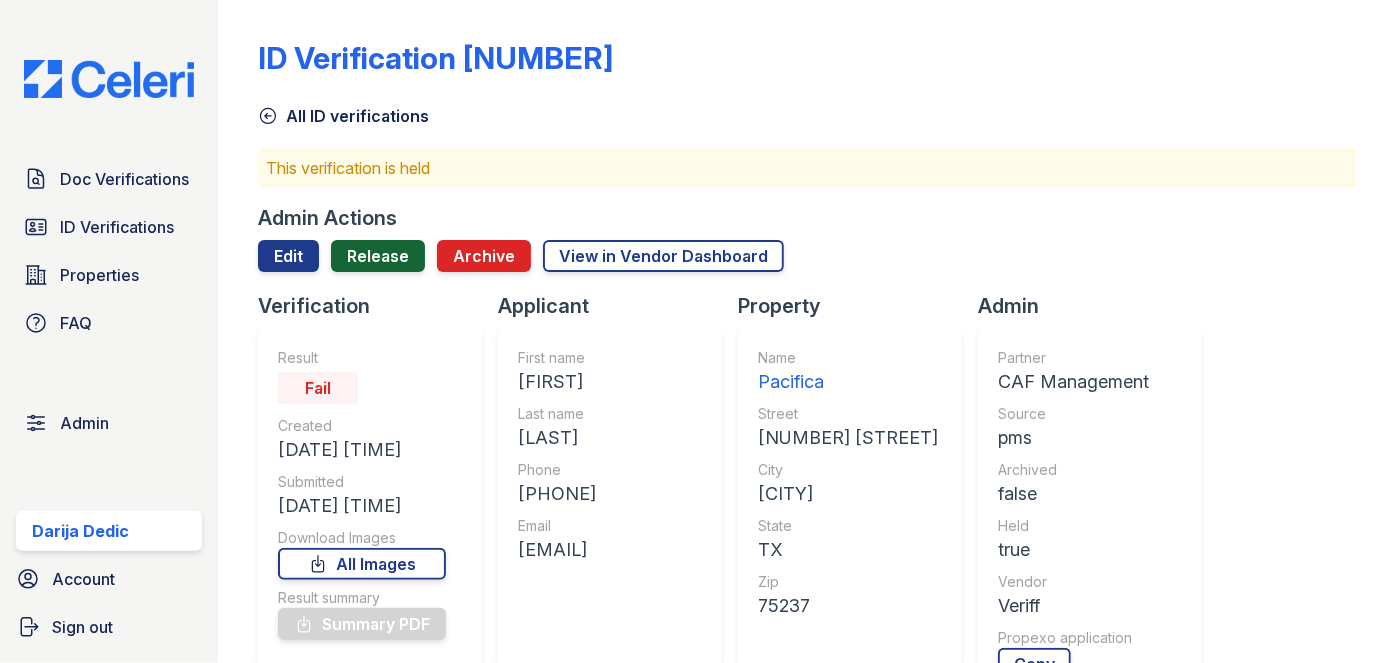 click on "Release" at bounding box center (378, 256) 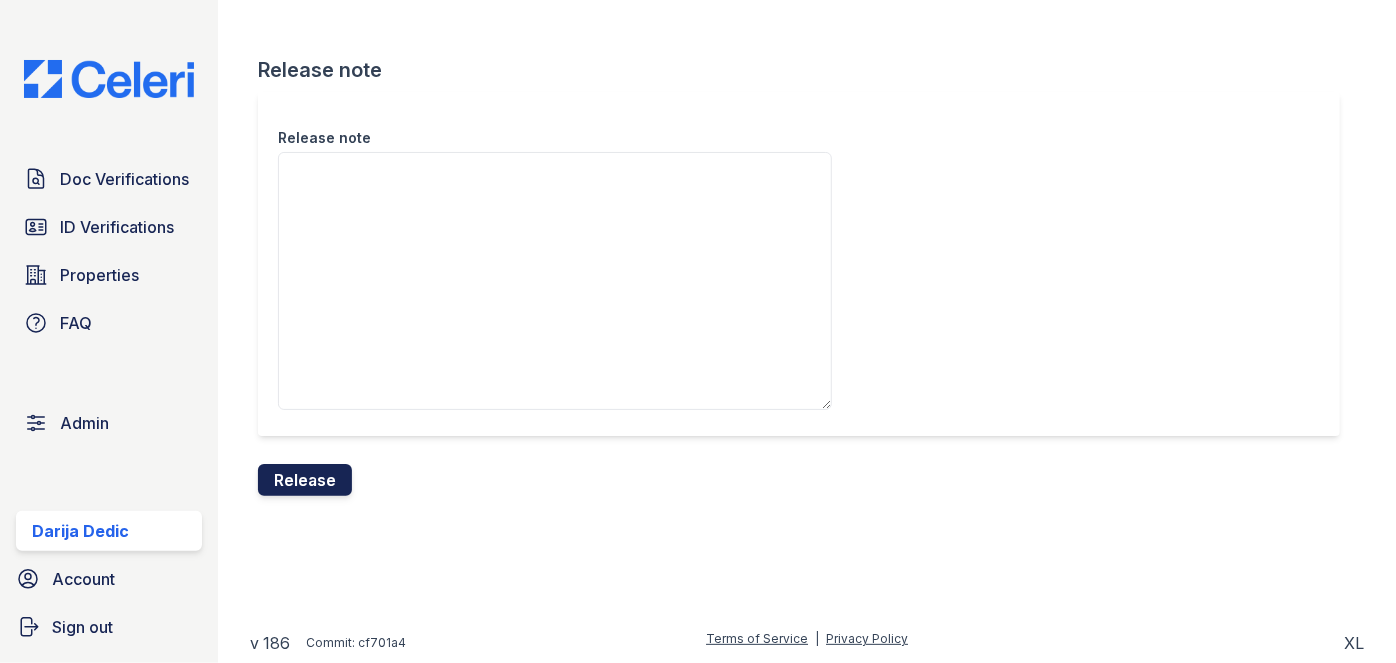 click on "Release" at bounding box center [305, 480] 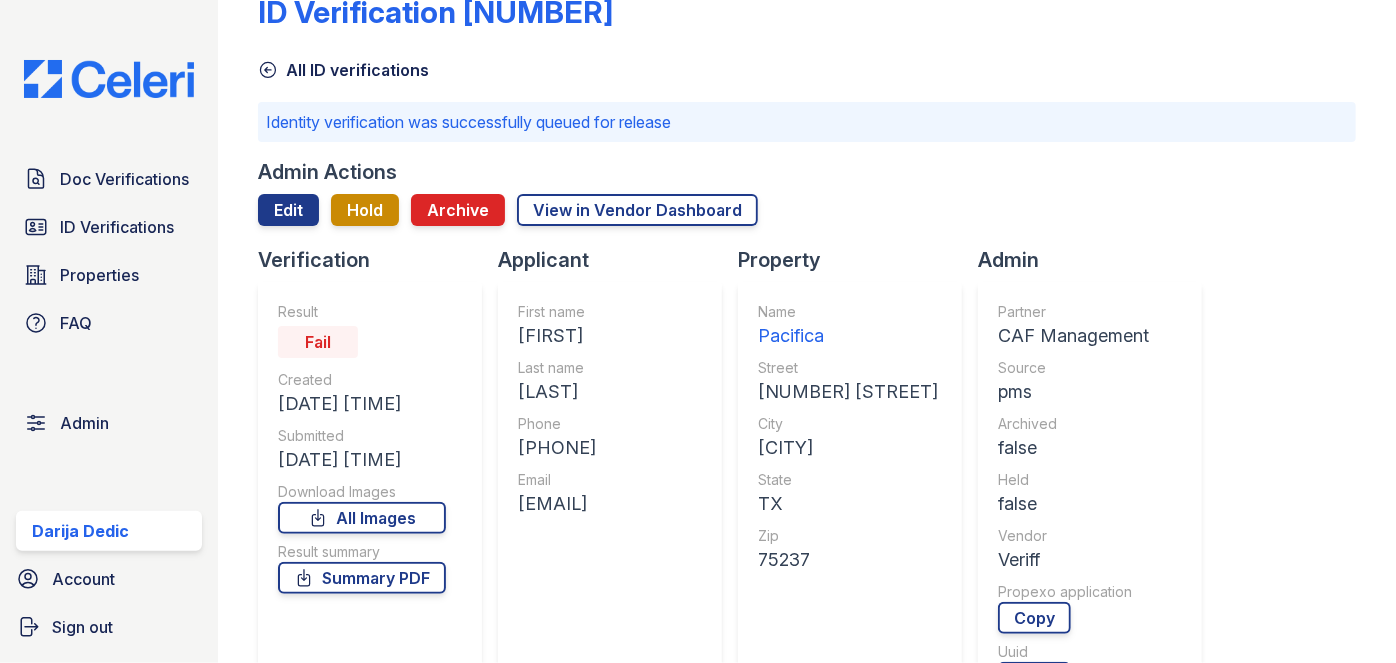 scroll, scrollTop: 0, scrollLeft: 0, axis: both 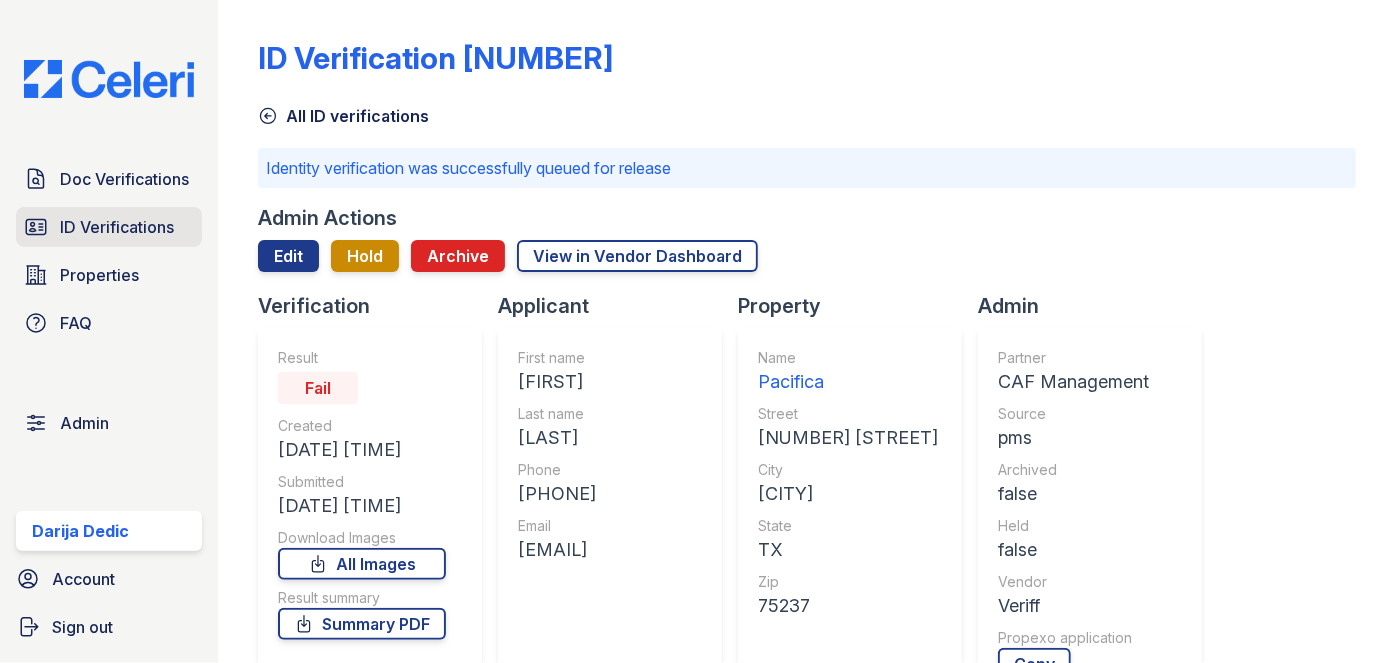 click on "ID Verifications" at bounding box center [117, 227] 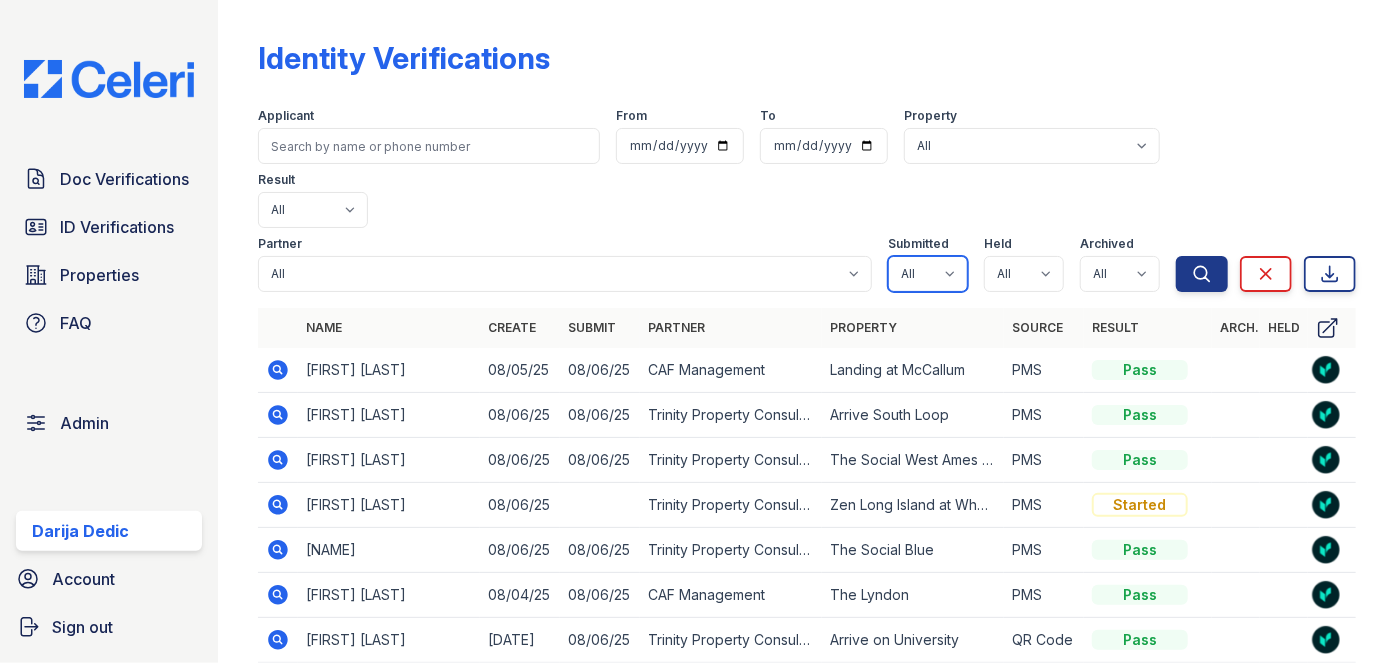 click on "All
true
false" at bounding box center (928, 274) 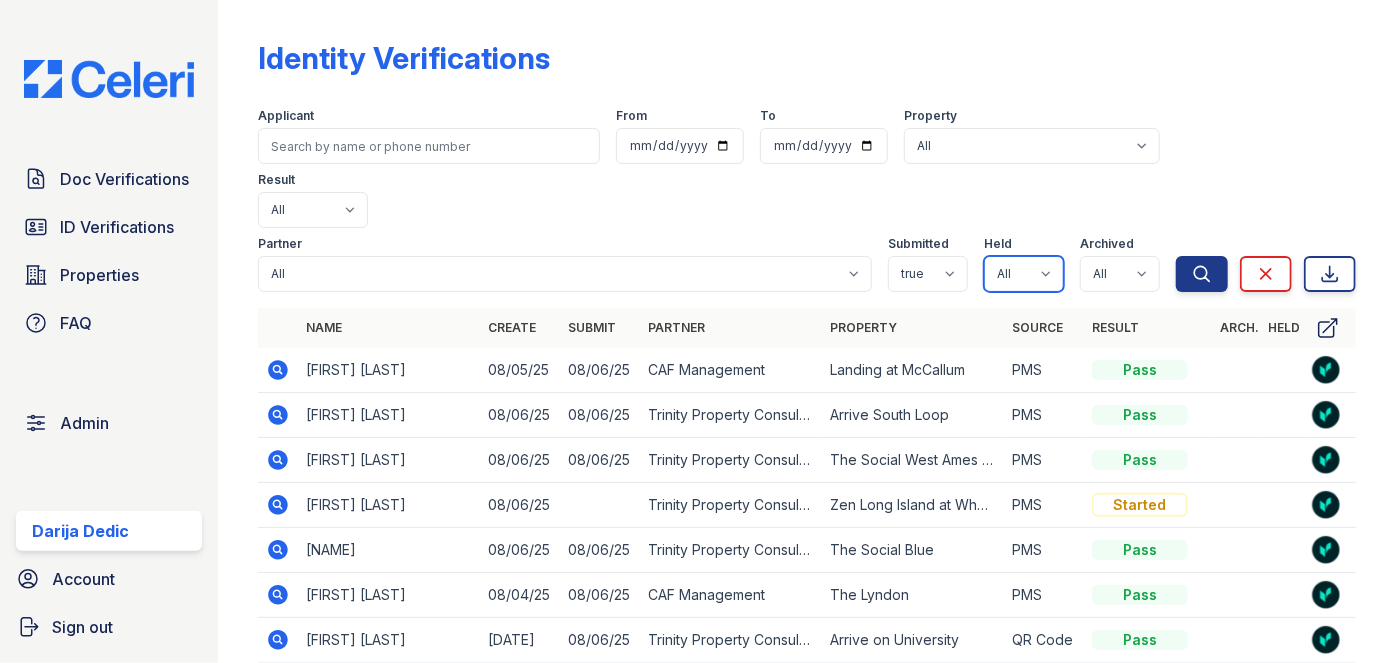 click on "All
true
false" at bounding box center [1024, 274] 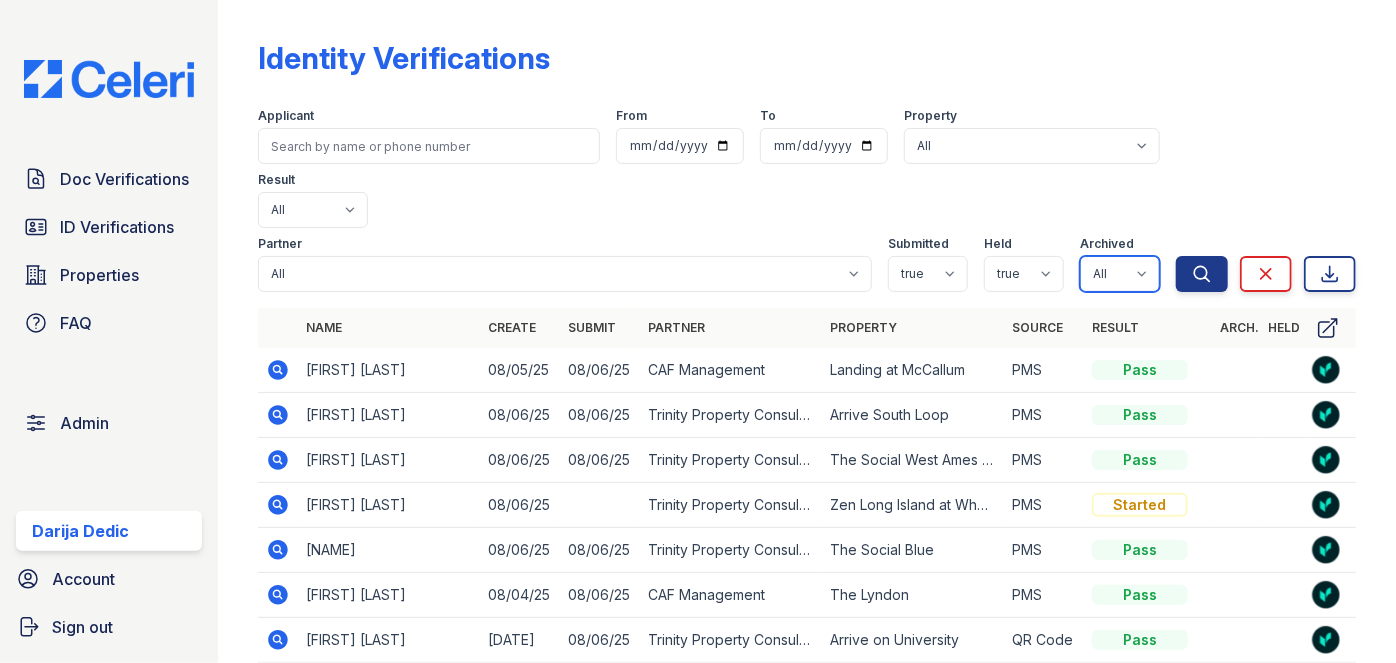 click on "All
true
false" at bounding box center [1120, 274] 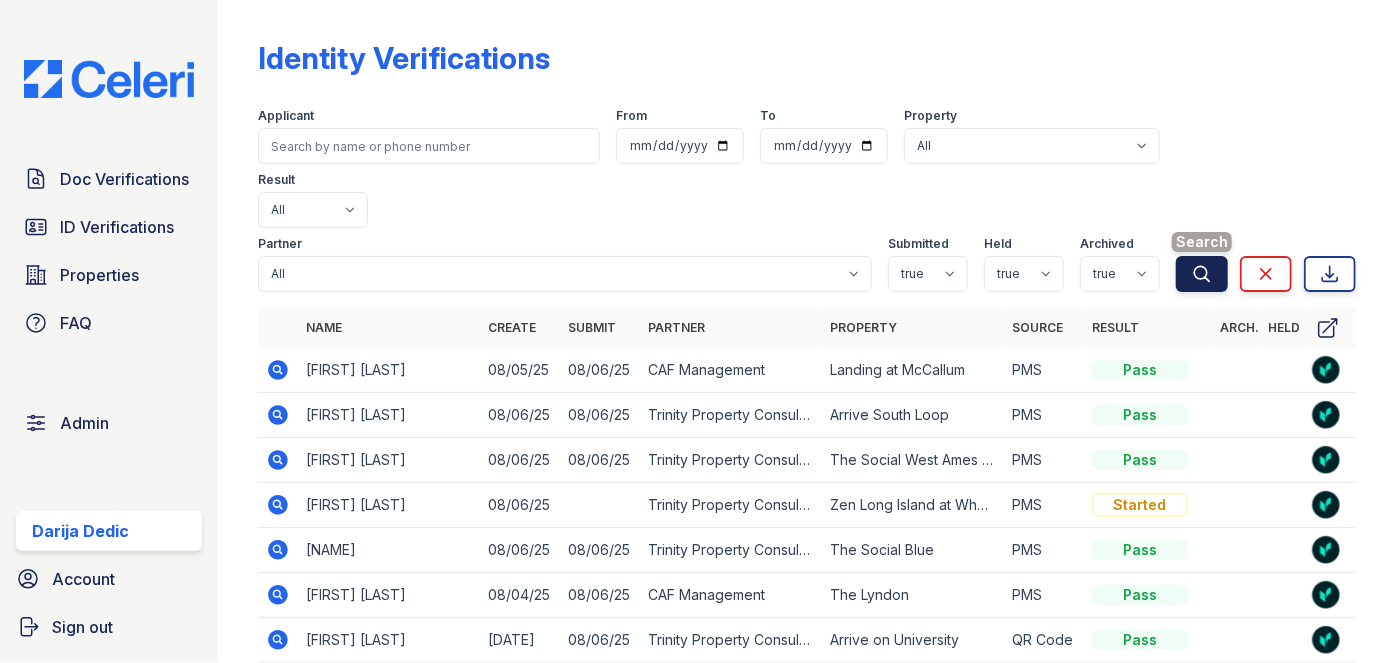 click 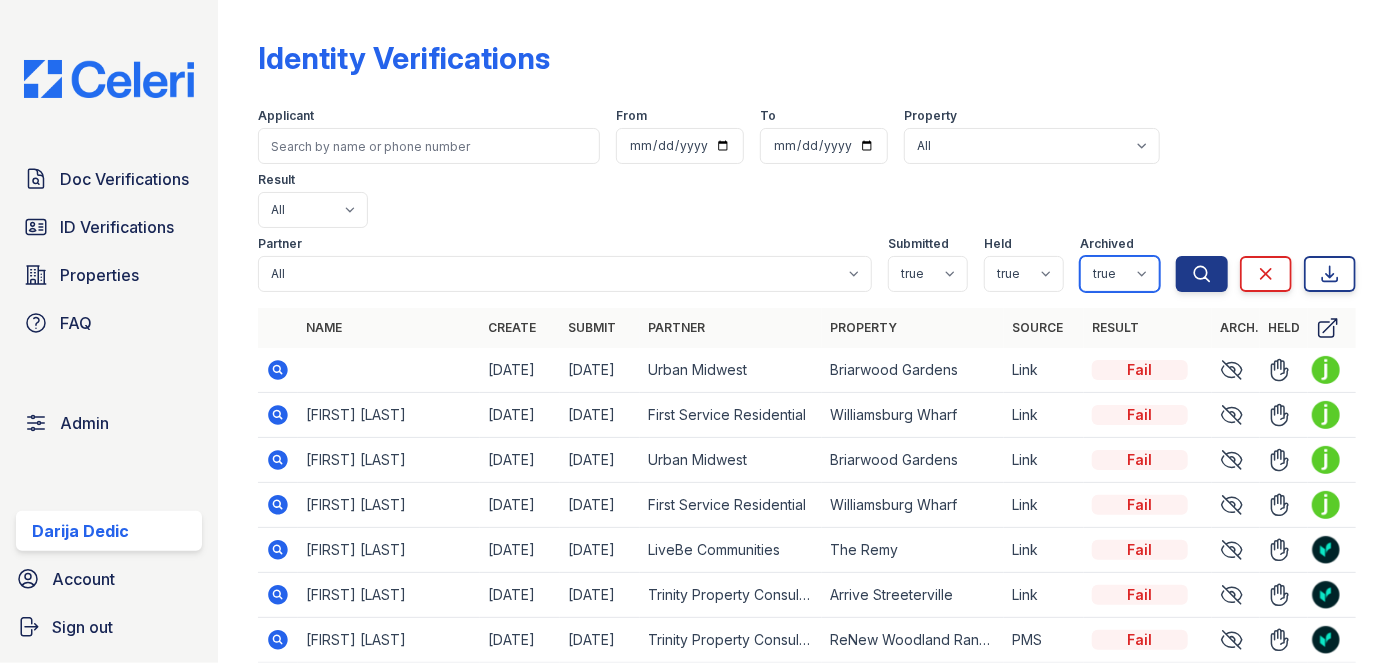 click on "All
true
false" at bounding box center [1120, 274] 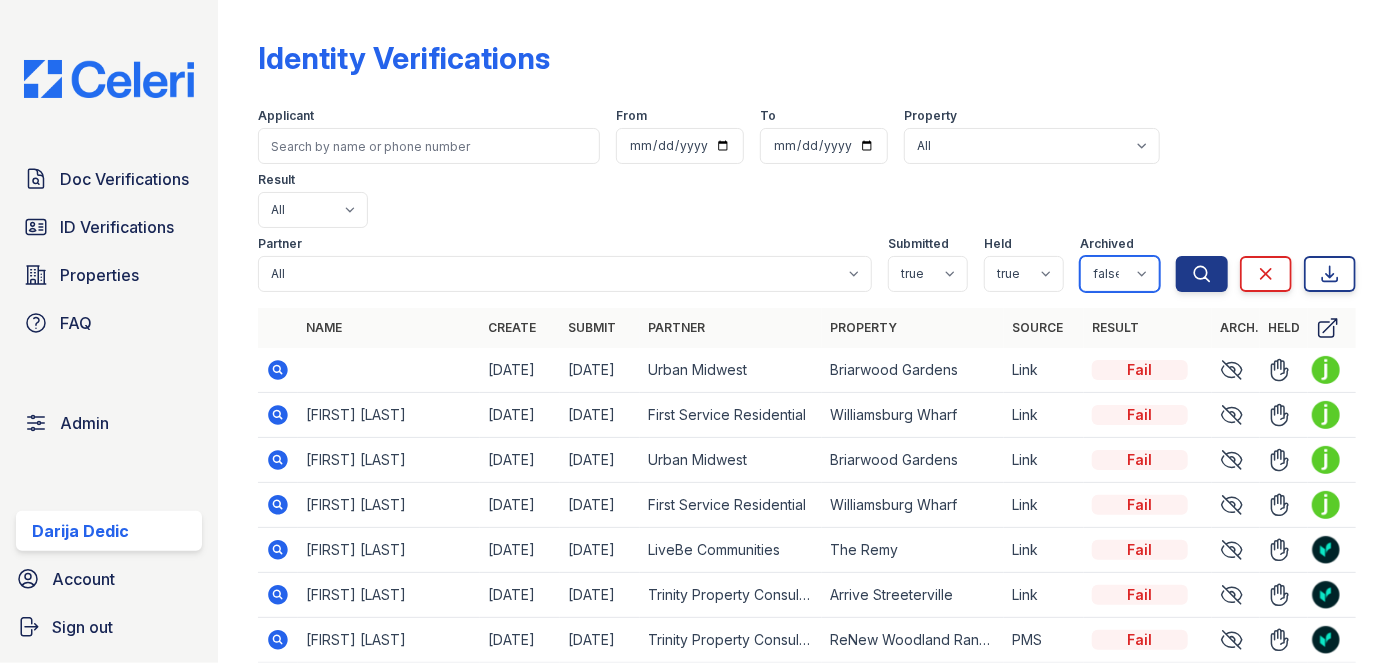 click on "All
true
false" at bounding box center [1120, 274] 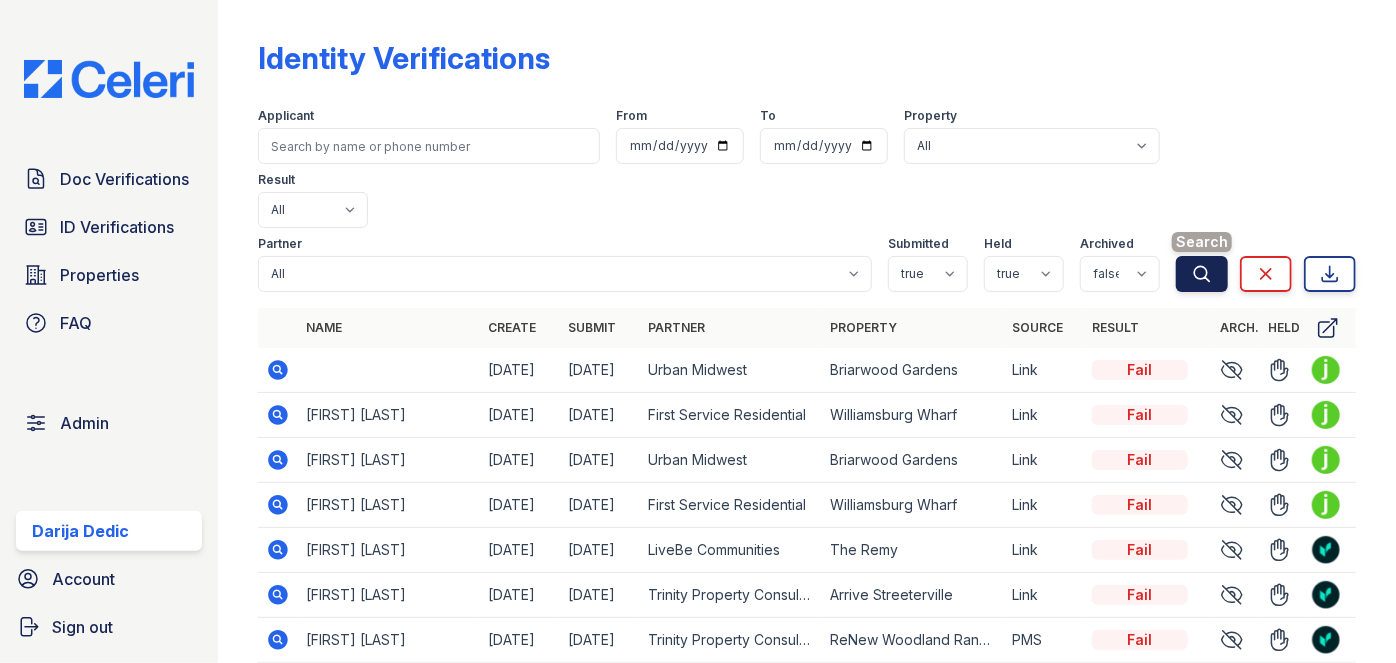 click 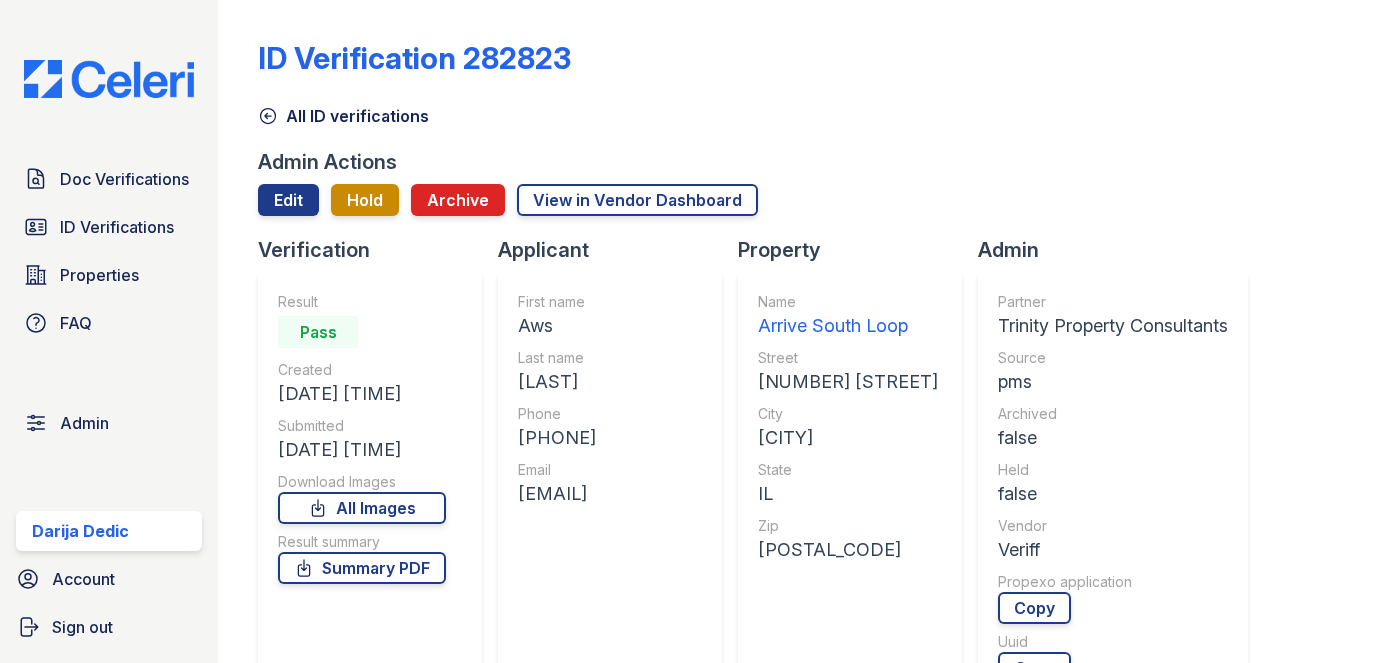 scroll, scrollTop: 0, scrollLeft: 0, axis: both 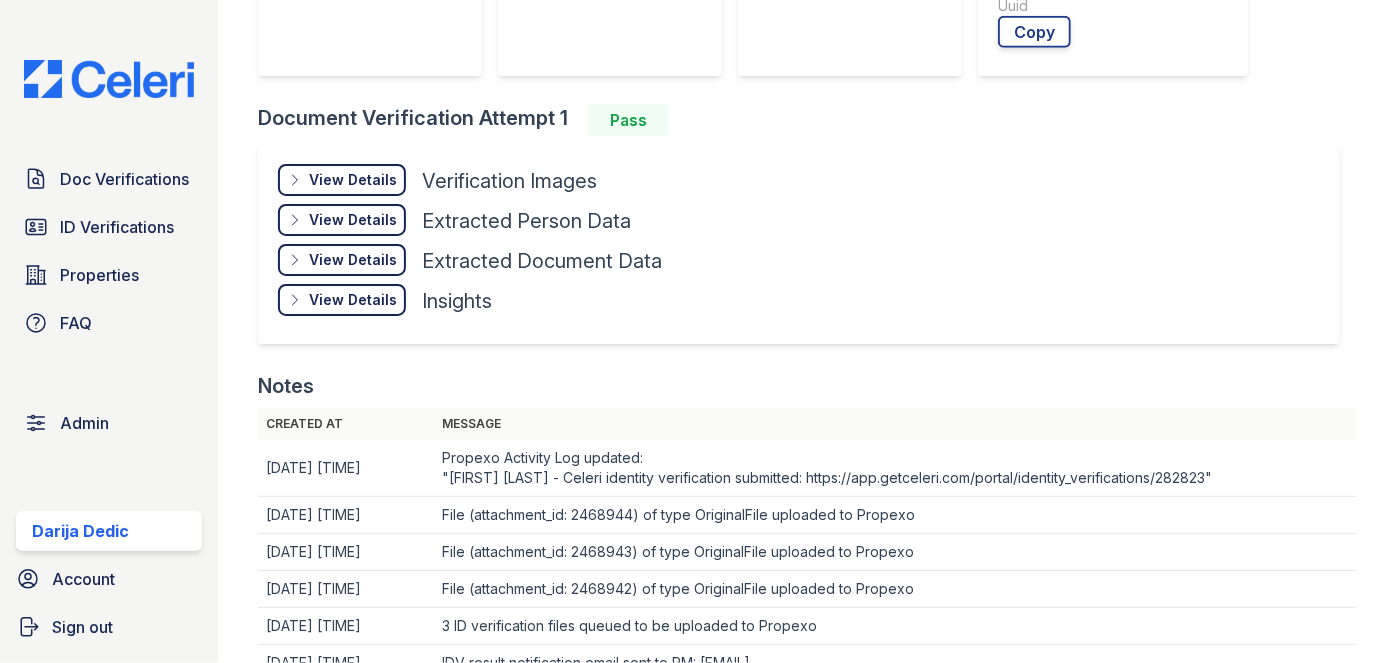 click on "View Details" at bounding box center (353, 180) 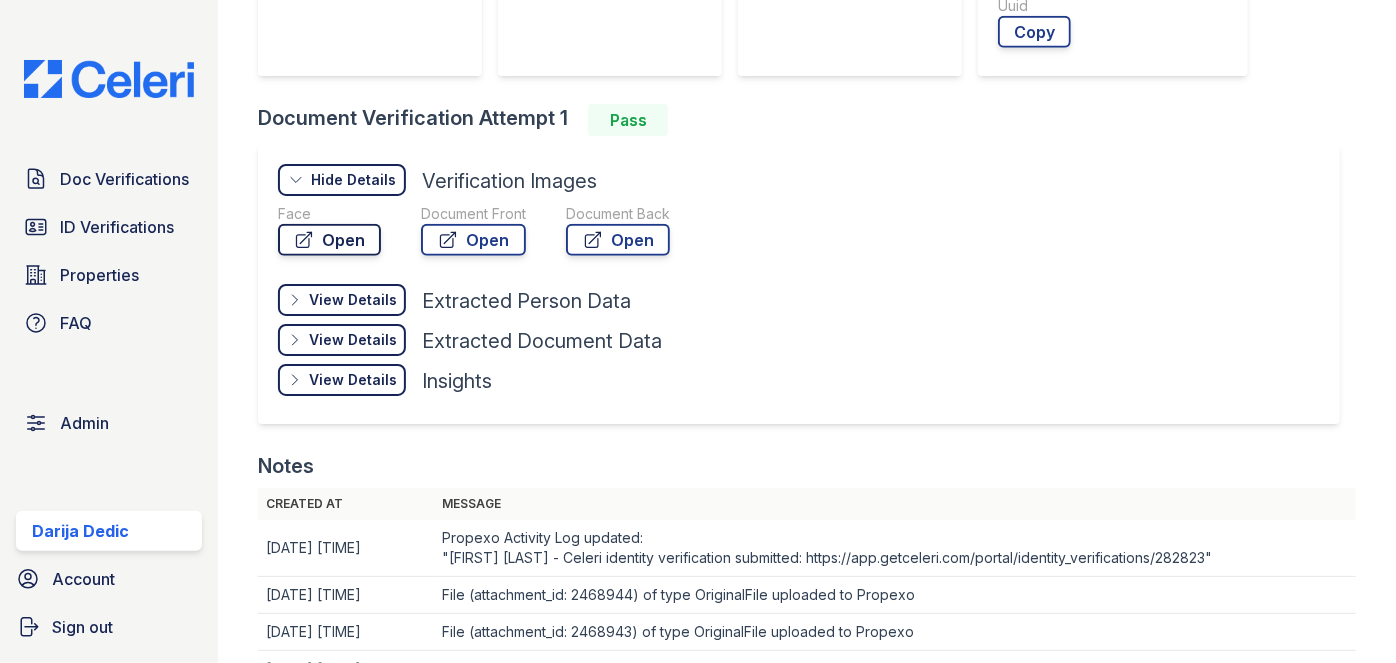 click on "Open" at bounding box center [329, 240] 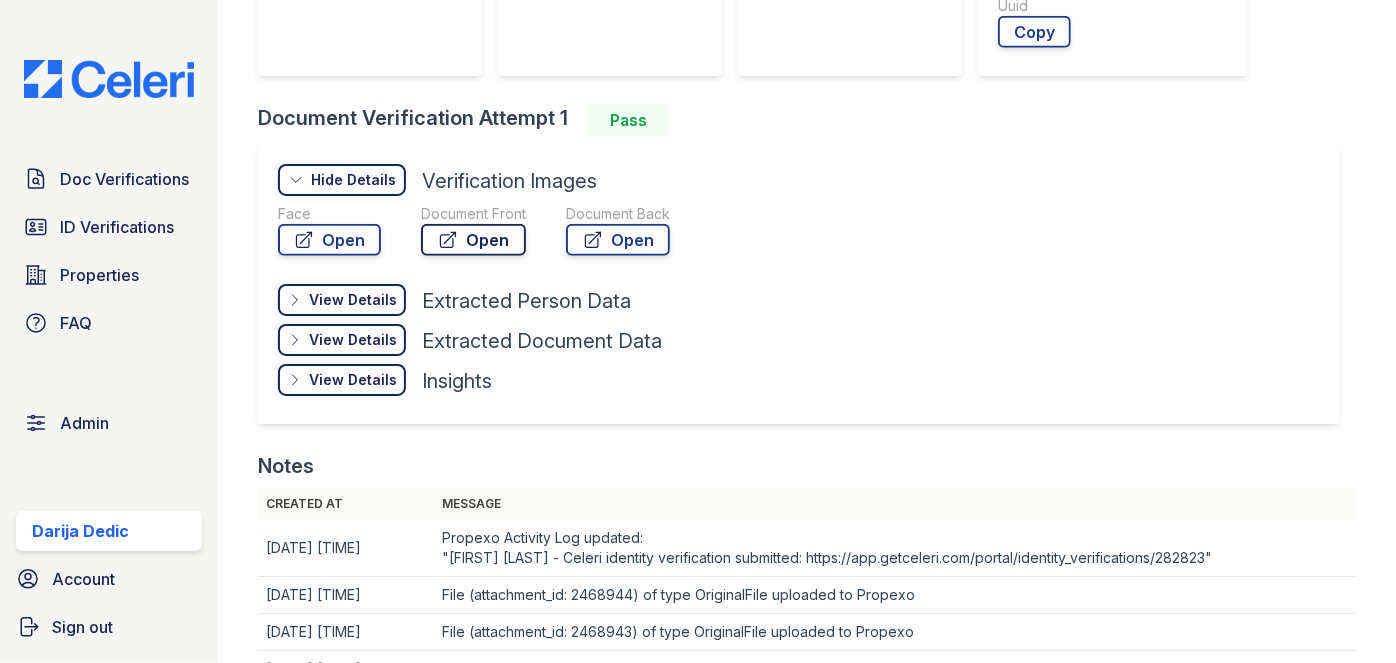 click on "Open" at bounding box center [473, 240] 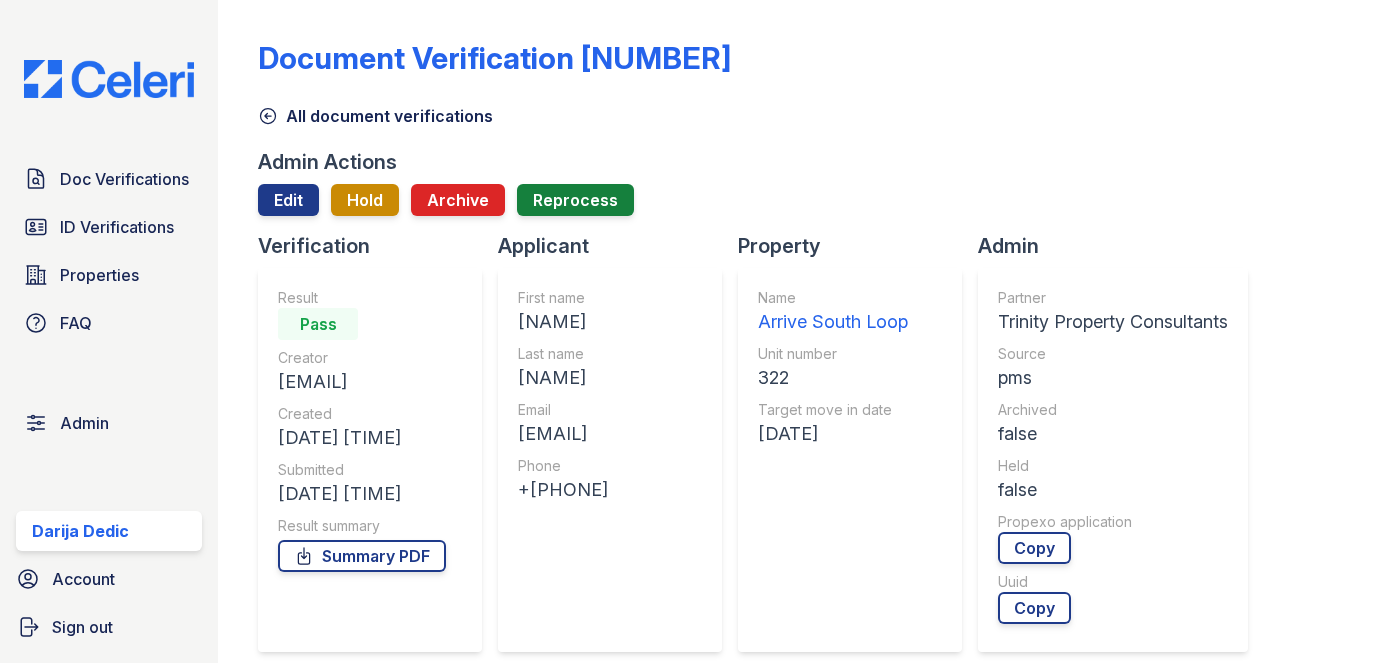 scroll, scrollTop: 0, scrollLeft: 0, axis: both 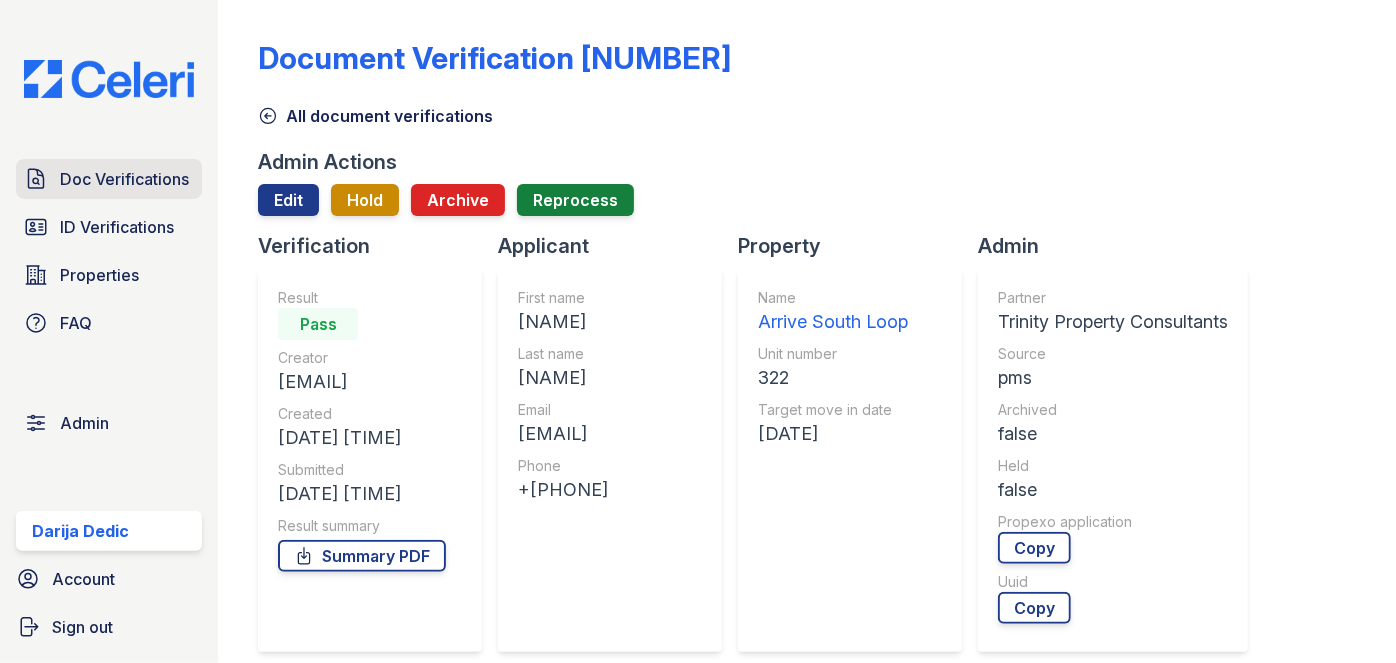 click on "Doc Verifications" at bounding box center (124, 179) 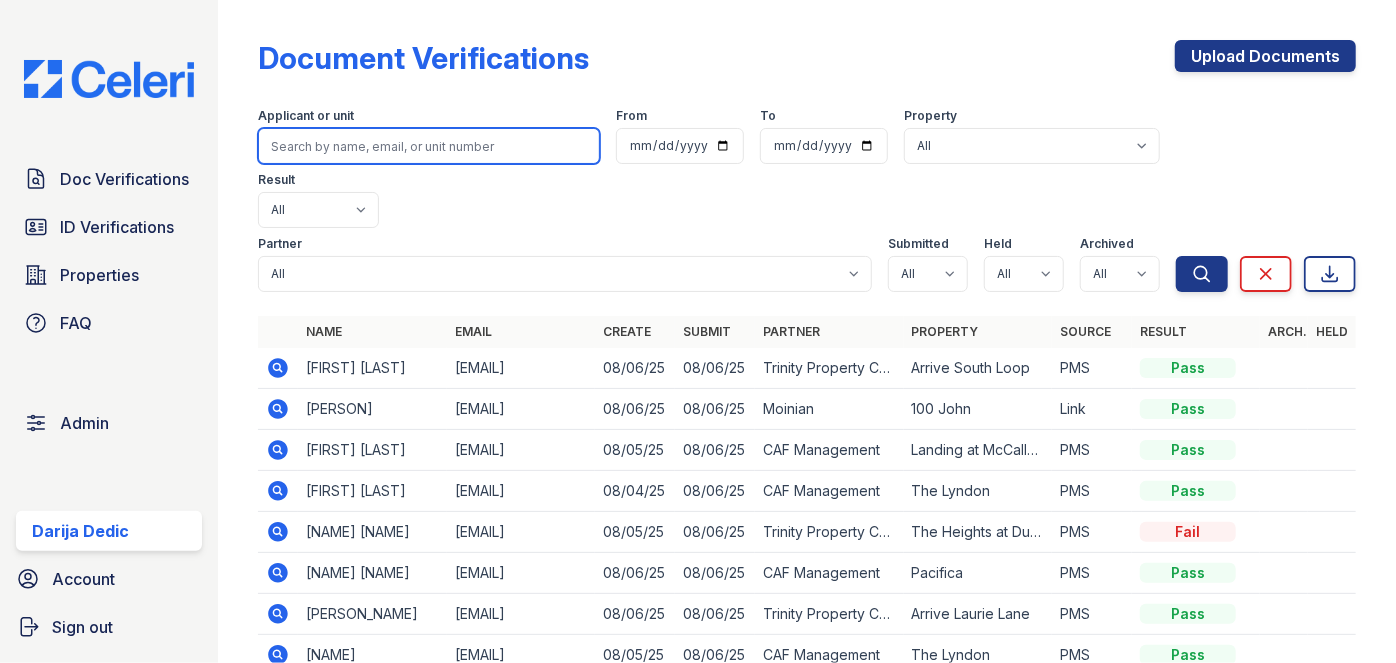 click at bounding box center (429, 146) 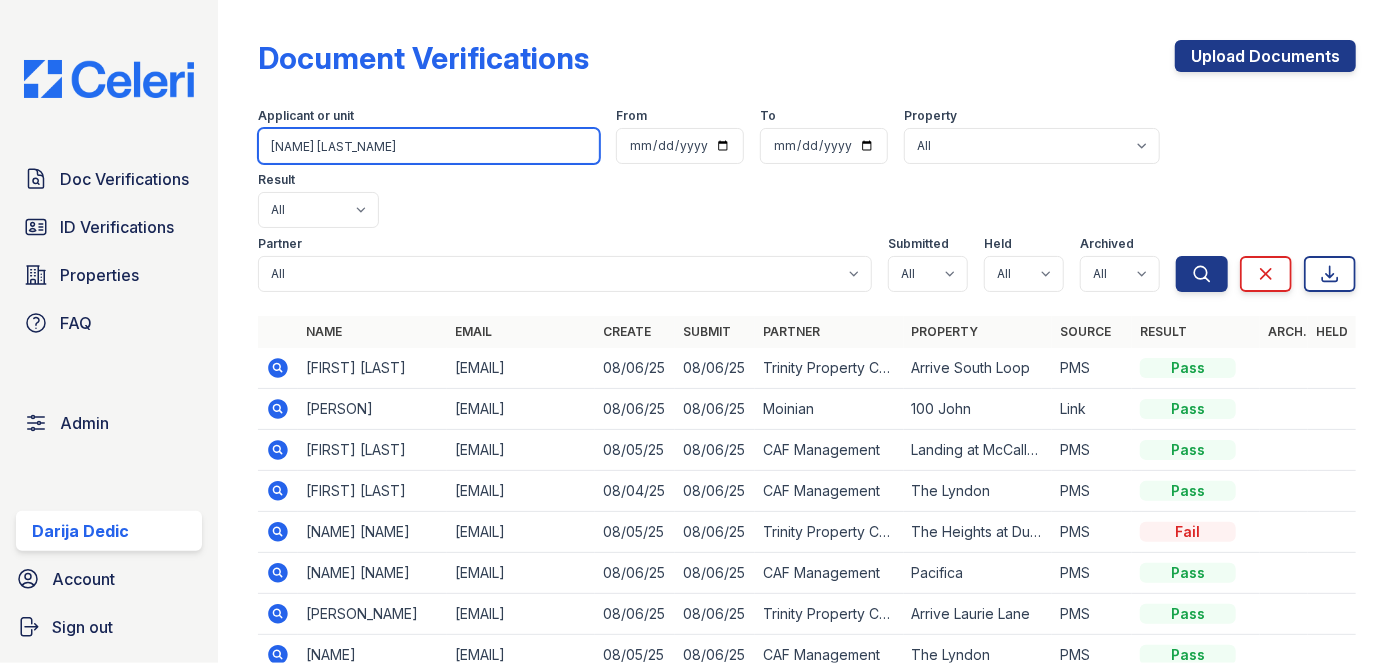 type on "[NAME] [LAST_NAME]" 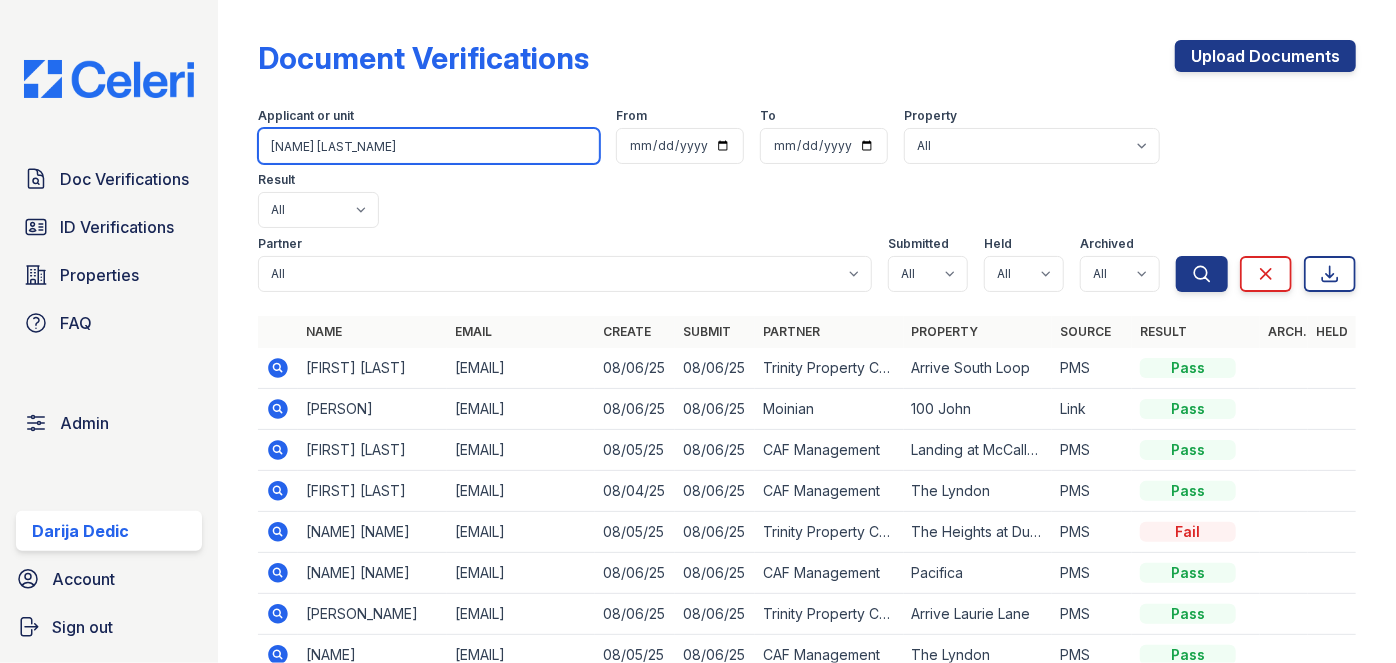click on "Search" at bounding box center [1202, 274] 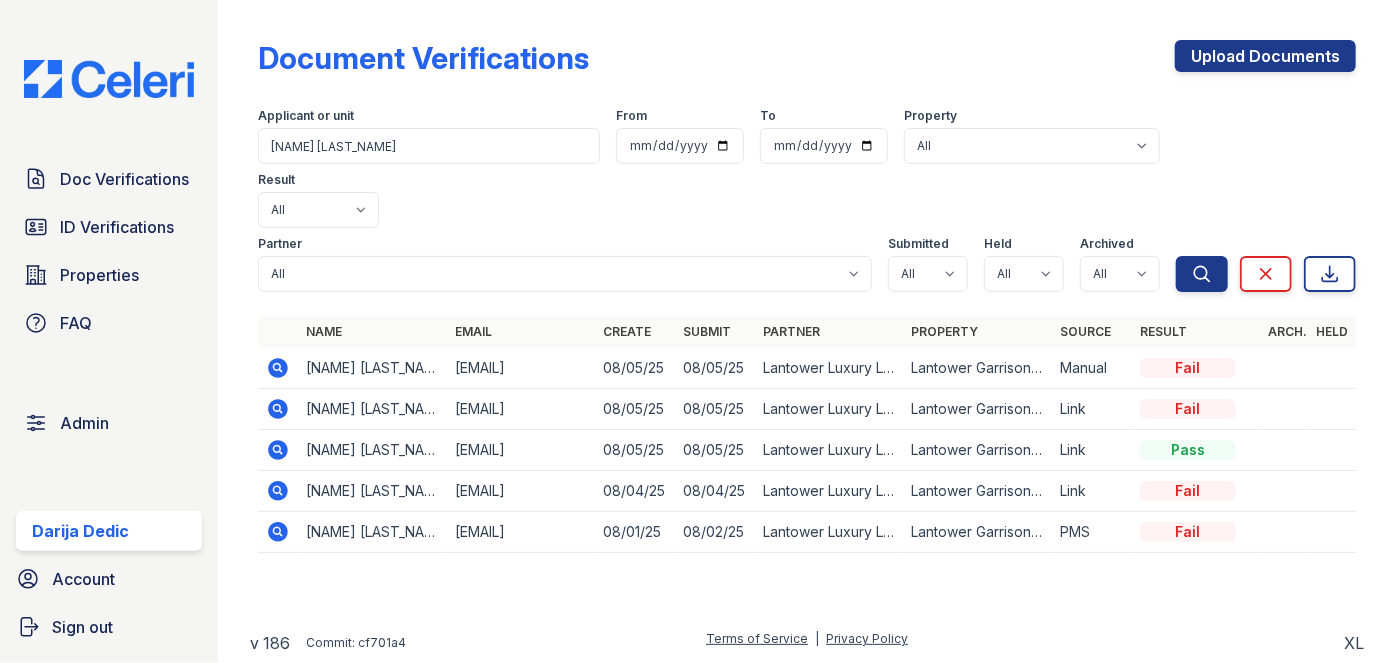 click 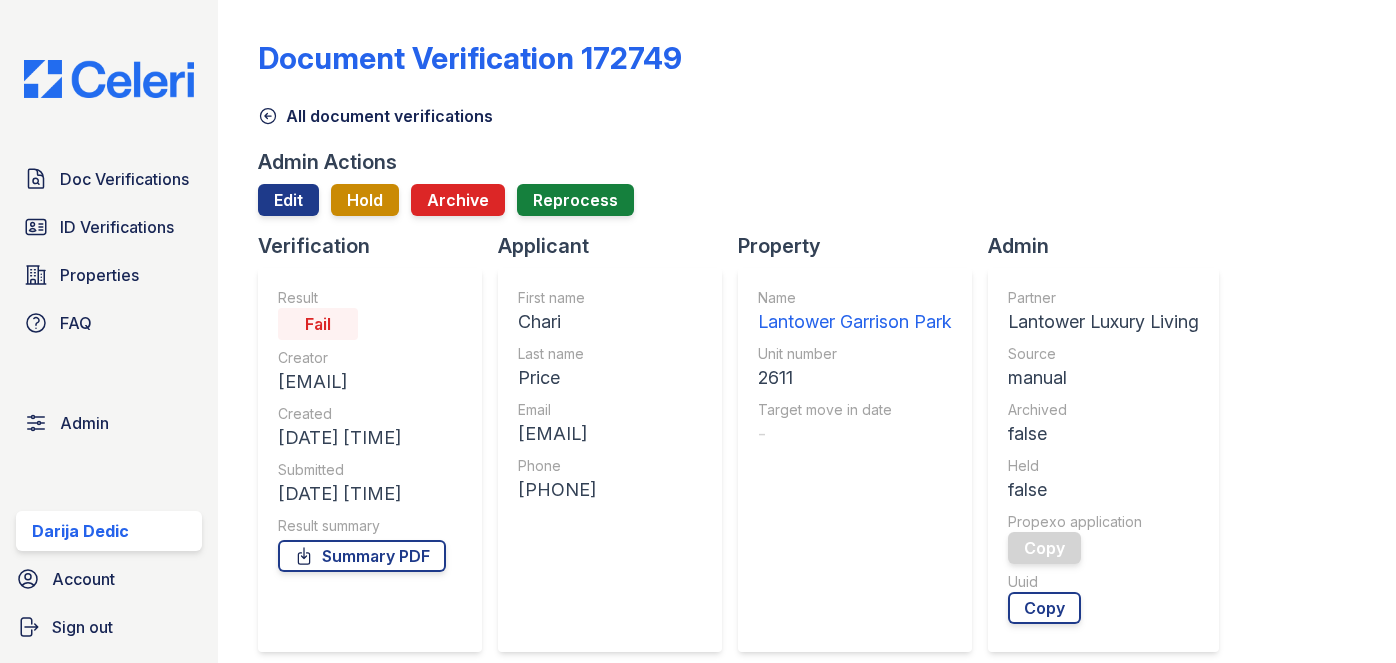 scroll, scrollTop: 0, scrollLeft: 0, axis: both 